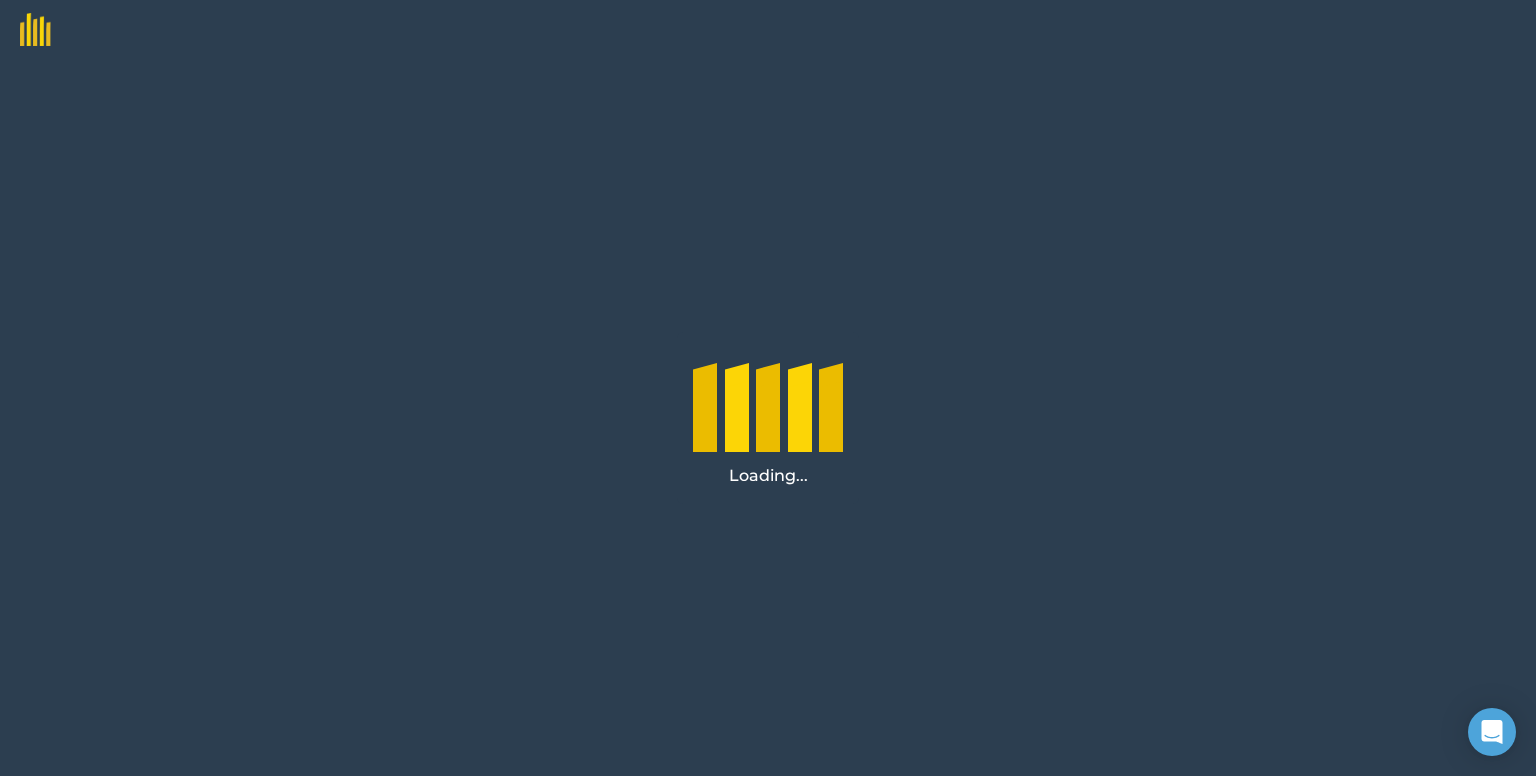 scroll, scrollTop: 0, scrollLeft: 0, axis: both 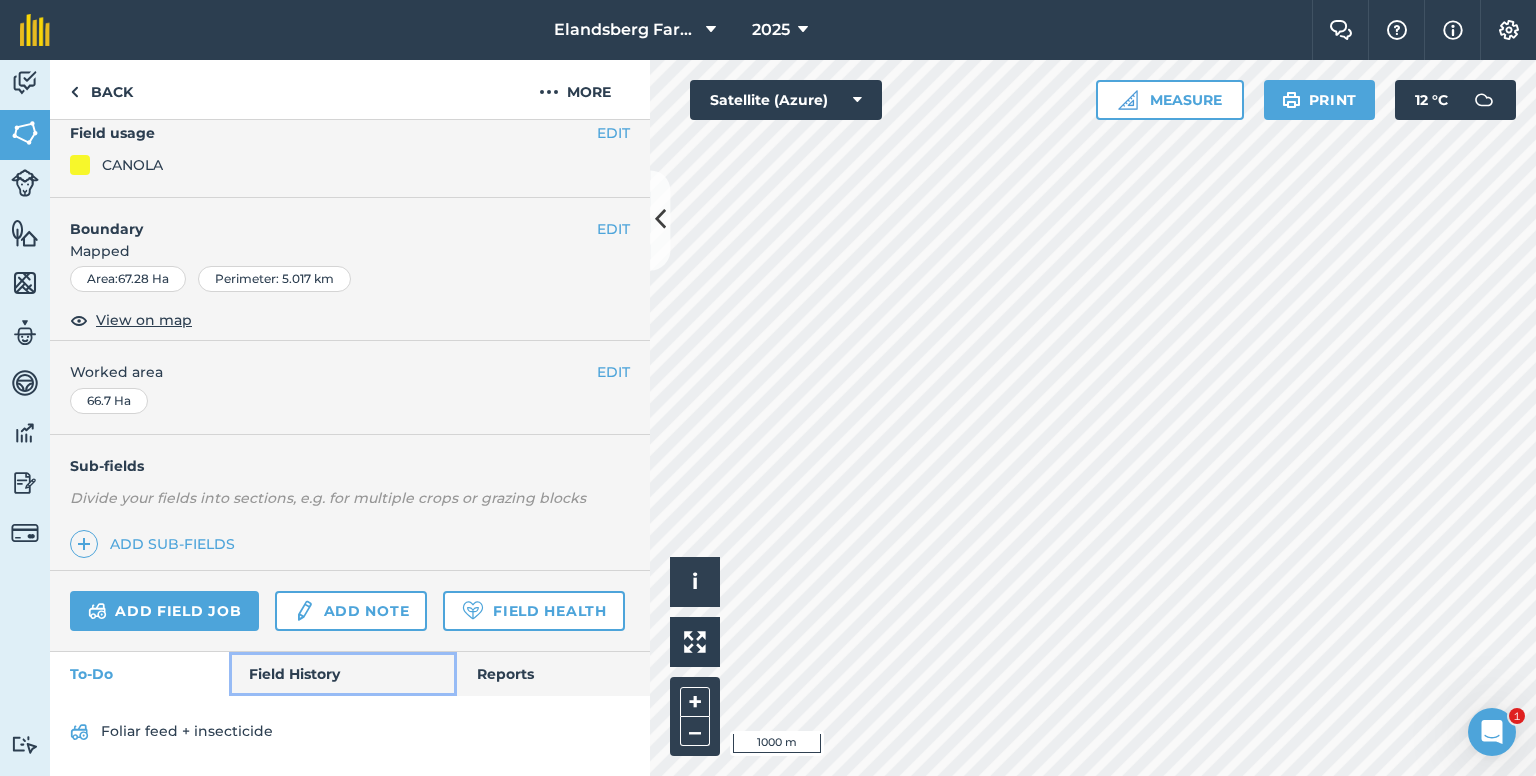 click on "Field History" at bounding box center [342, 674] 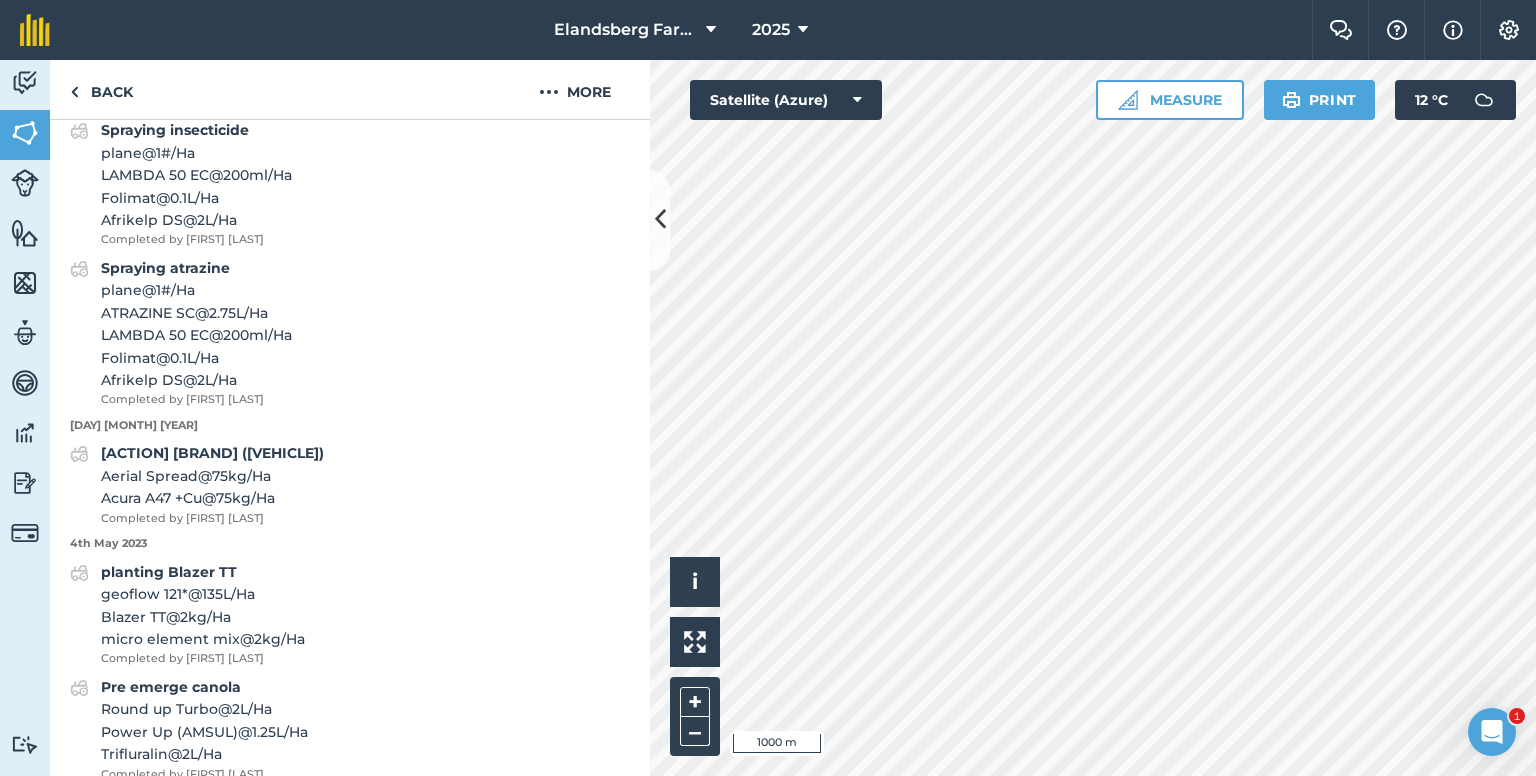 scroll, scrollTop: 2623, scrollLeft: 0, axis: vertical 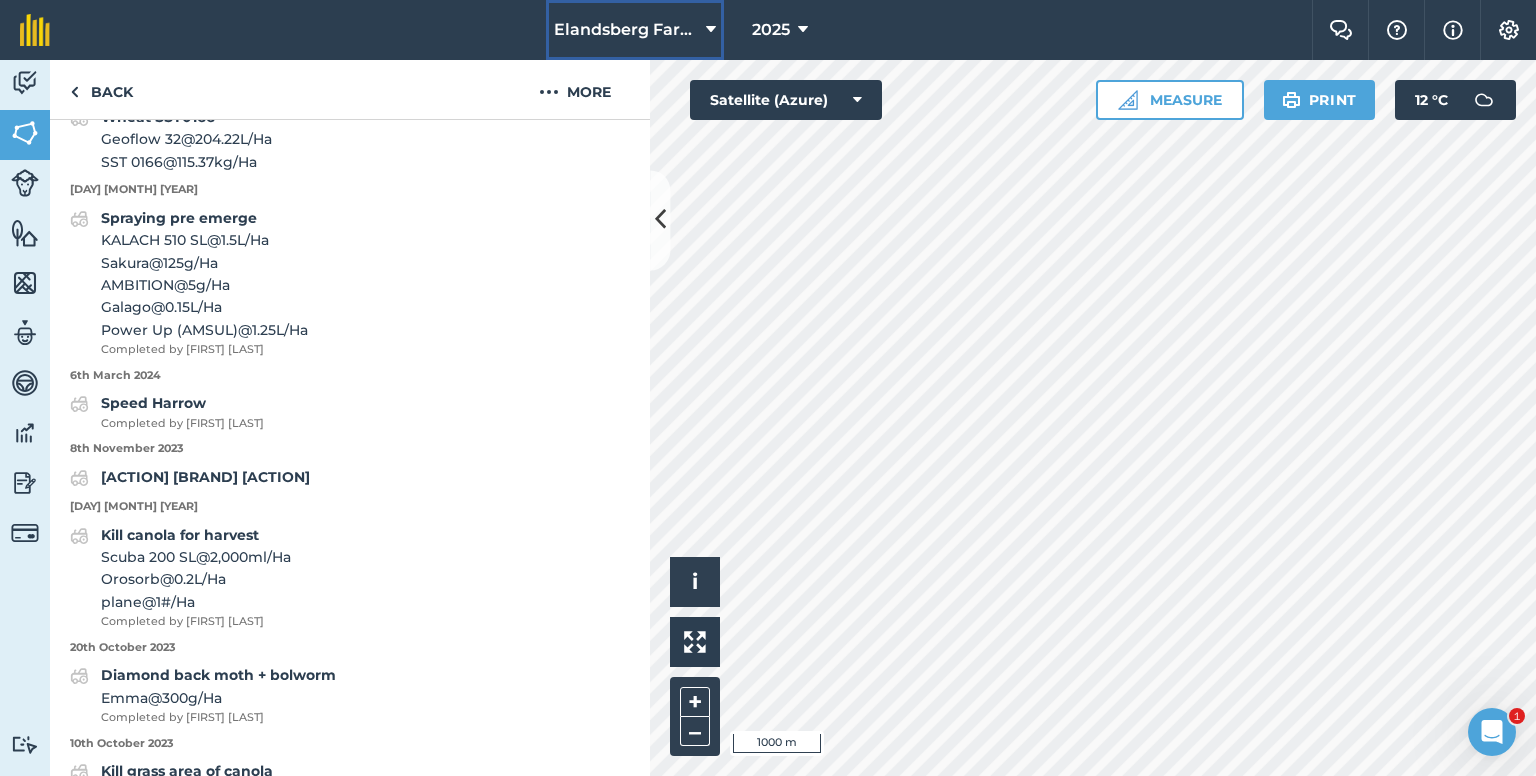 click on "Elandsberg Farms" at bounding box center (635, 30) 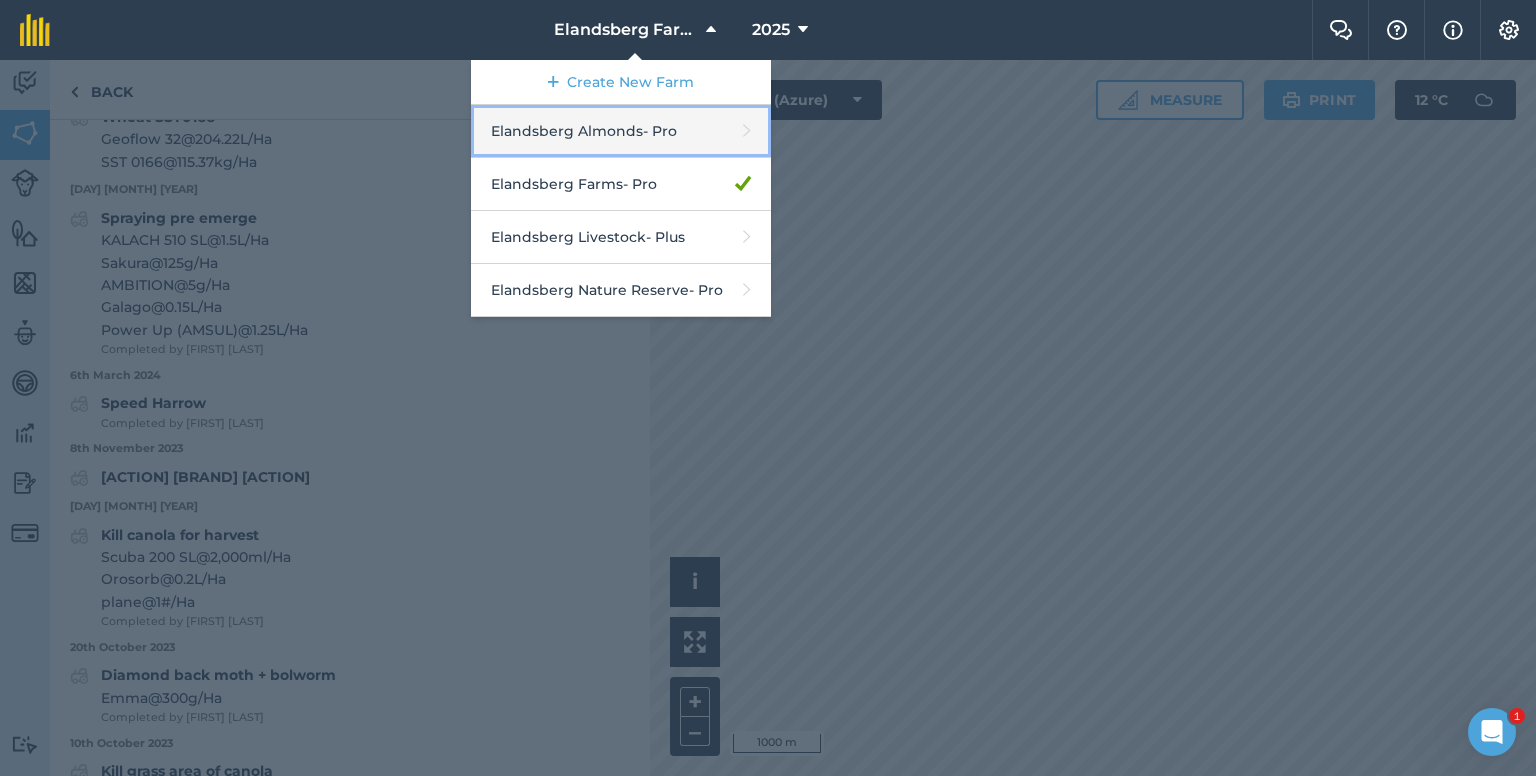 click on "[BRAND] [BRAND]   - Pro" at bounding box center (621, 131) 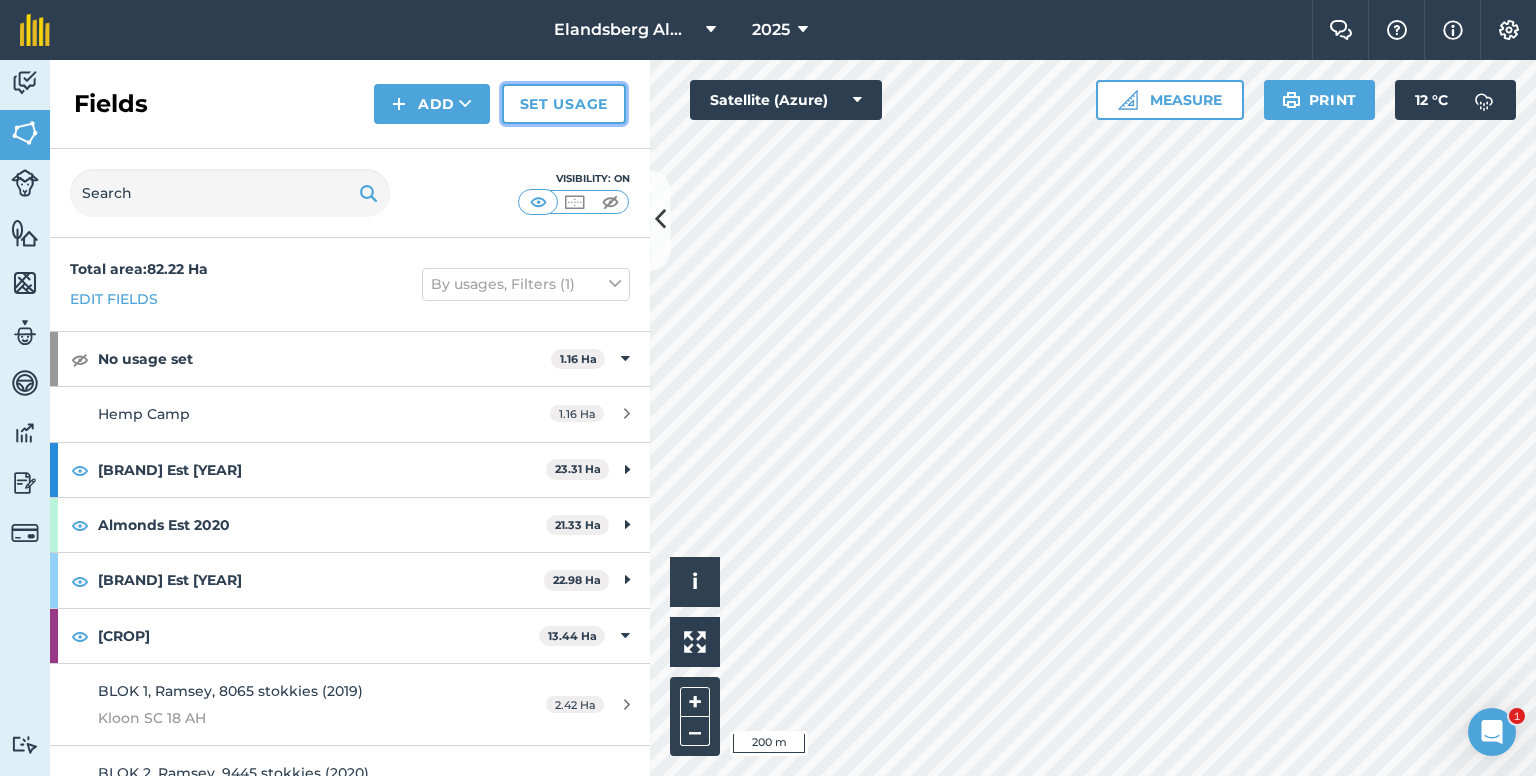 click on "Set usage" at bounding box center [564, 104] 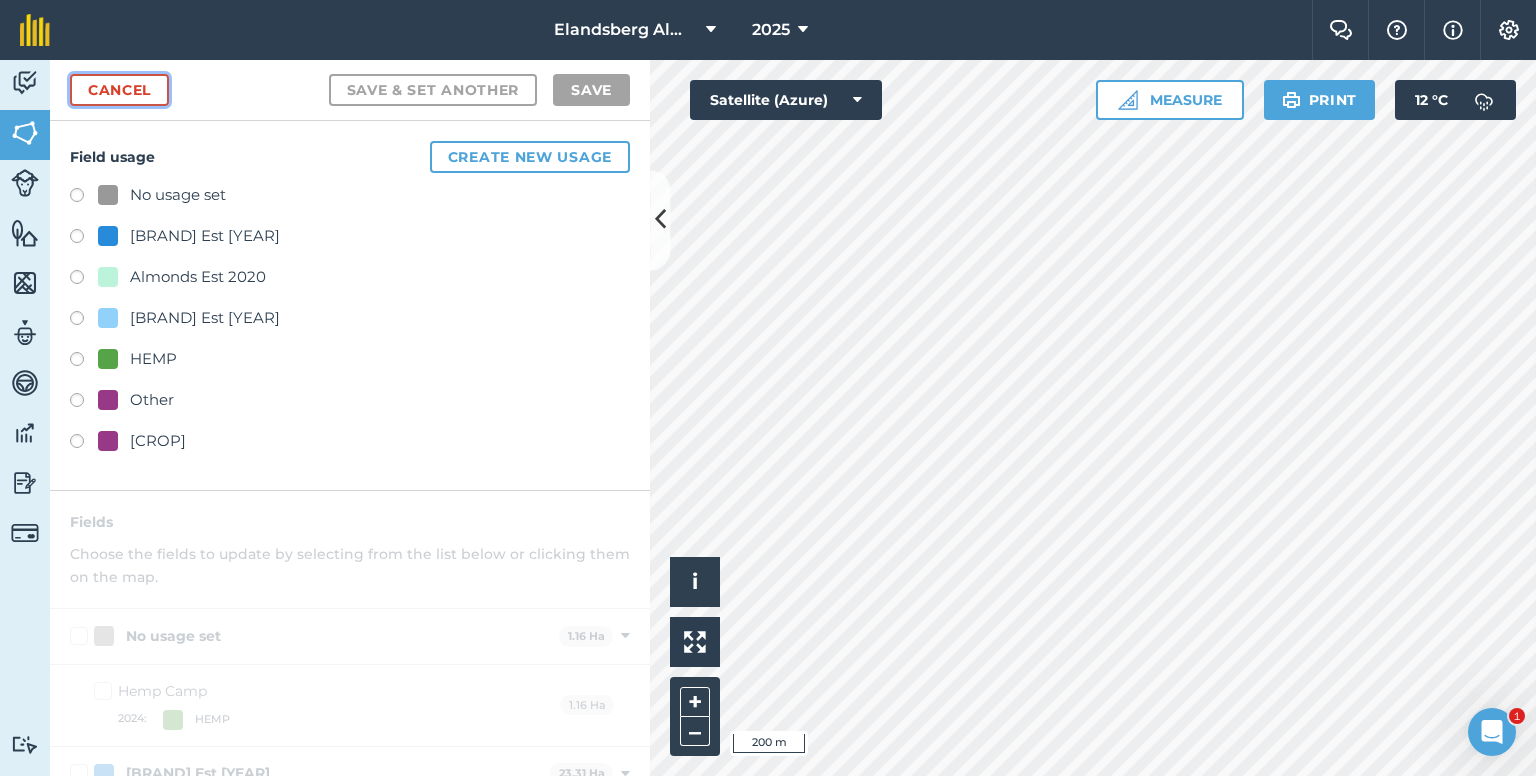click on "Cancel" at bounding box center (119, 90) 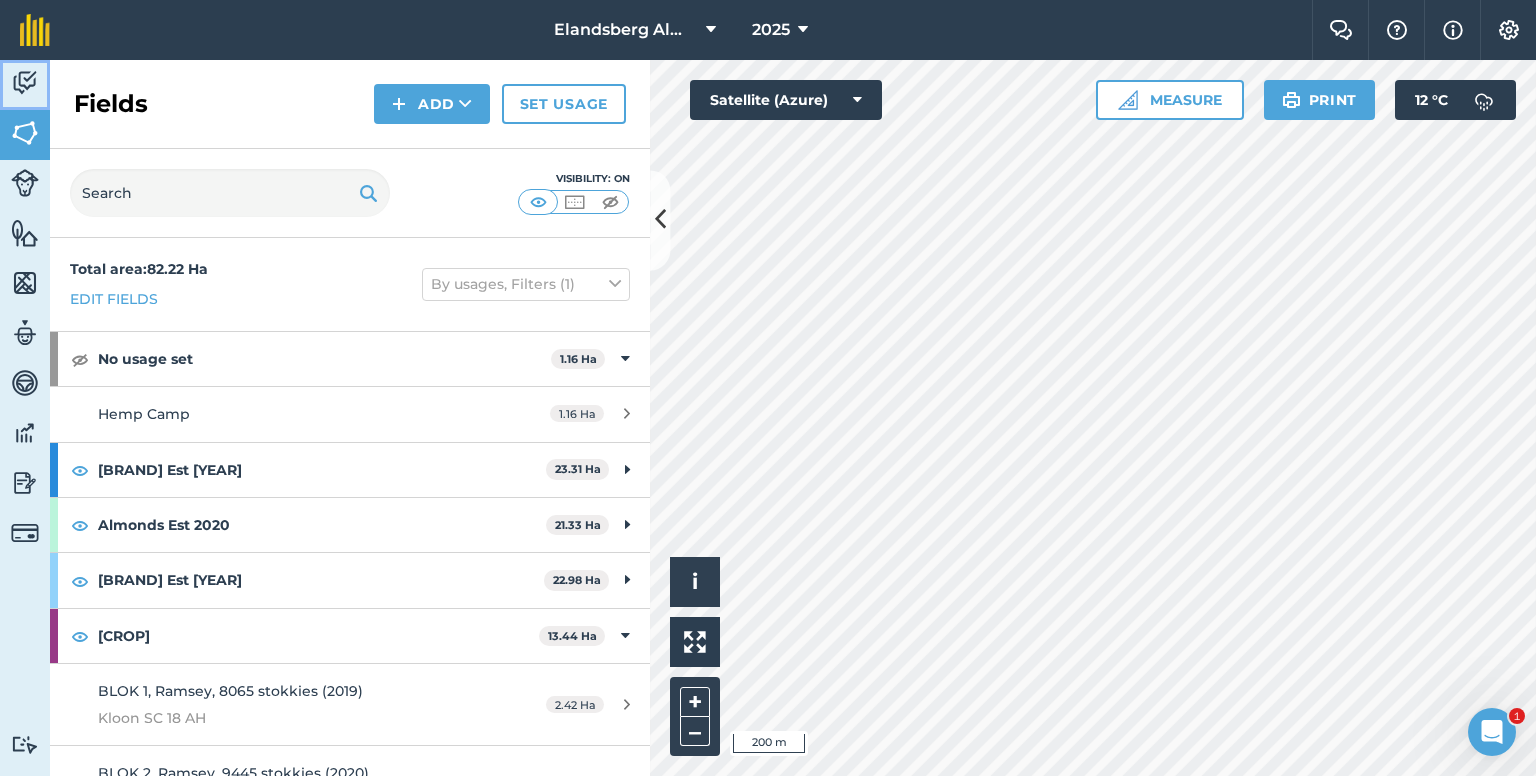 click at bounding box center (25, 83) 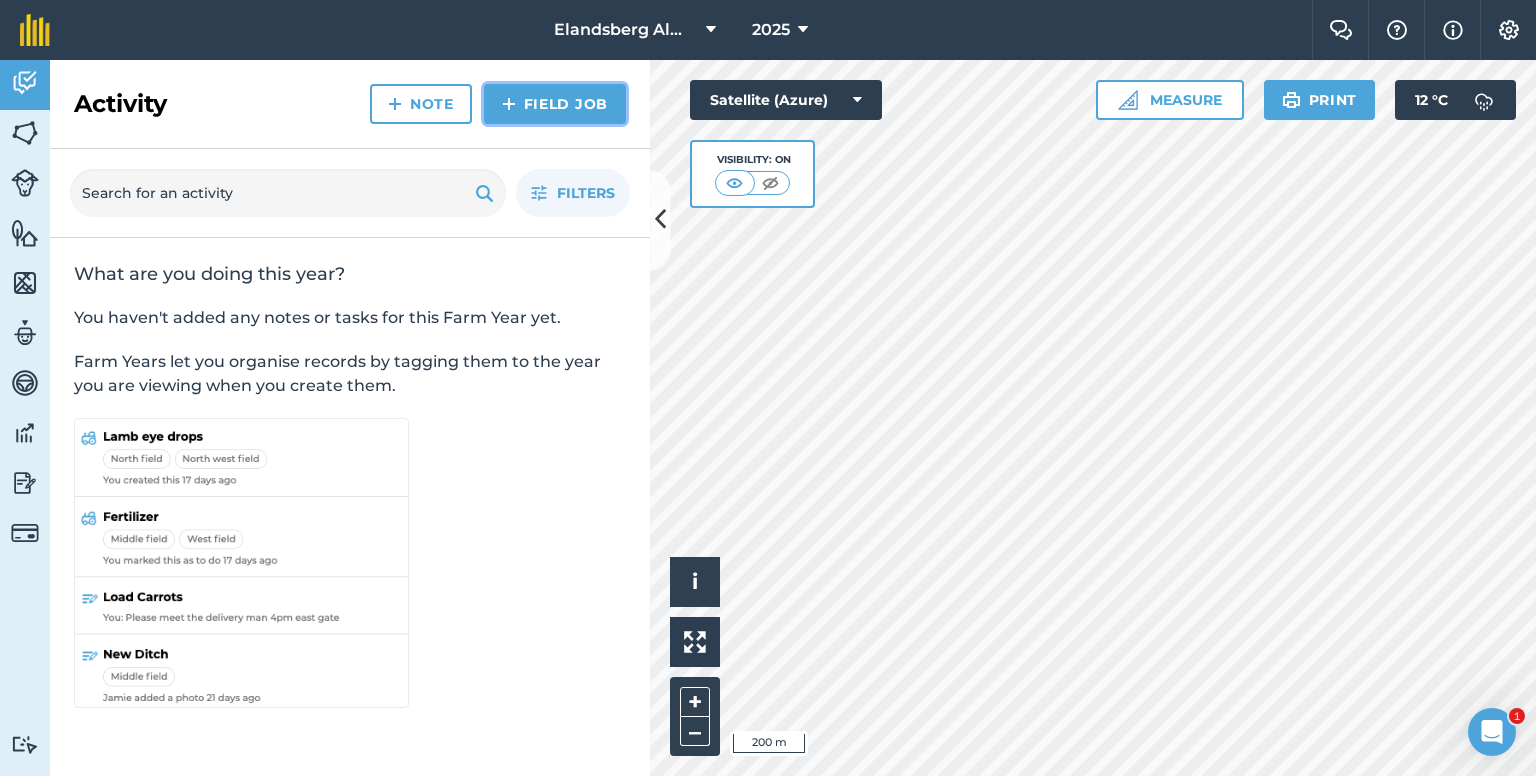 click on "Field Job" at bounding box center [555, 104] 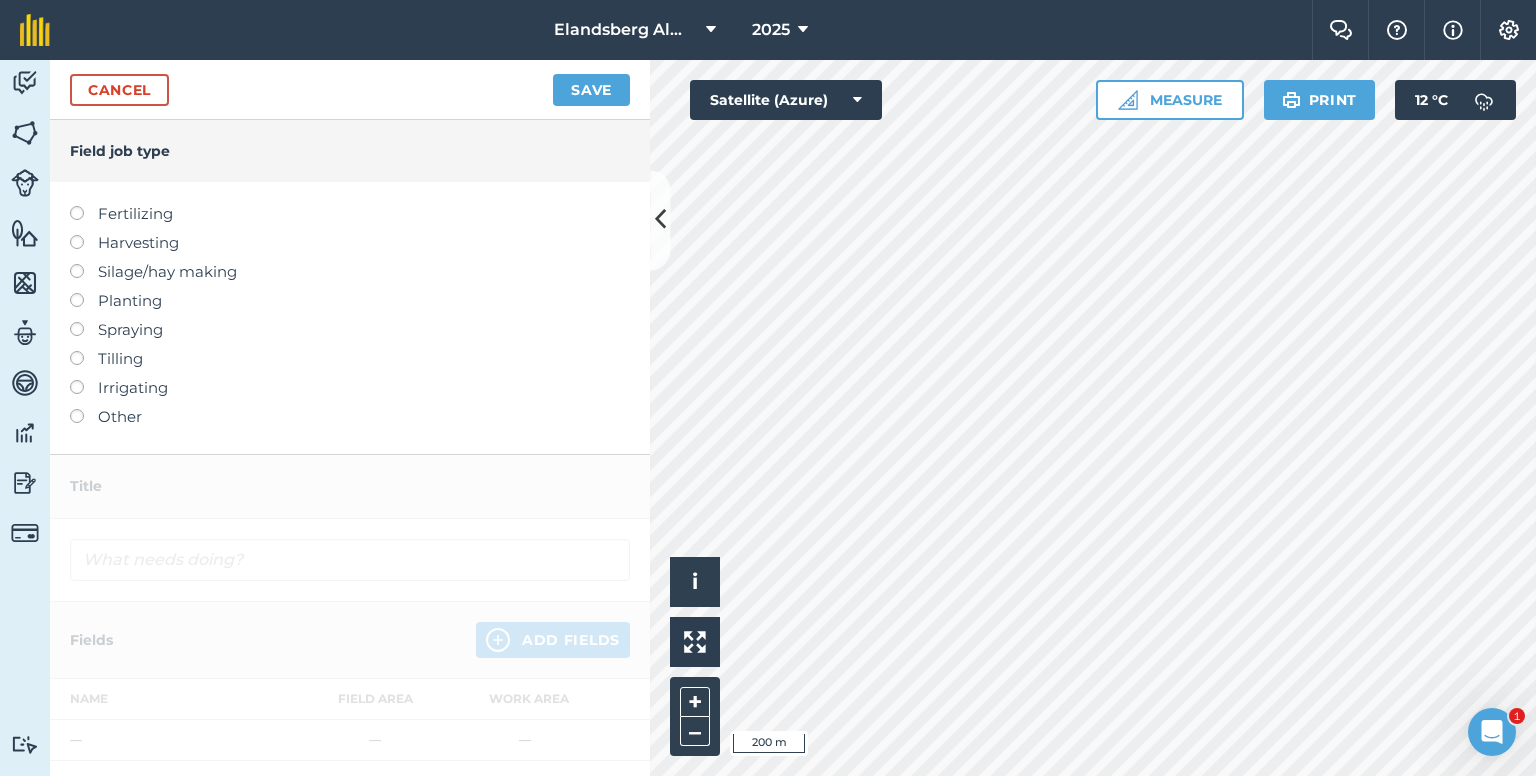 click on "Fertilizing" at bounding box center [350, 214] 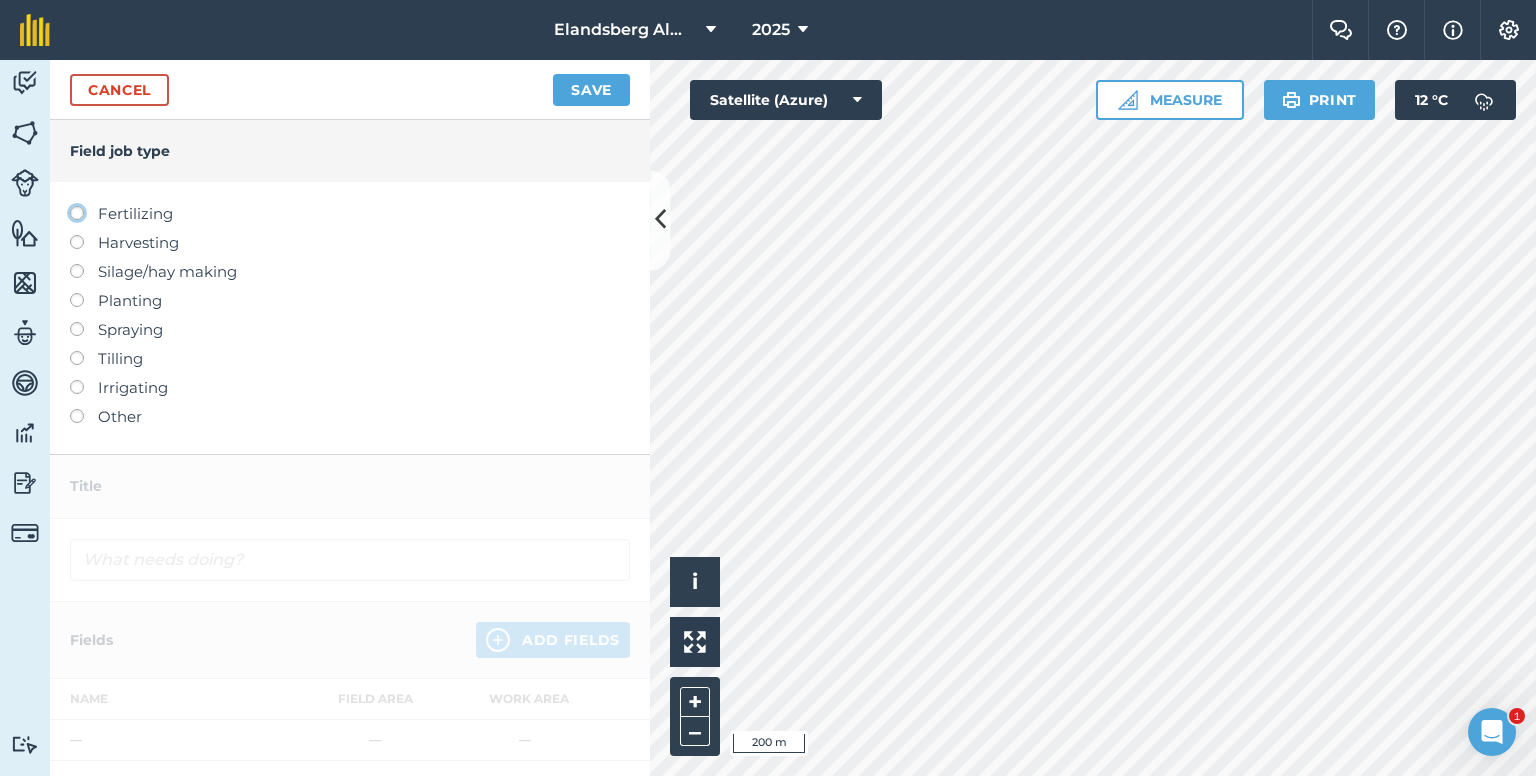 click on "Fertilizing" at bounding box center (-9943, 212) 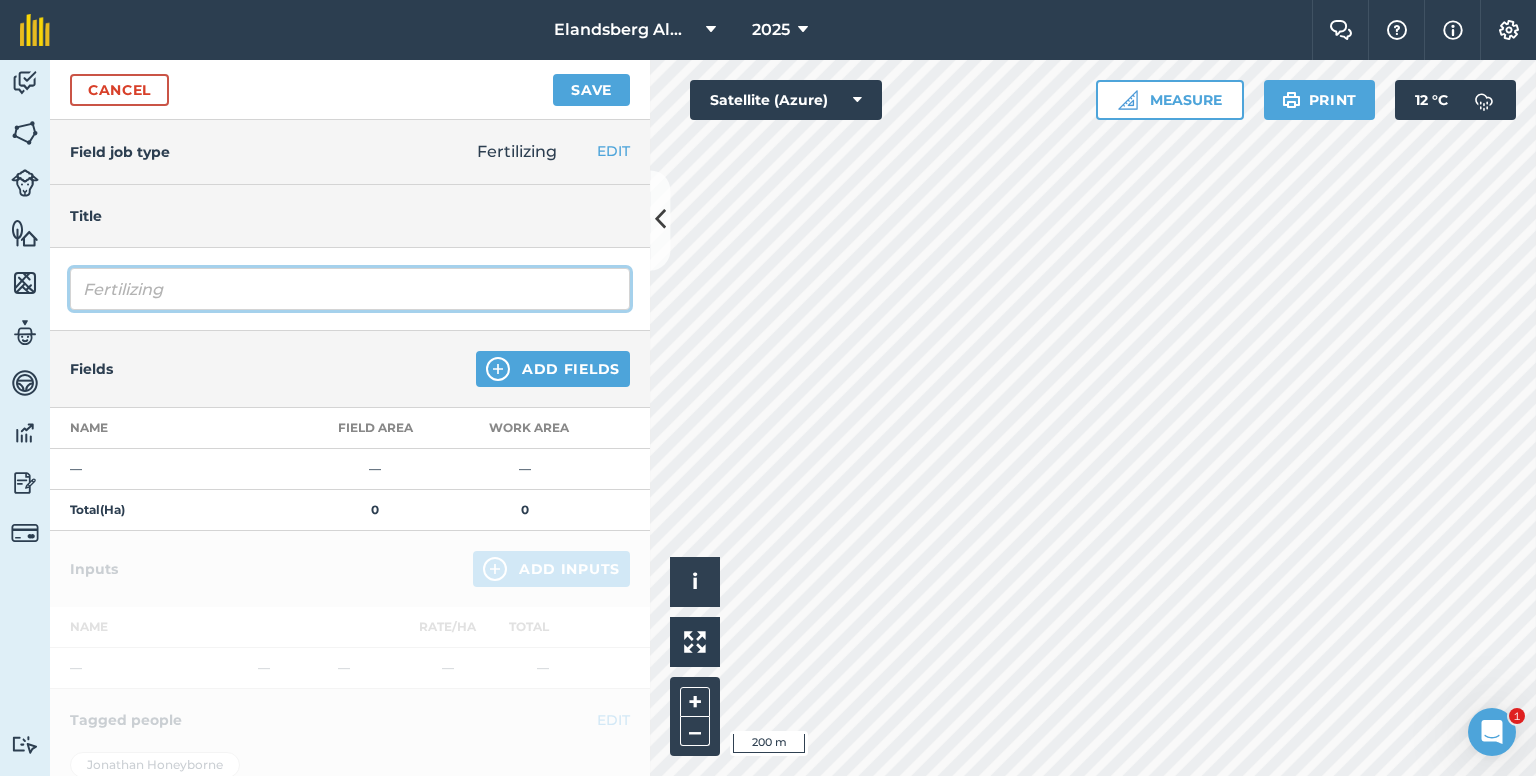 click on "Fertilizing" at bounding box center [350, 289] 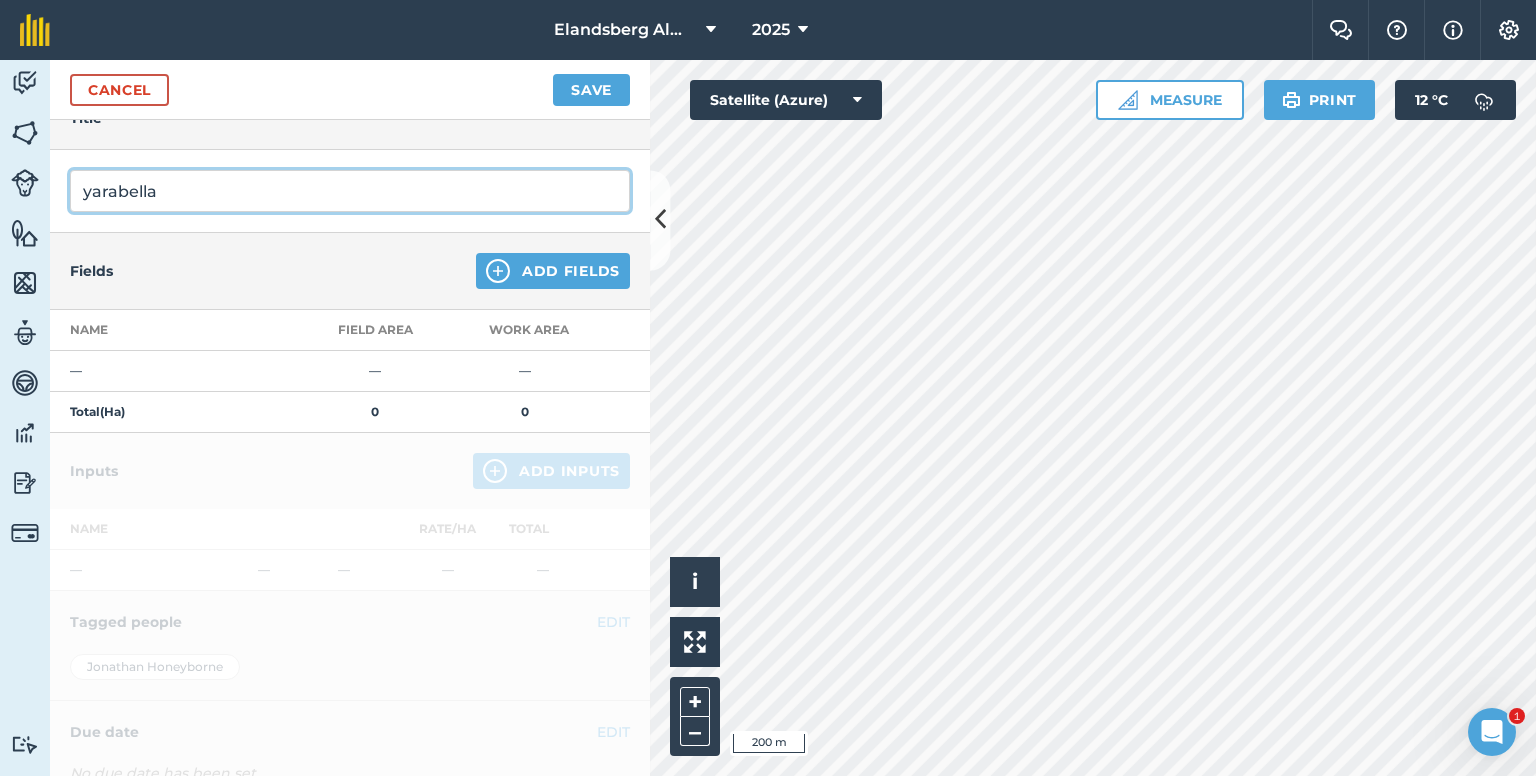 scroll, scrollTop: 228, scrollLeft: 0, axis: vertical 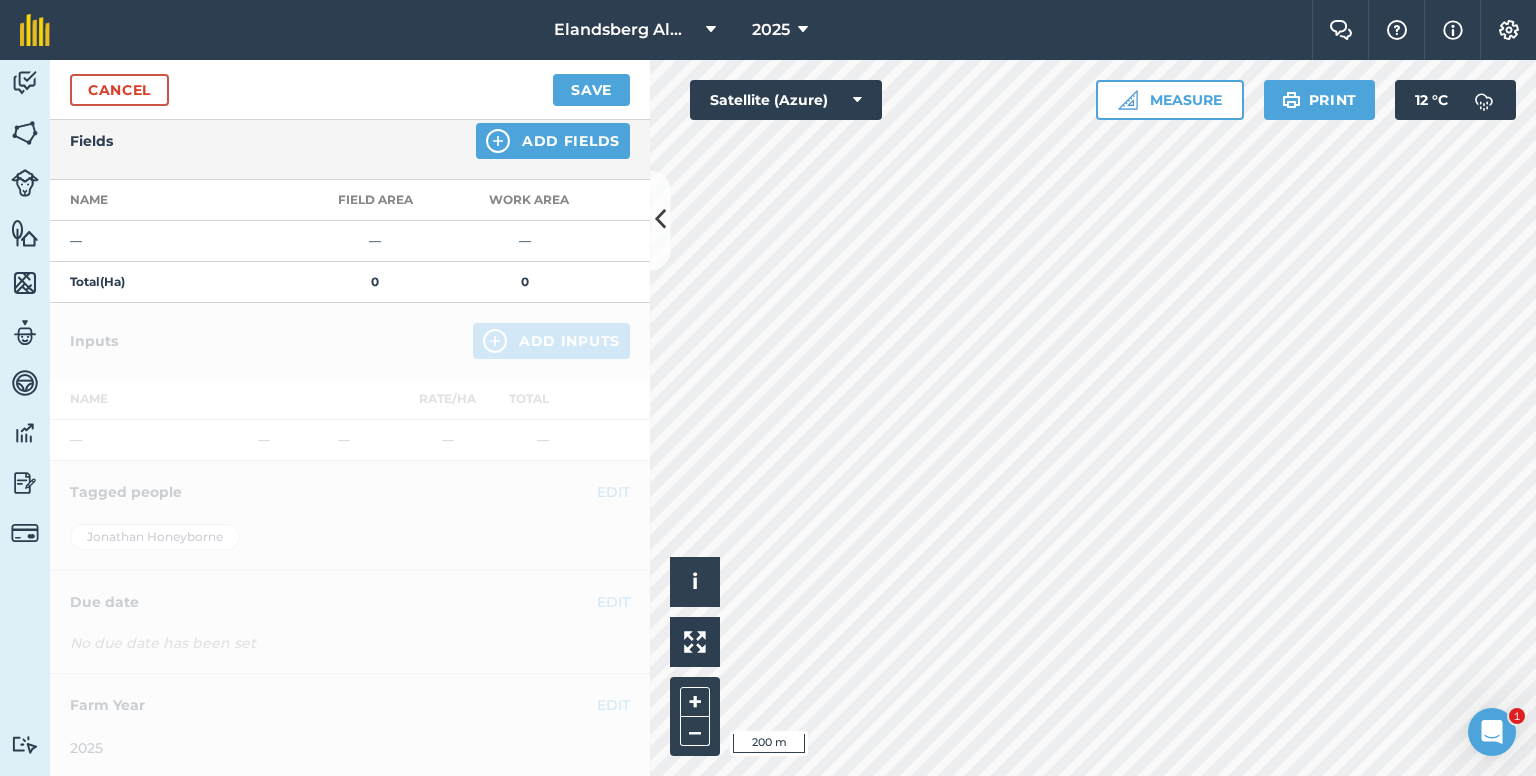 type on "yarabella" 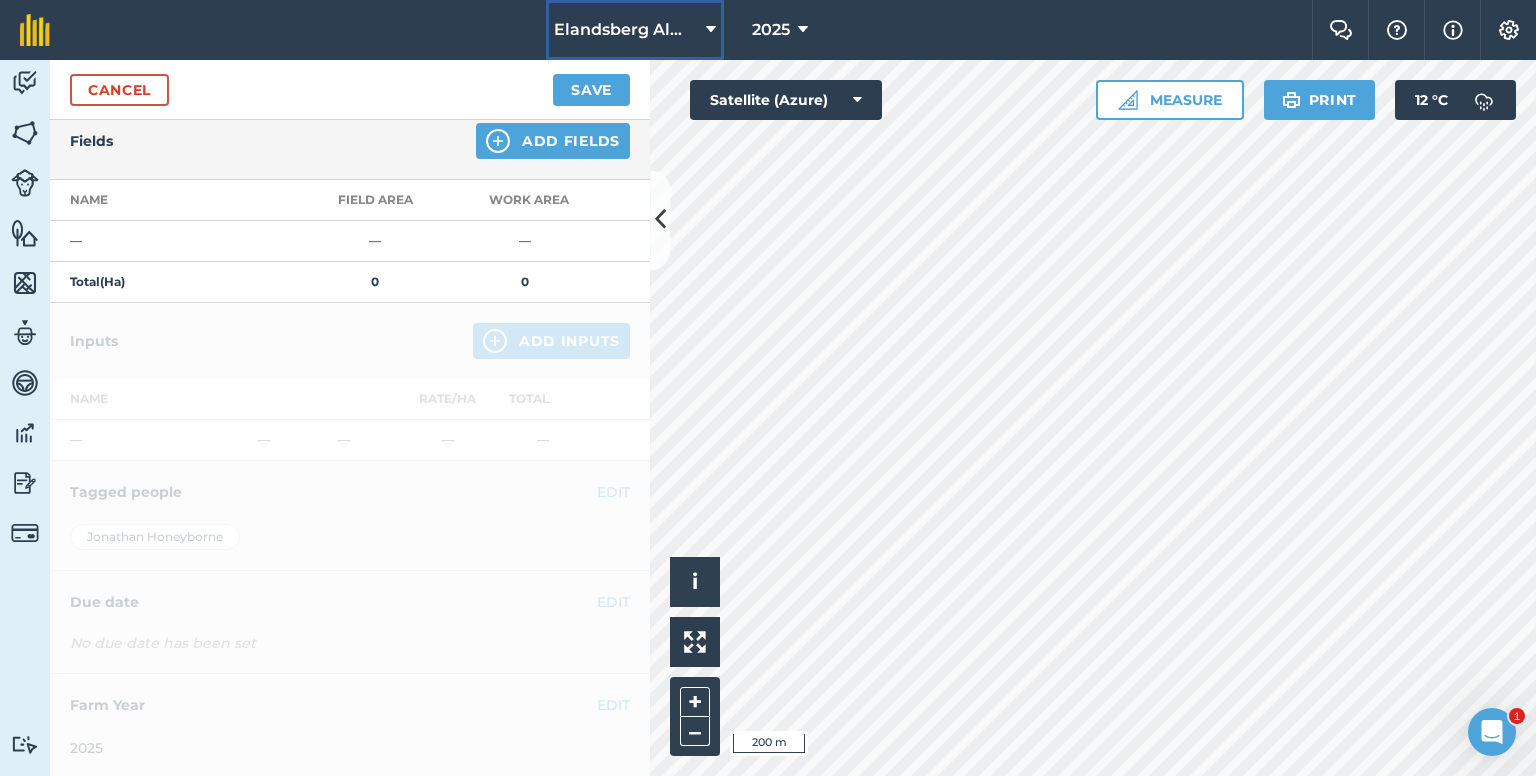 click on "Elandsberg Almonds" at bounding box center [626, 30] 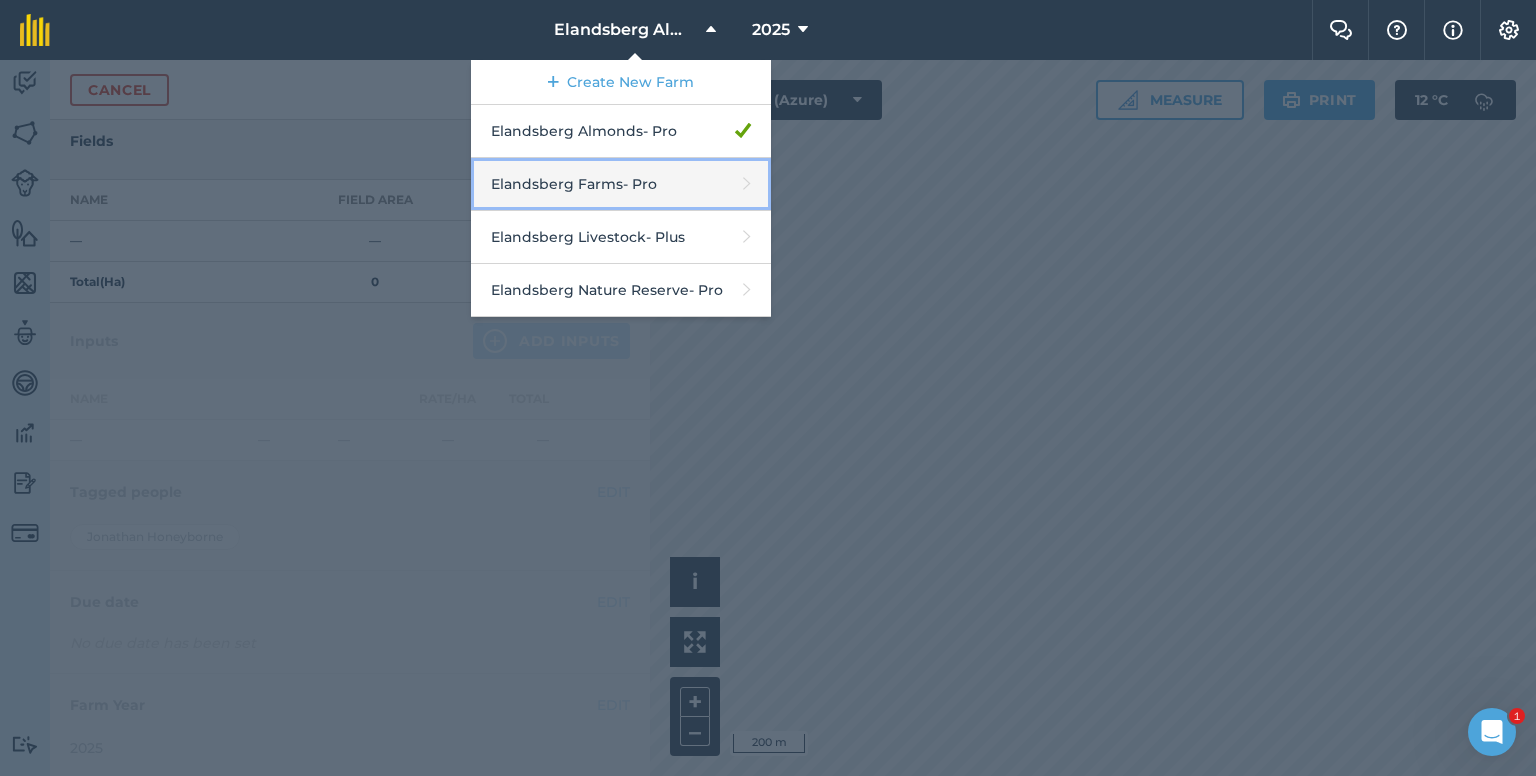 click on "Elandsberg Farms - Pro" at bounding box center (621, 184) 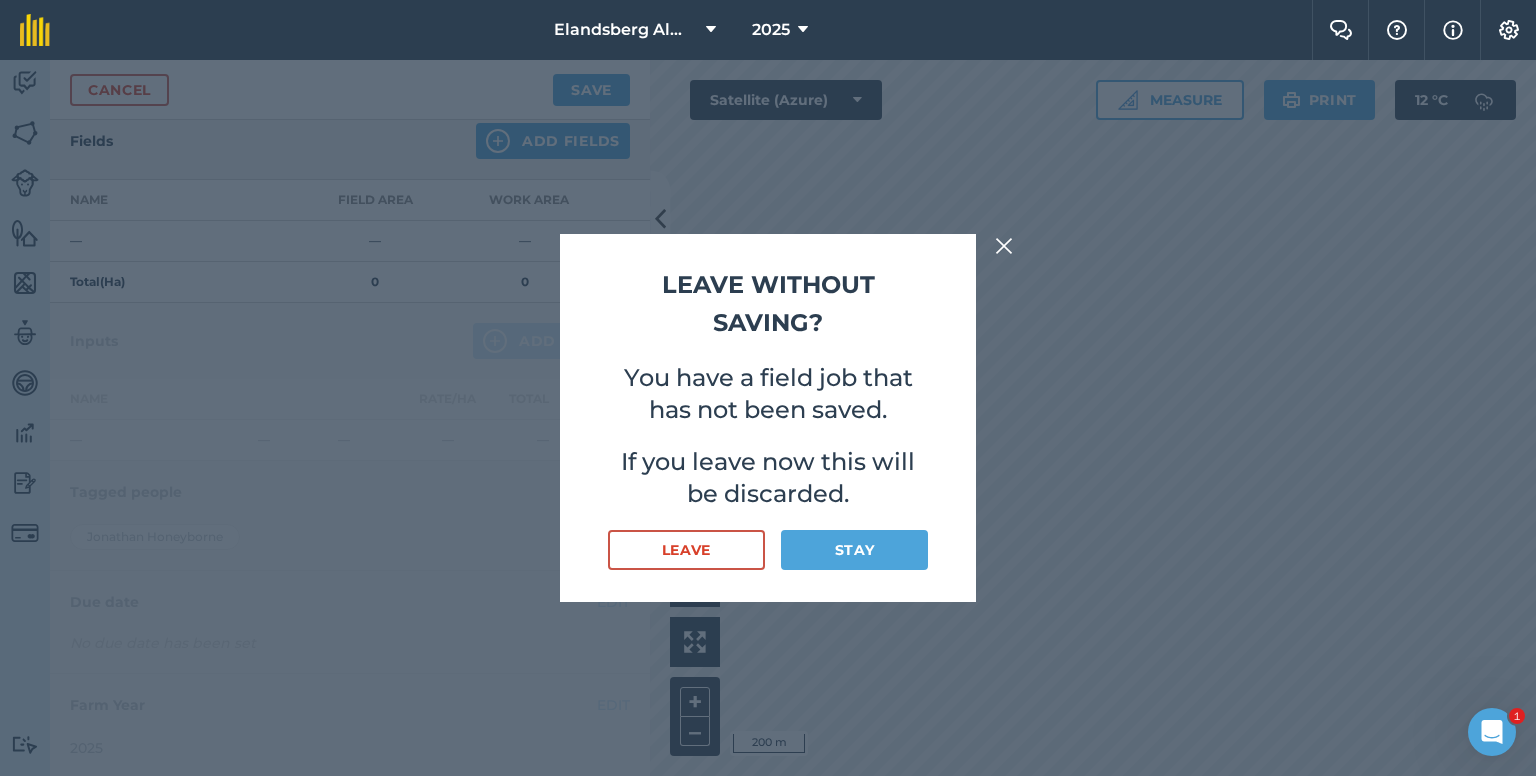 click on "Leave without saving? You have a field job that has not been saved. If you leave now this will be discarded. Leave Stay" at bounding box center [768, 418] 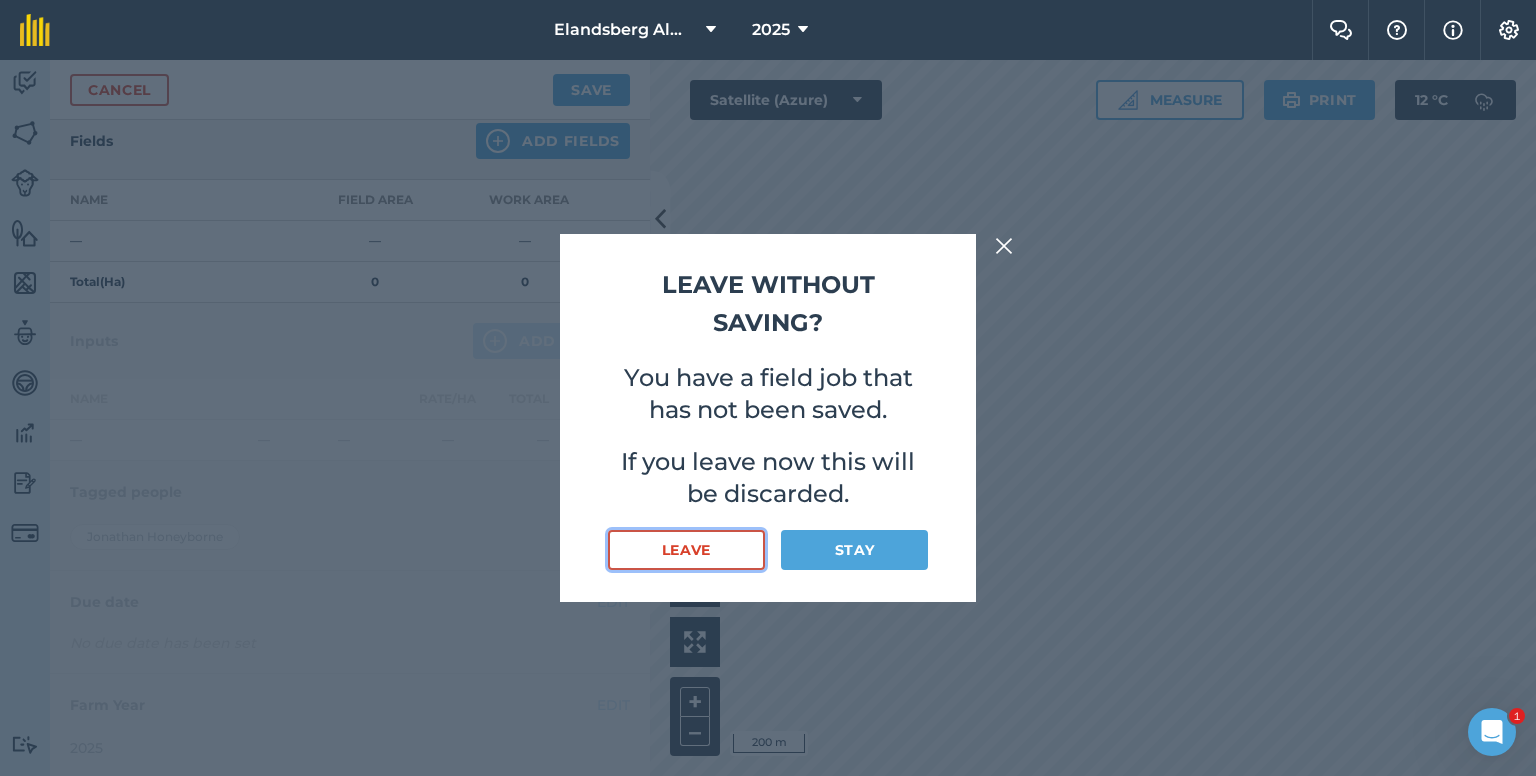 click on "Leave" at bounding box center [686, 550] 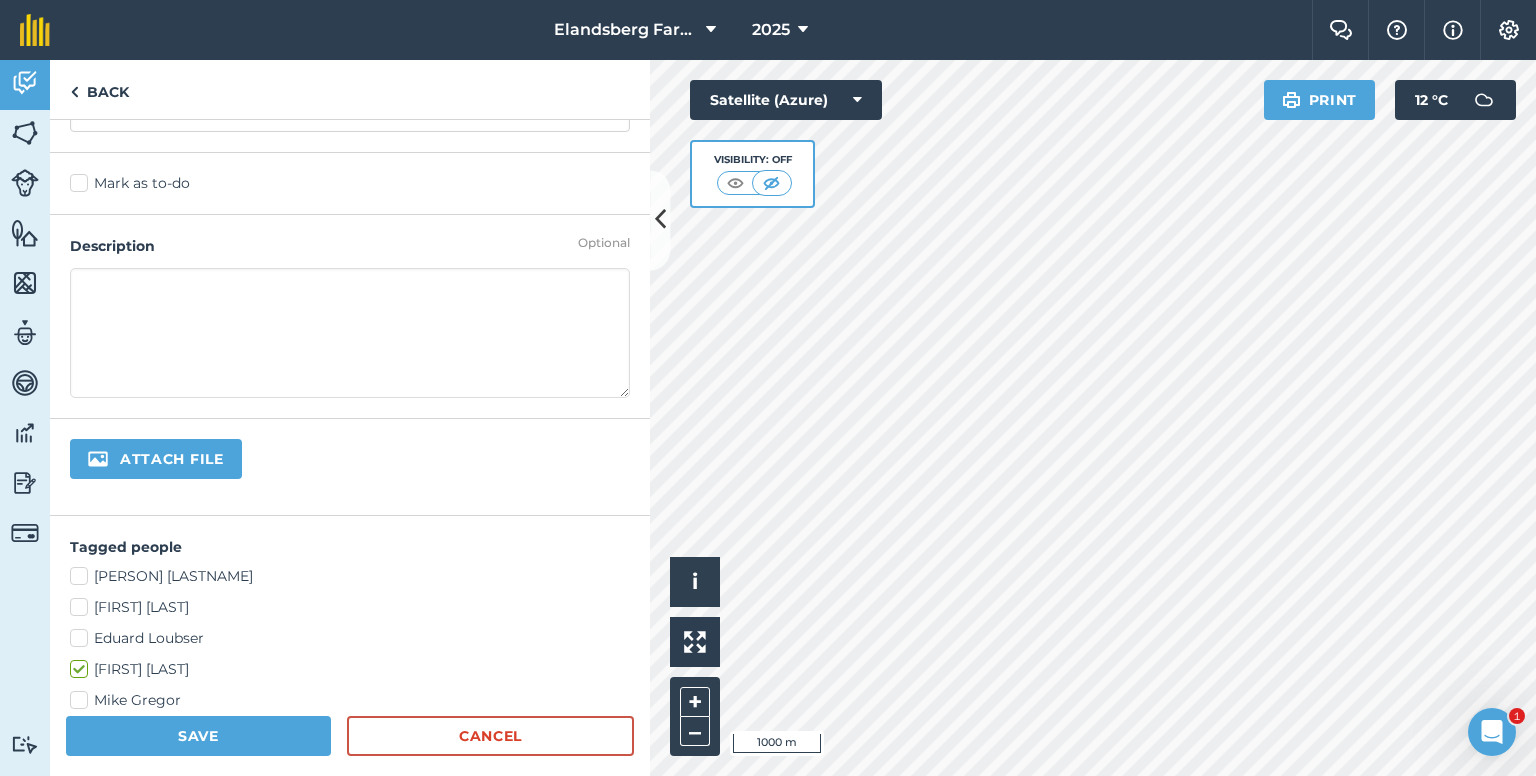 scroll, scrollTop: 200, scrollLeft: 0, axis: vertical 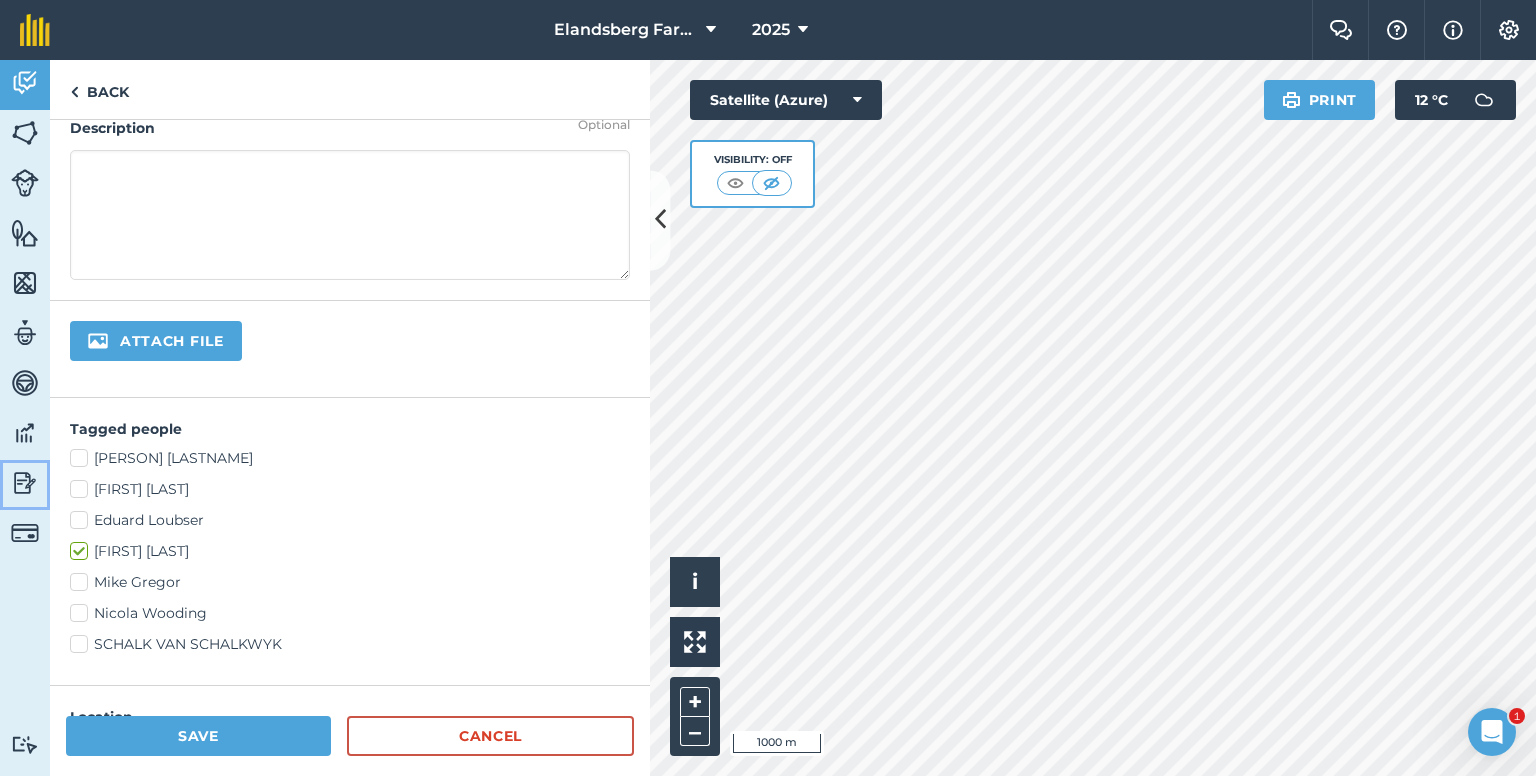click on "Reporting" at bounding box center (25, 485) 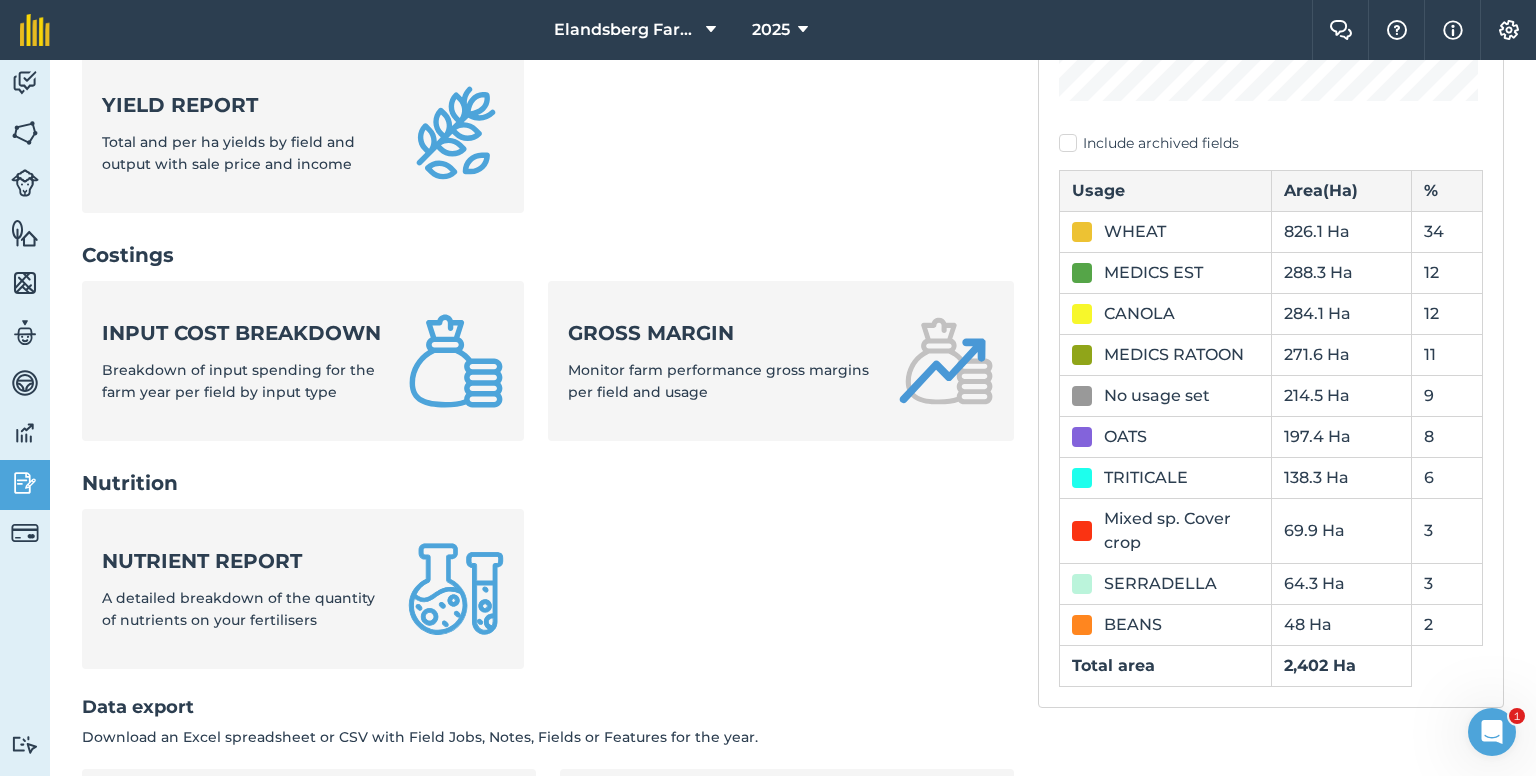 scroll, scrollTop: 700, scrollLeft: 0, axis: vertical 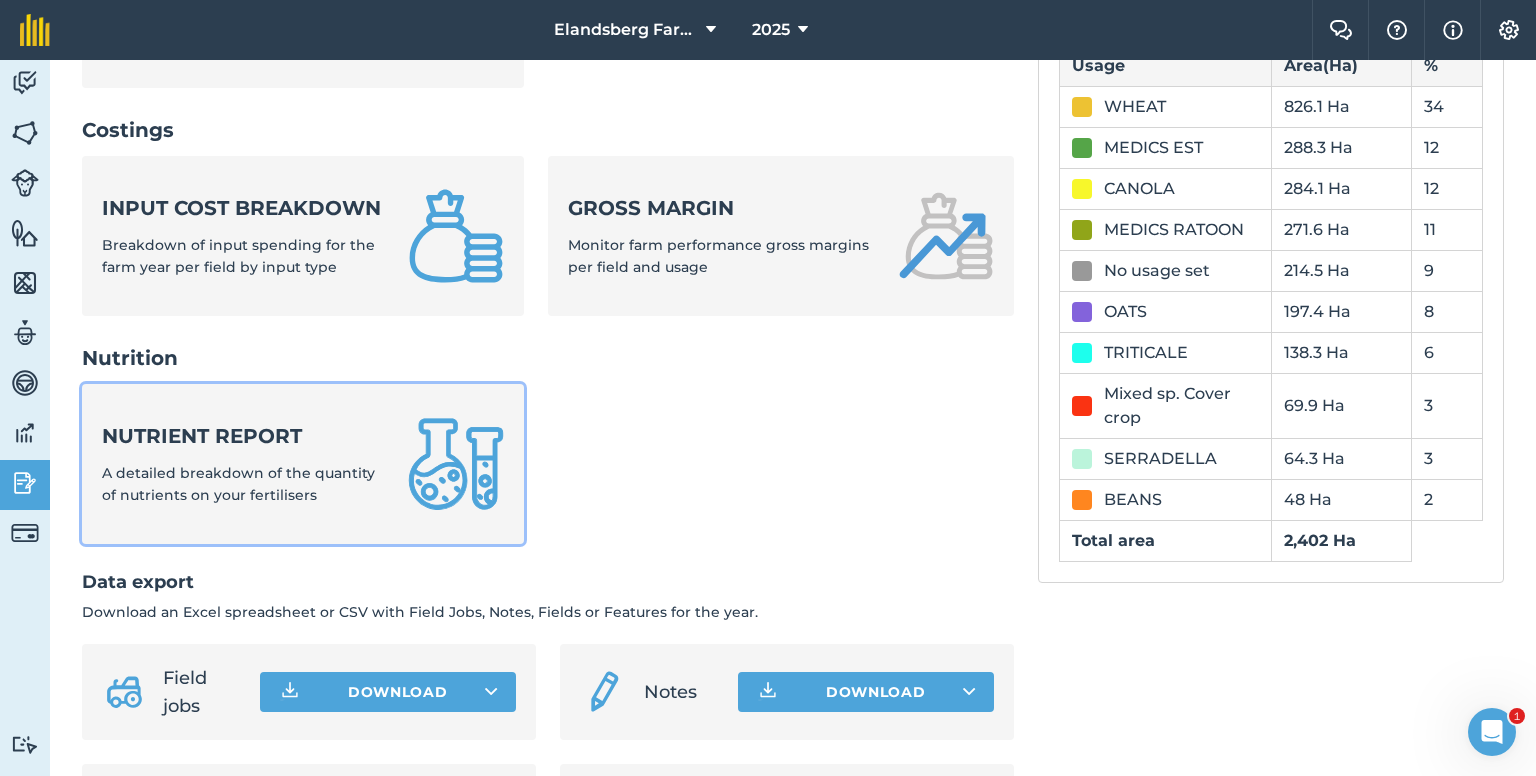 click on "Nutrient report A detailed breakdown of the quantity of nutrients on your fertilisers" at bounding box center (243, 464) 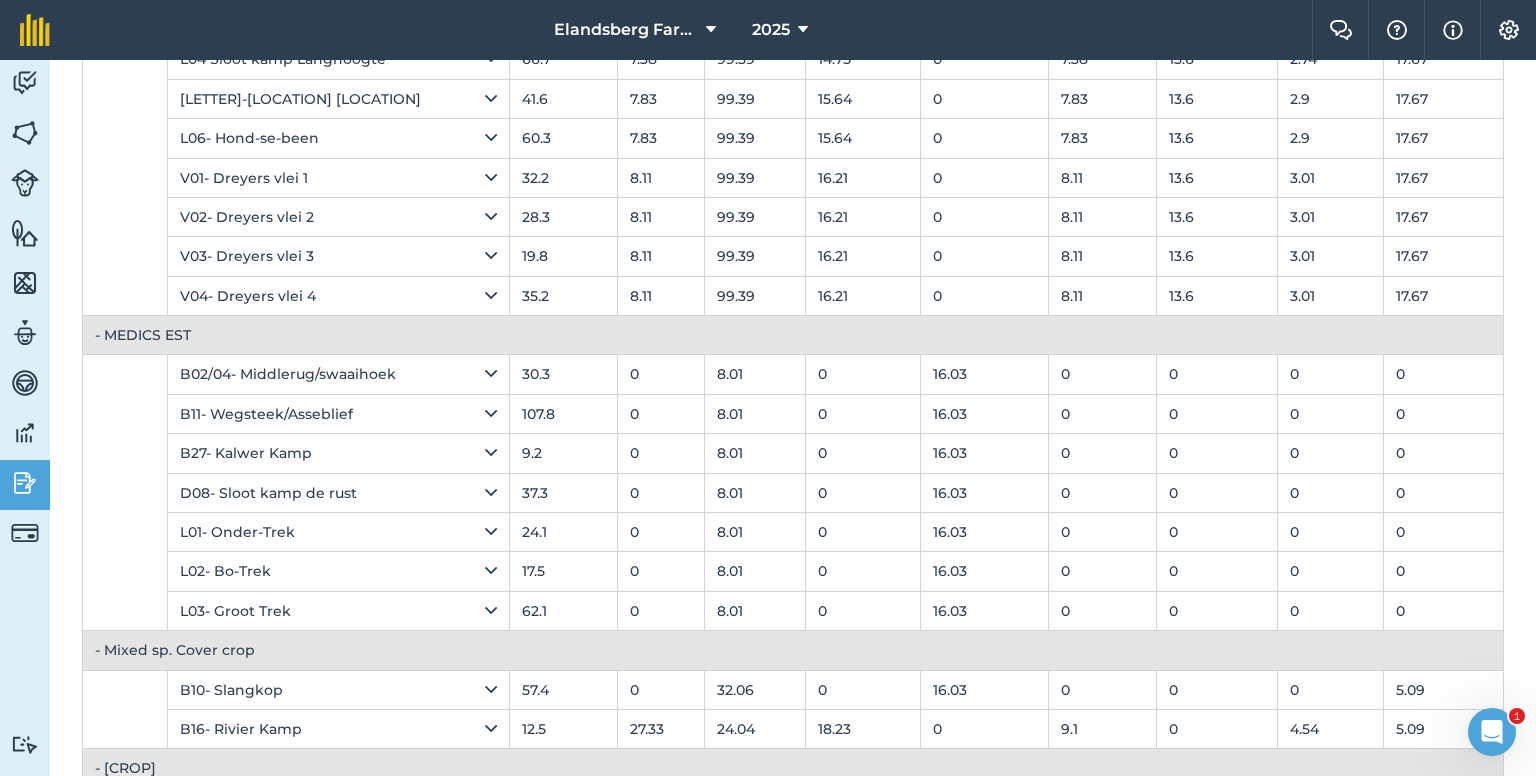 scroll, scrollTop: 0, scrollLeft: 0, axis: both 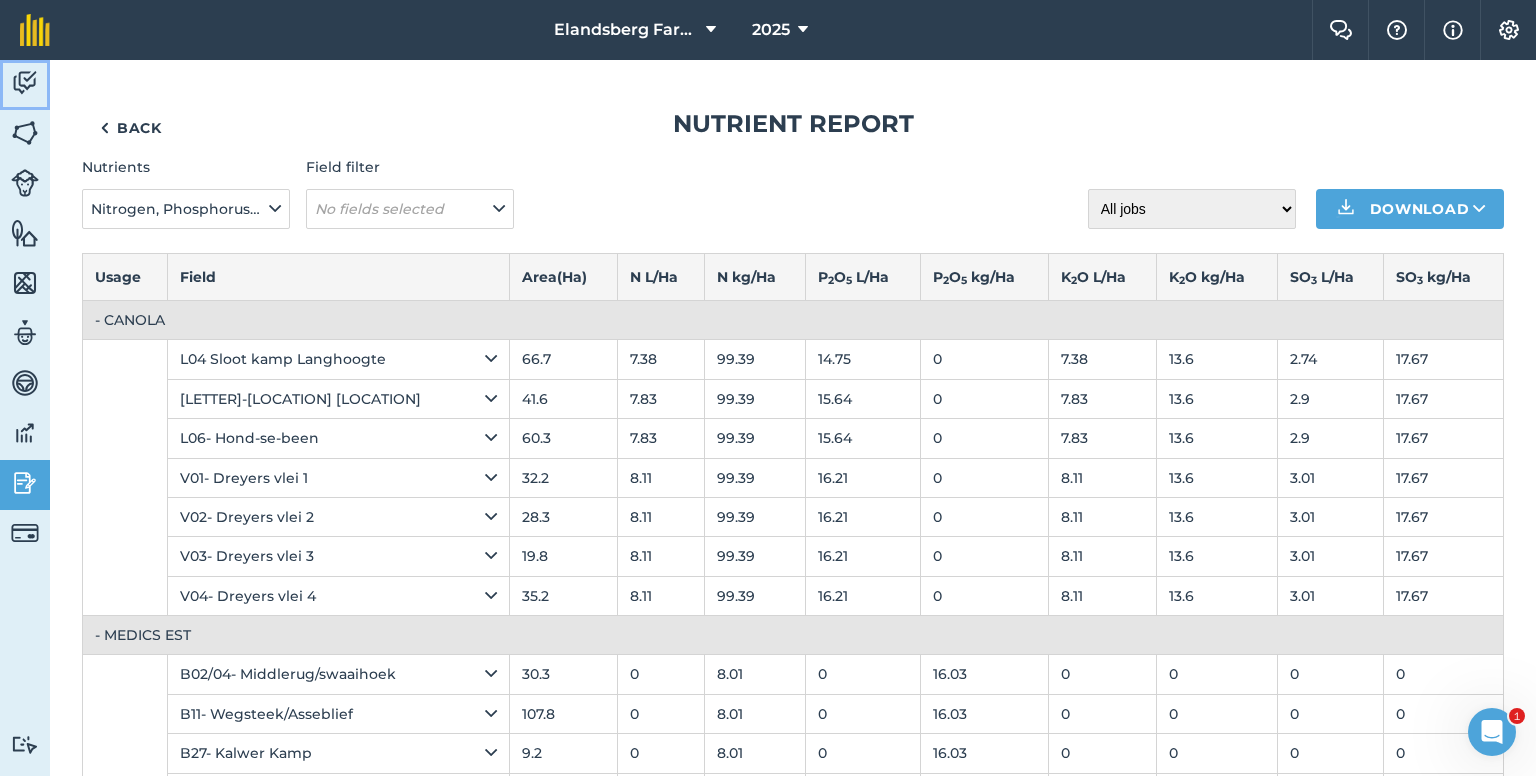 click at bounding box center [25, 83] 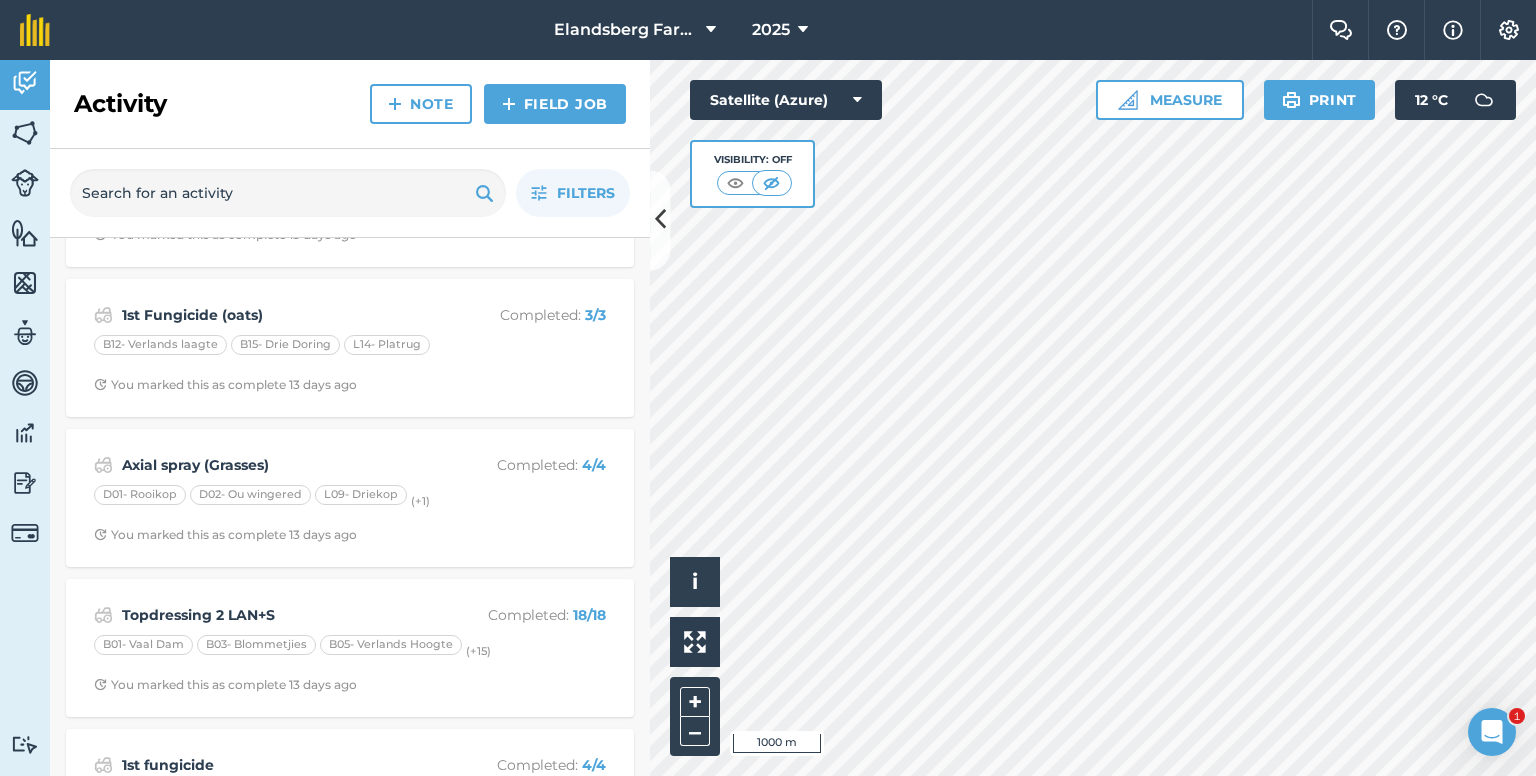 scroll, scrollTop: 0, scrollLeft: 0, axis: both 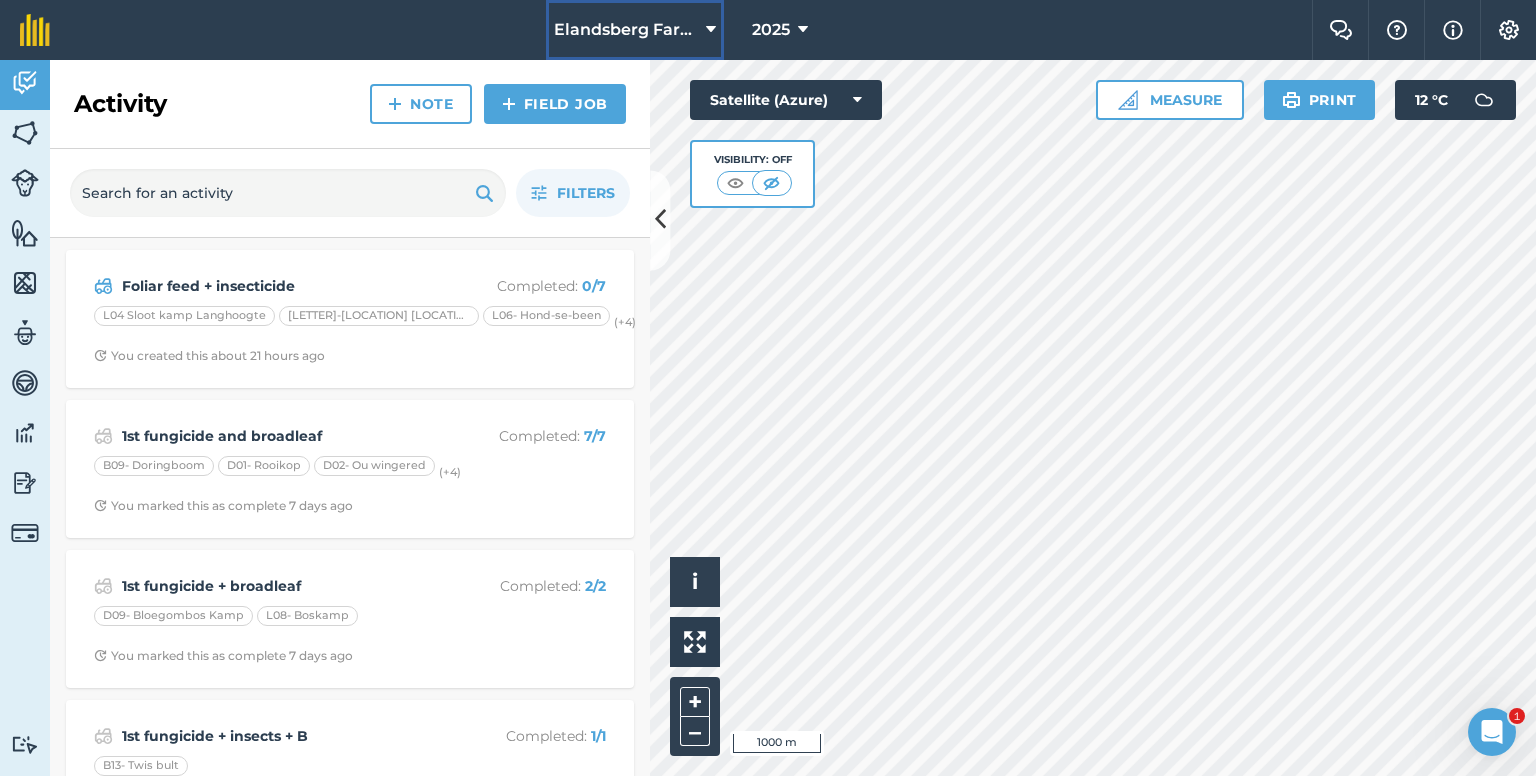 click on "Elandsberg Farms" at bounding box center (626, 30) 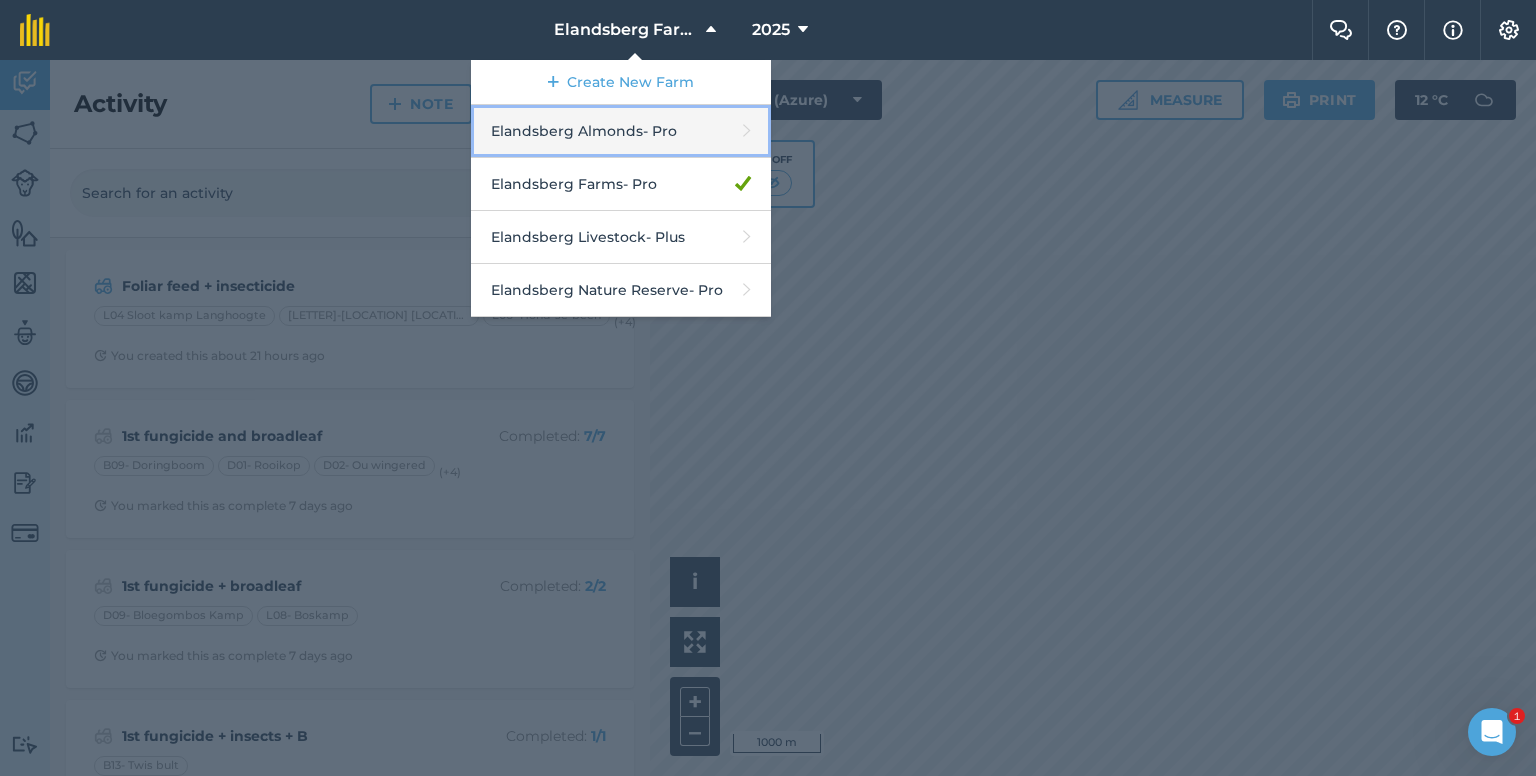 click on "[BRAND] [BRAND]   - Pro" at bounding box center [621, 131] 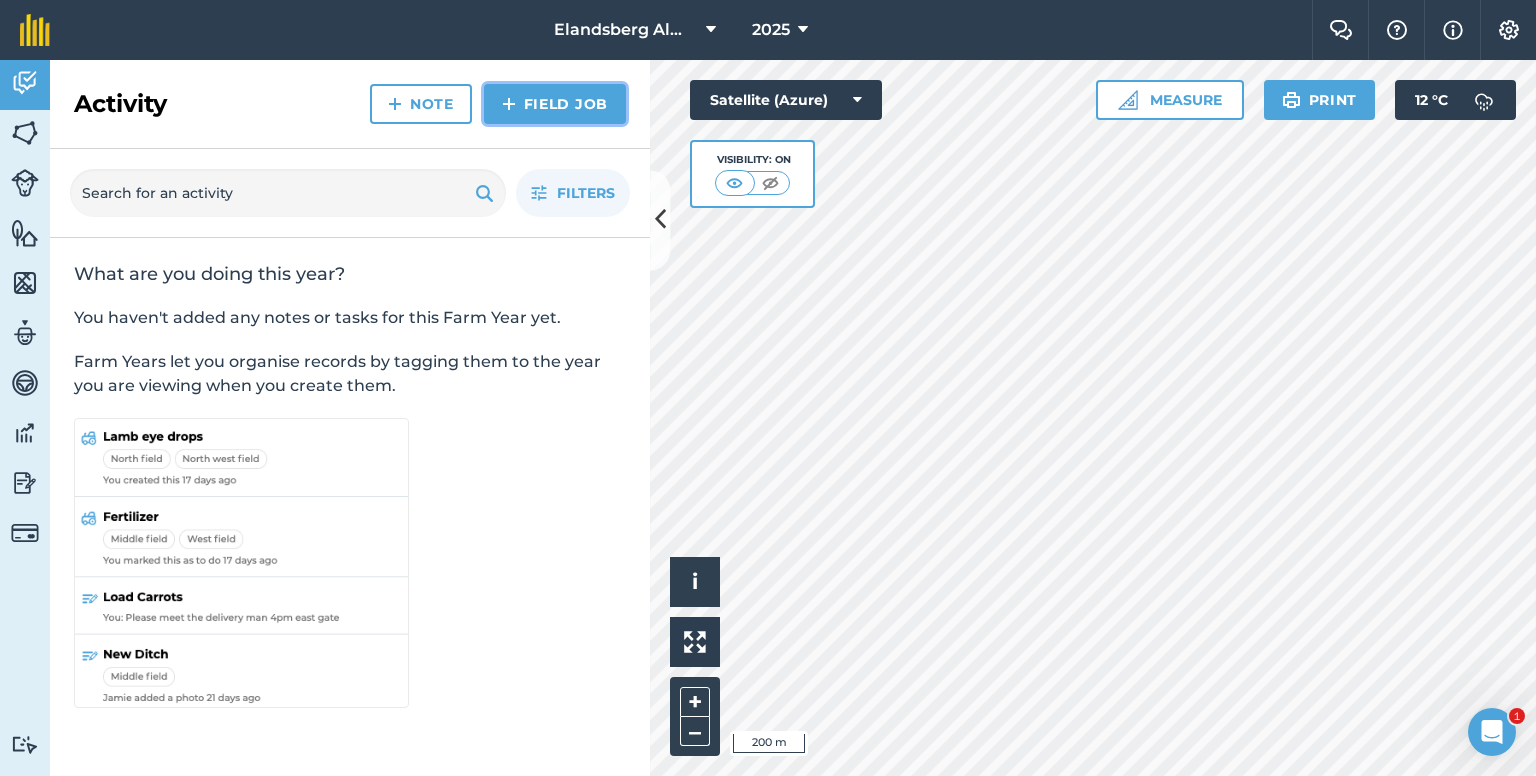 click on "Field Job" at bounding box center [555, 104] 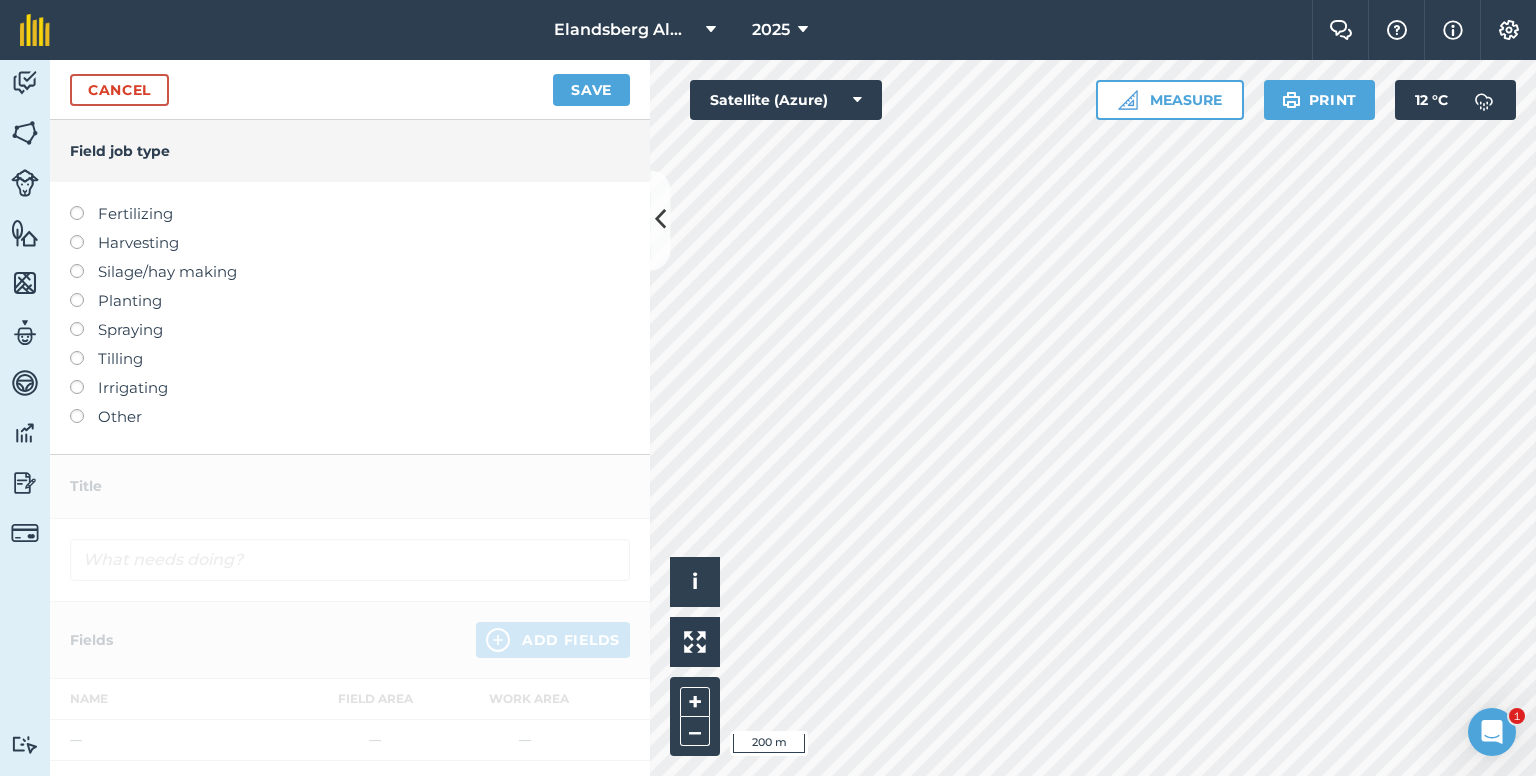 click on "Spraying" at bounding box center [350, 330] 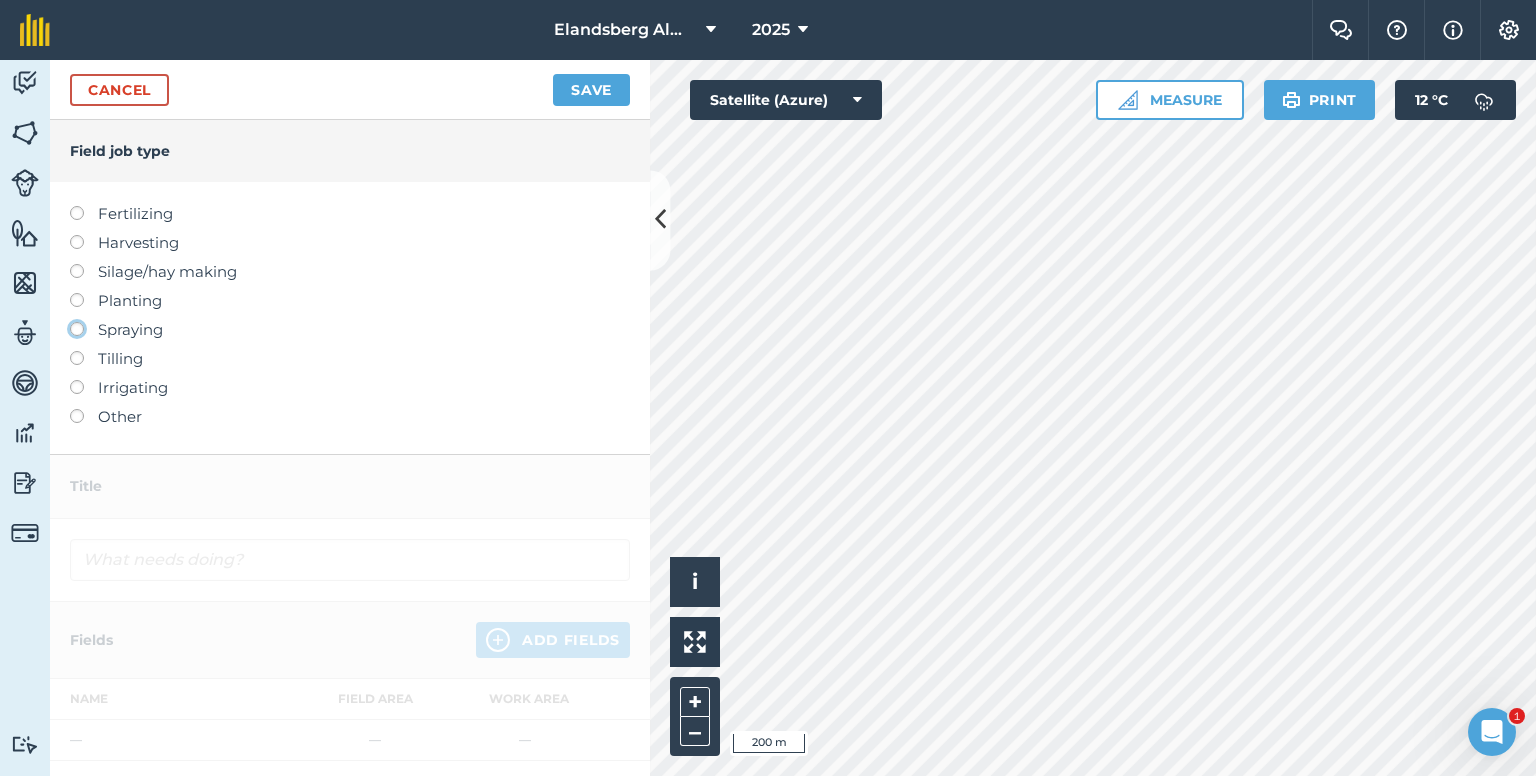 click on "Spraying" at bounding box center [-9943, 328] 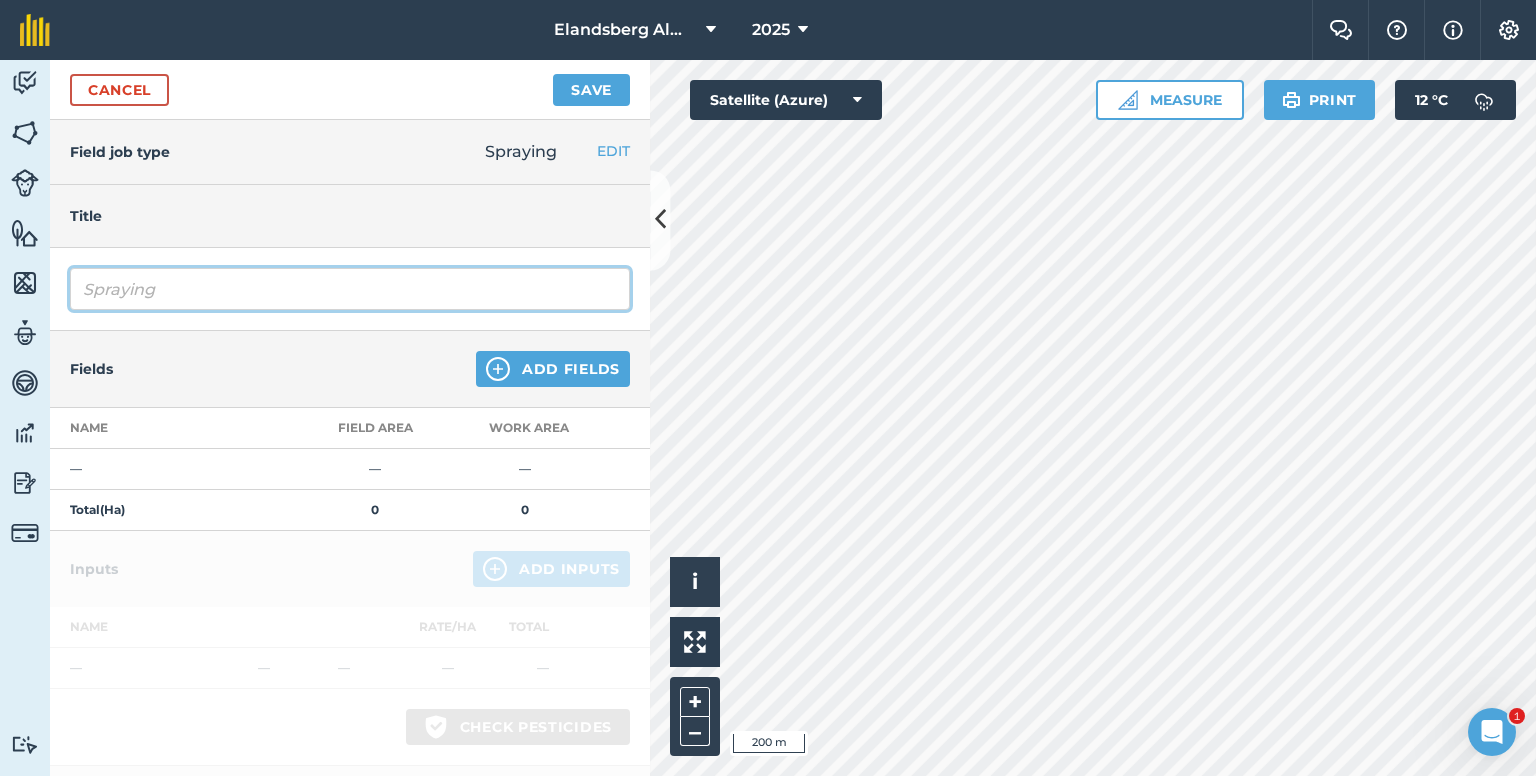 click on "Spraying" at bounding box center (350, 289) 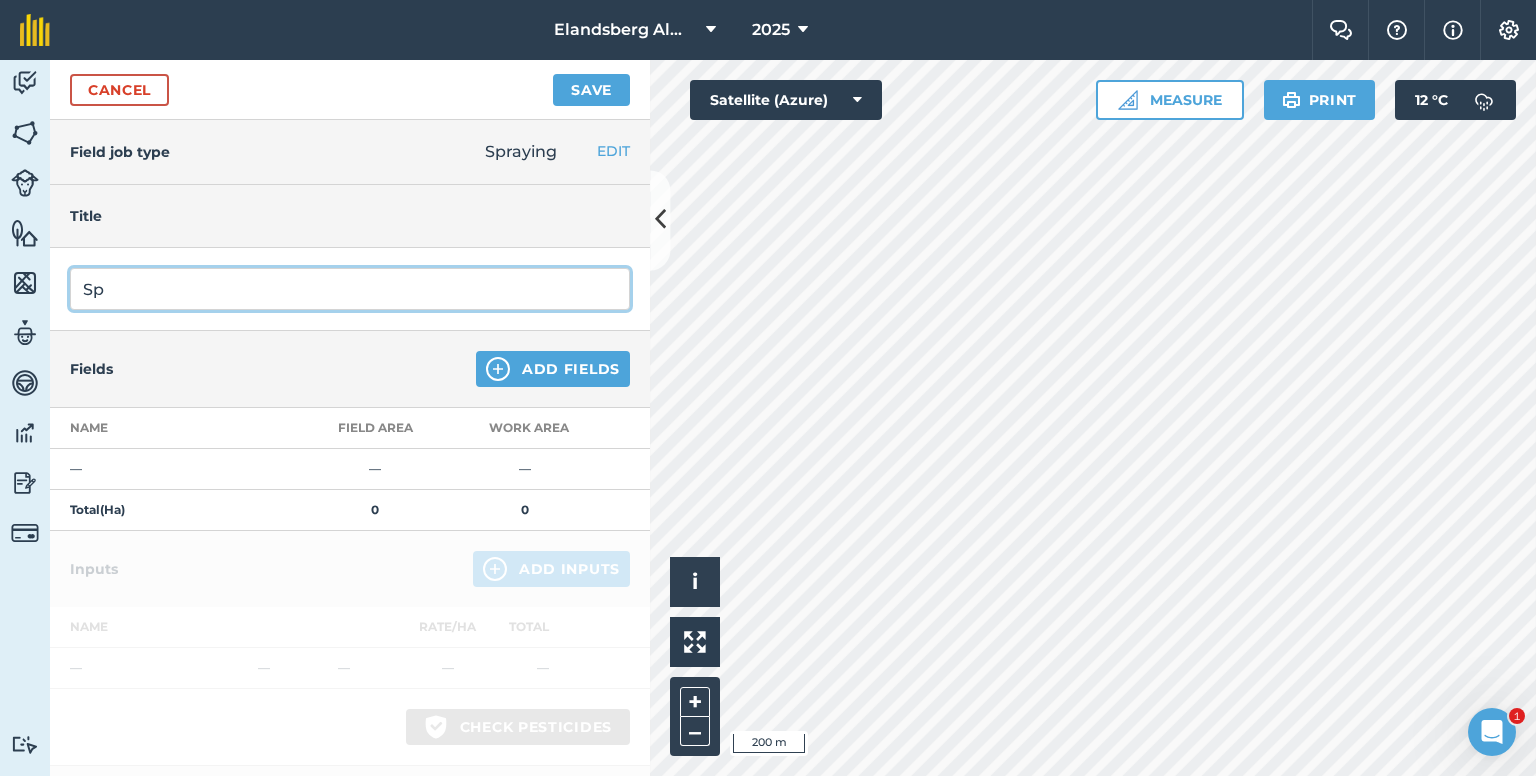 type on "S" 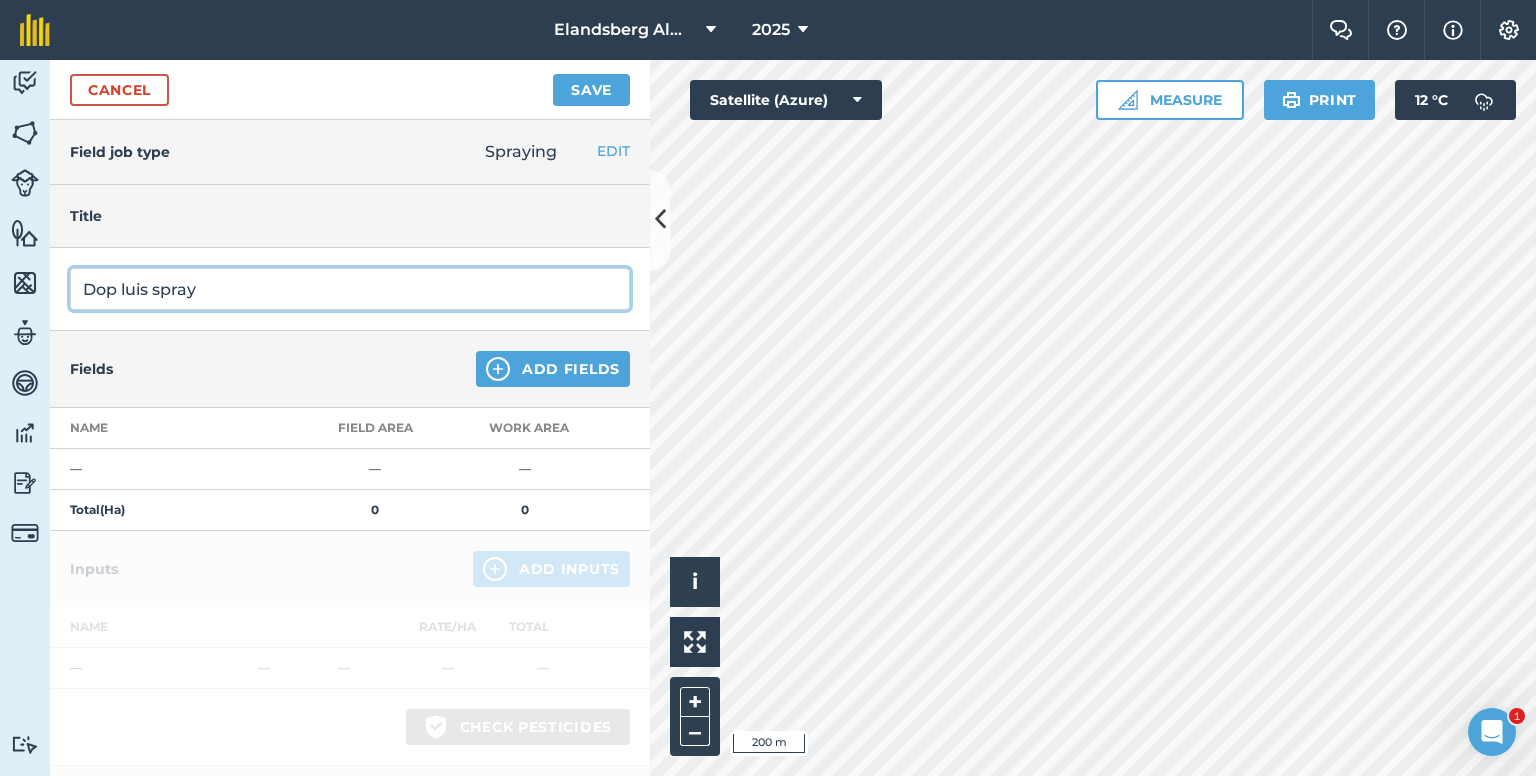 type on "Dop luis spray" 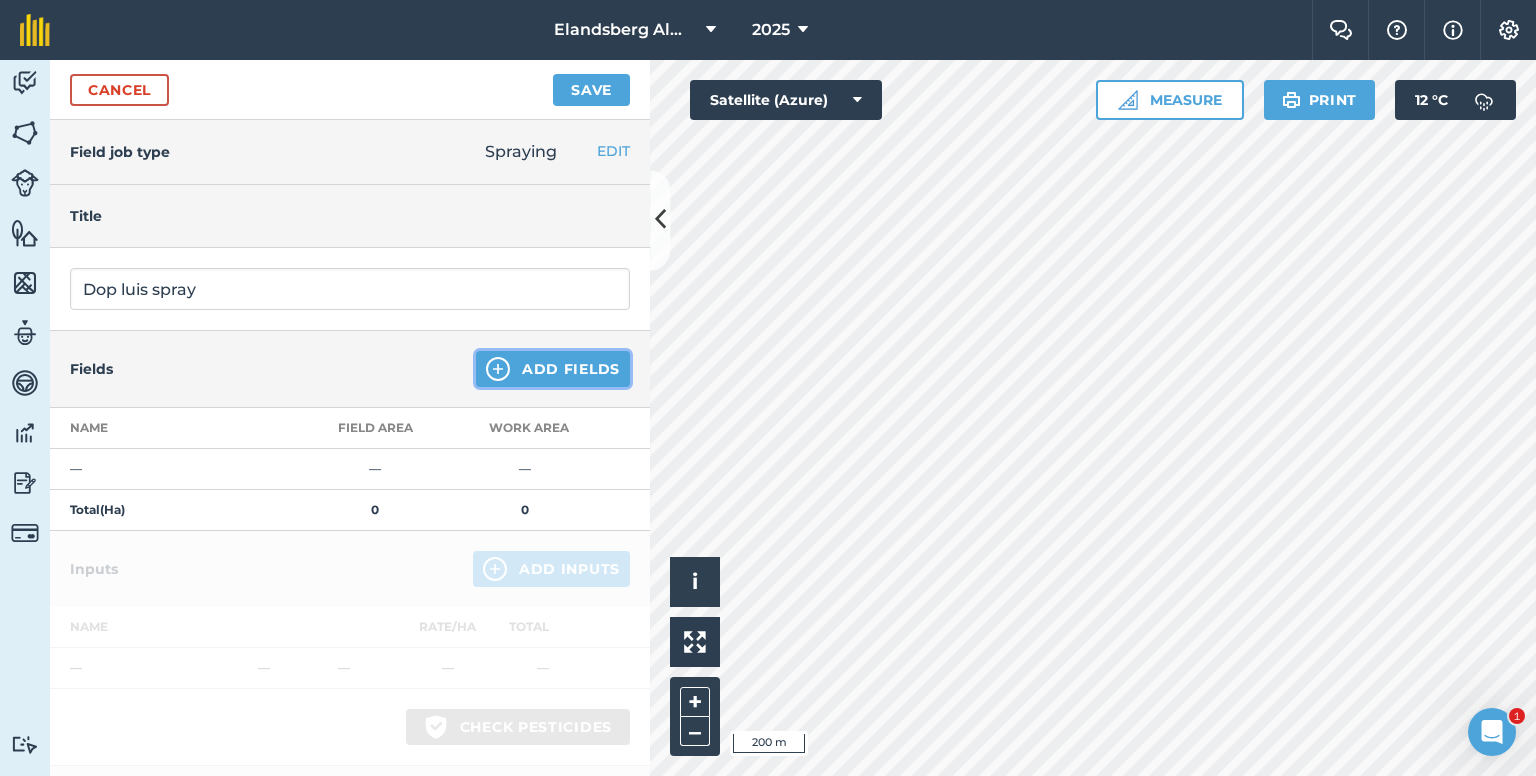 click on "Add Fields" at bounding box center [553, 369] 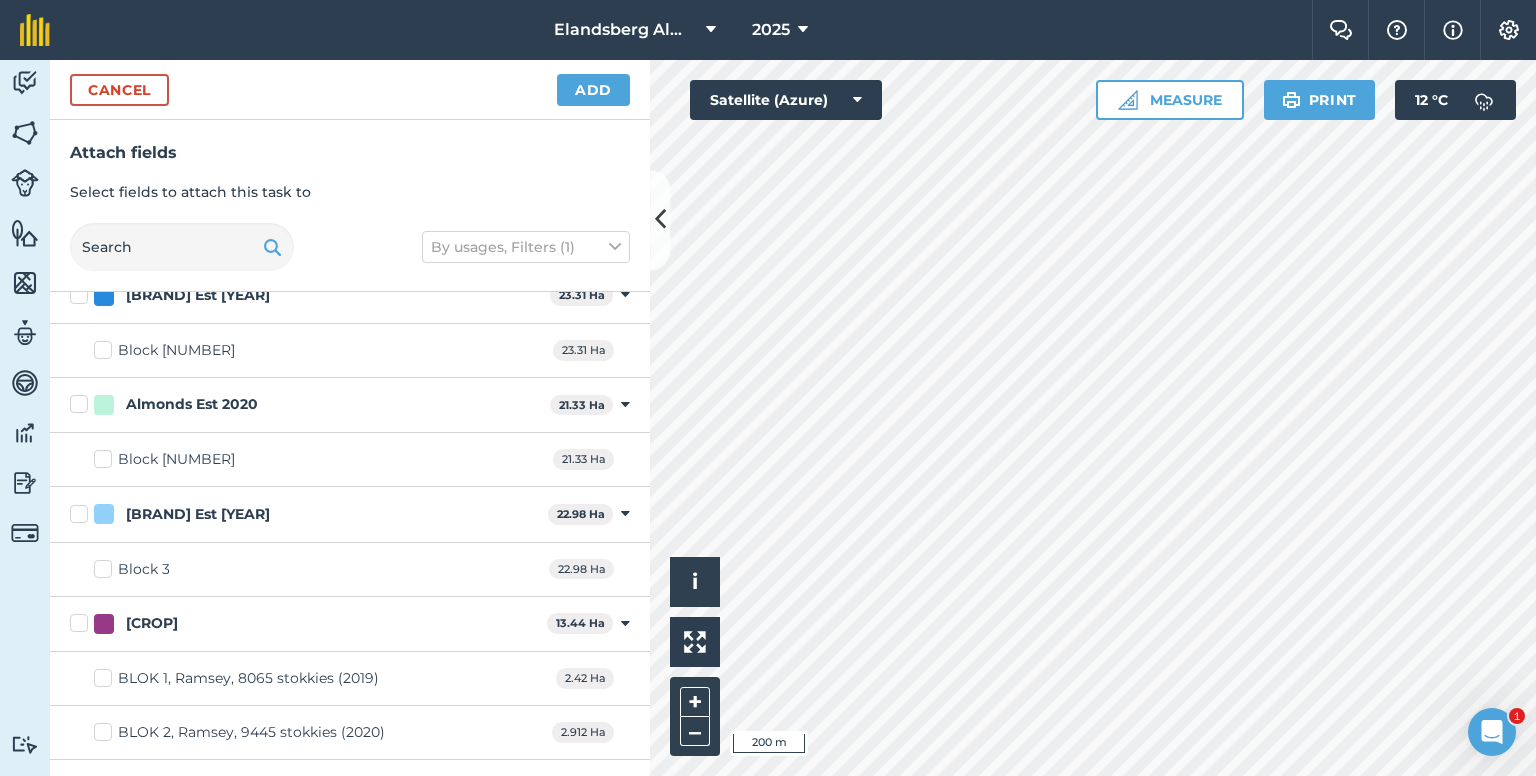 scroll, scrollTop: 100, scrollLeft: 0, axis: vertical 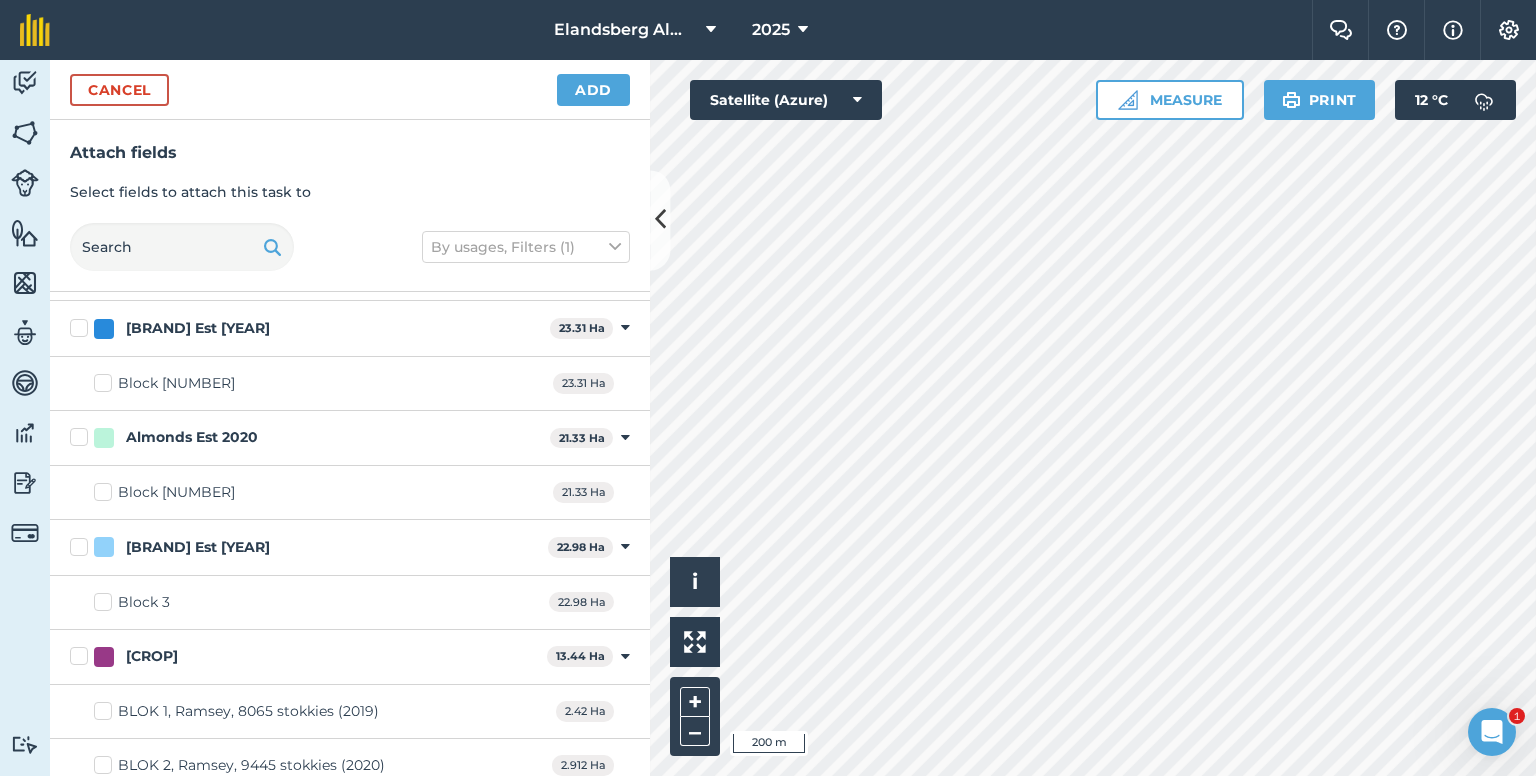 click on "[BRAND] Est [YEAR]" at bounding box center (306, 328) 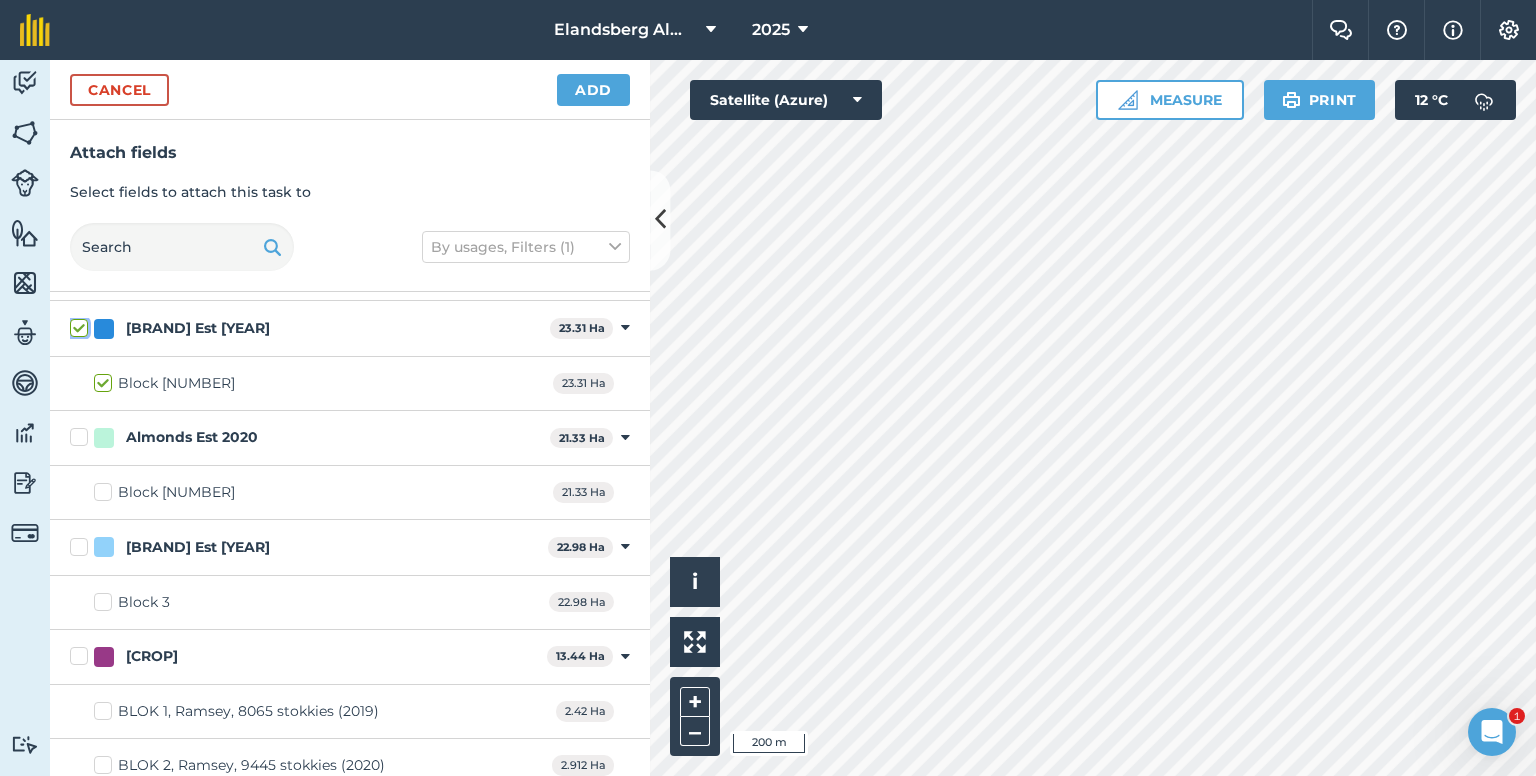 checkbox on "true" 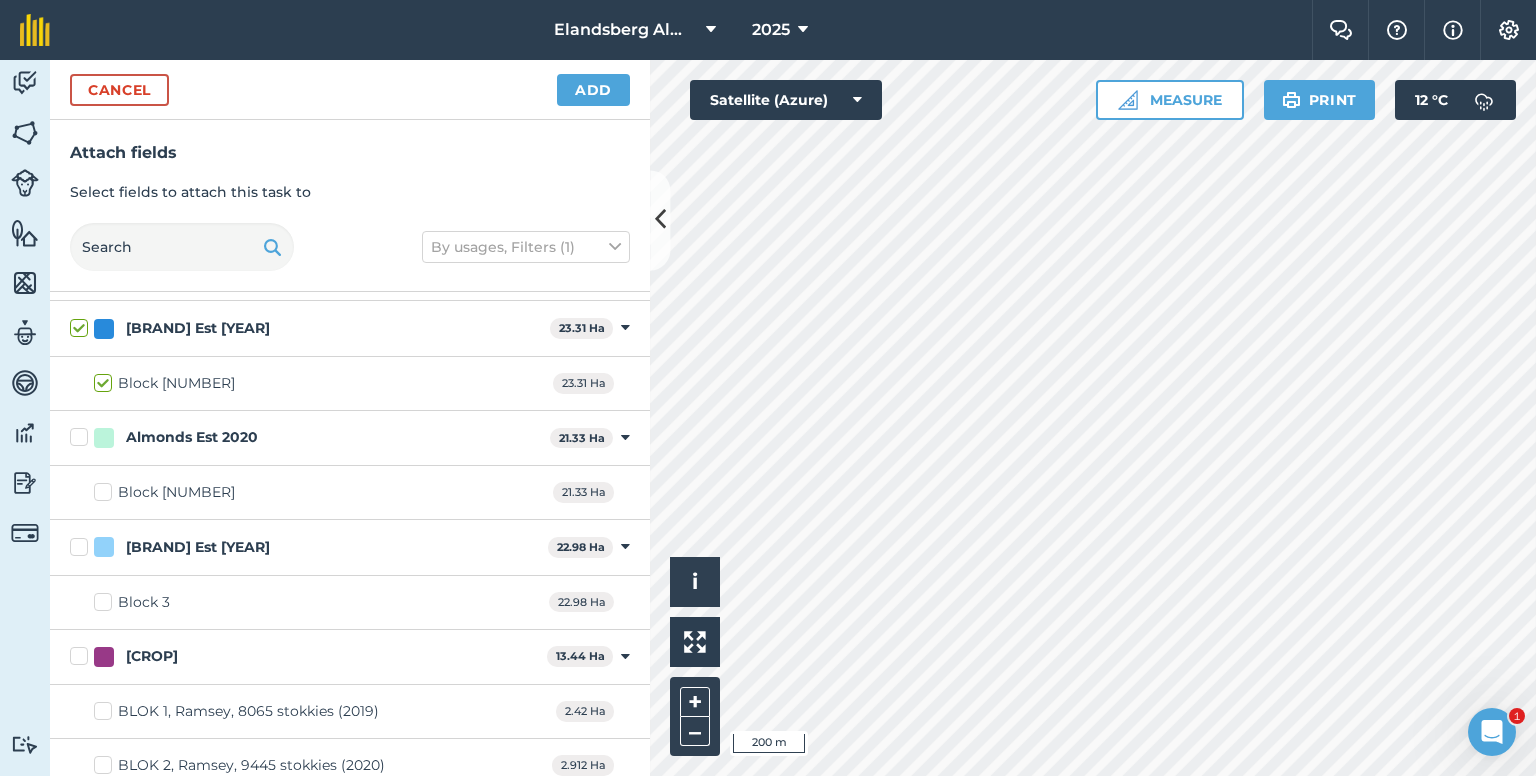 click on "Almonds Est 2020" at bounding box center [306, 437] 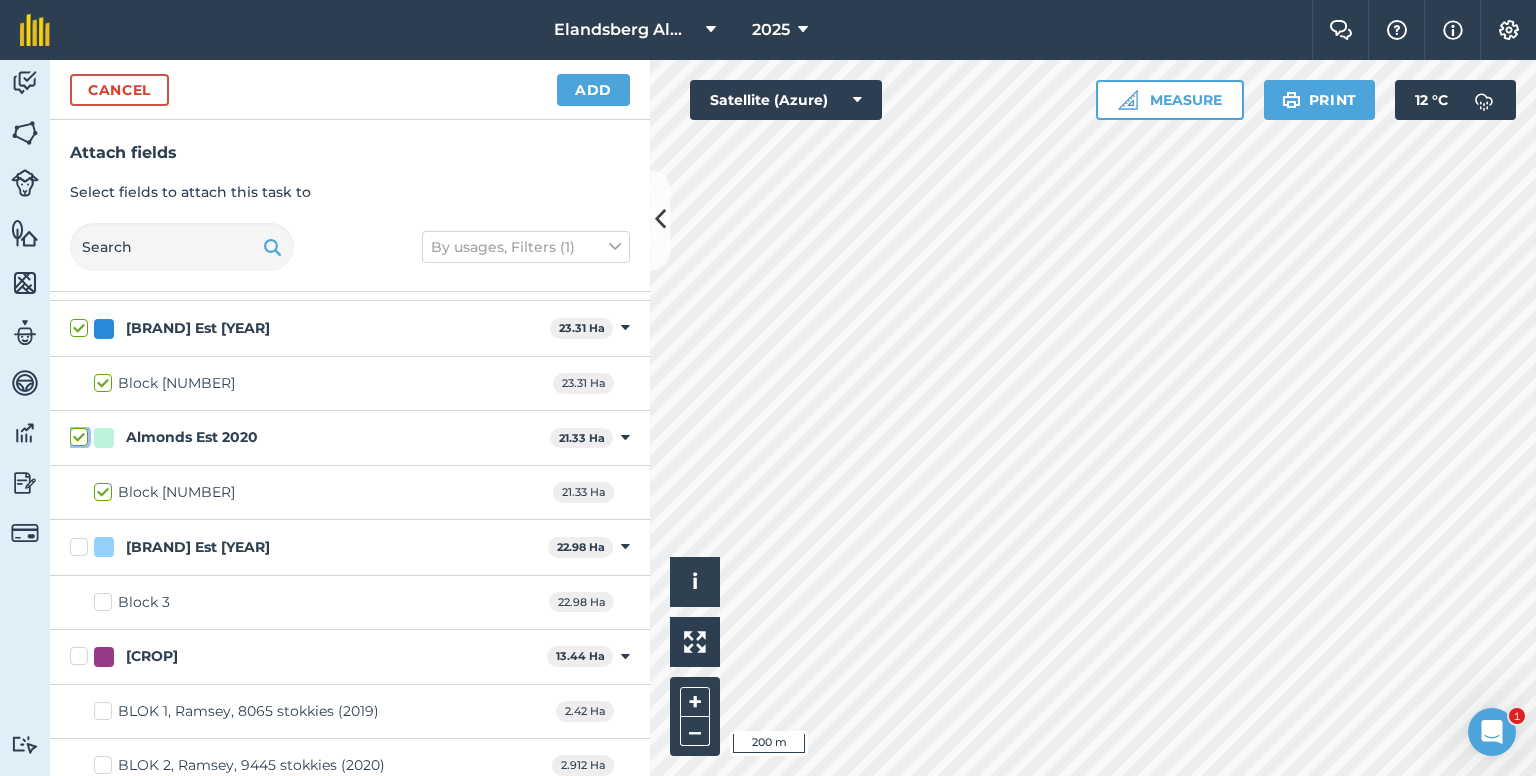 checkbox on "true" 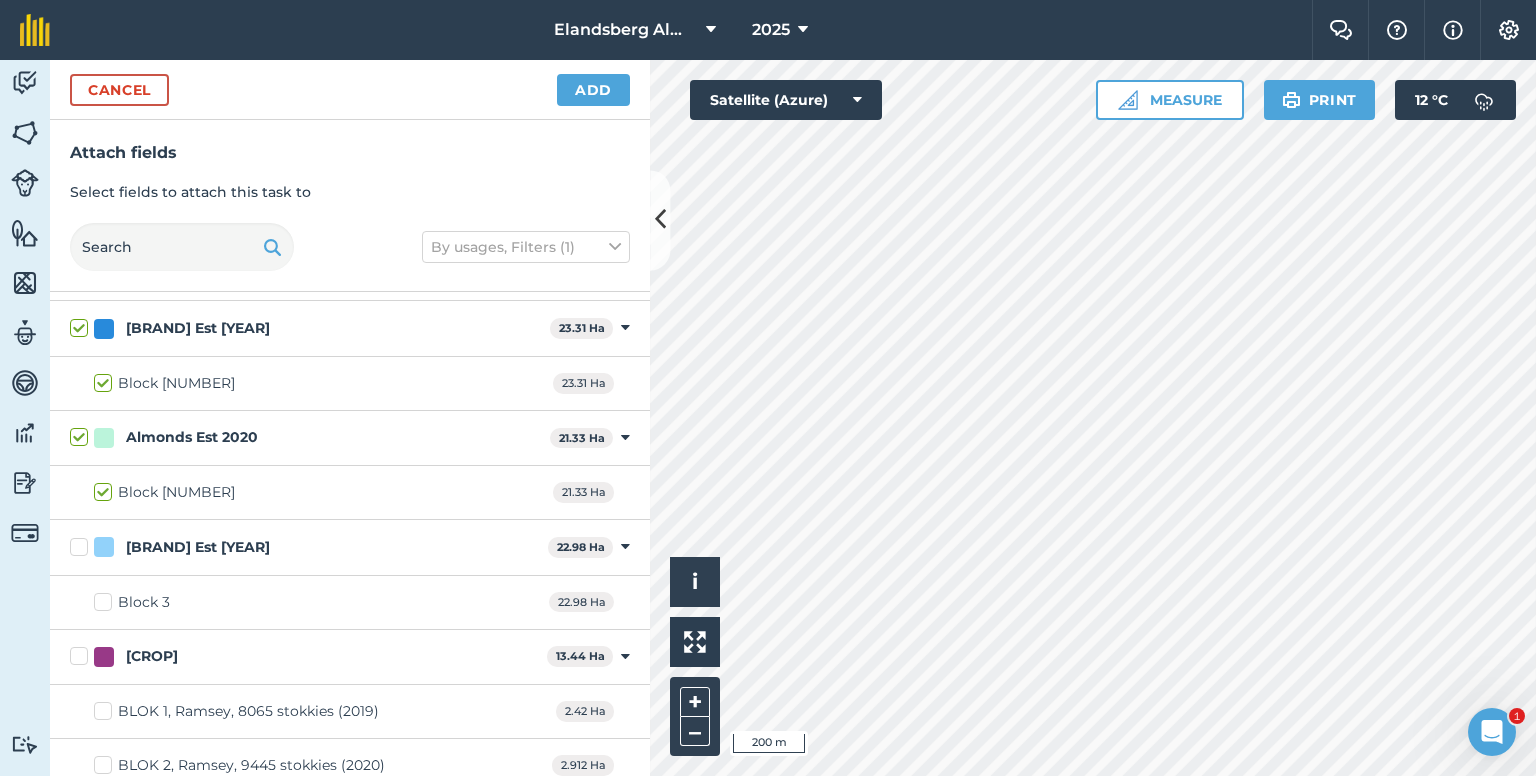 click on "[BRAND] Est [YEAR]" at bounding box center (305, 547) 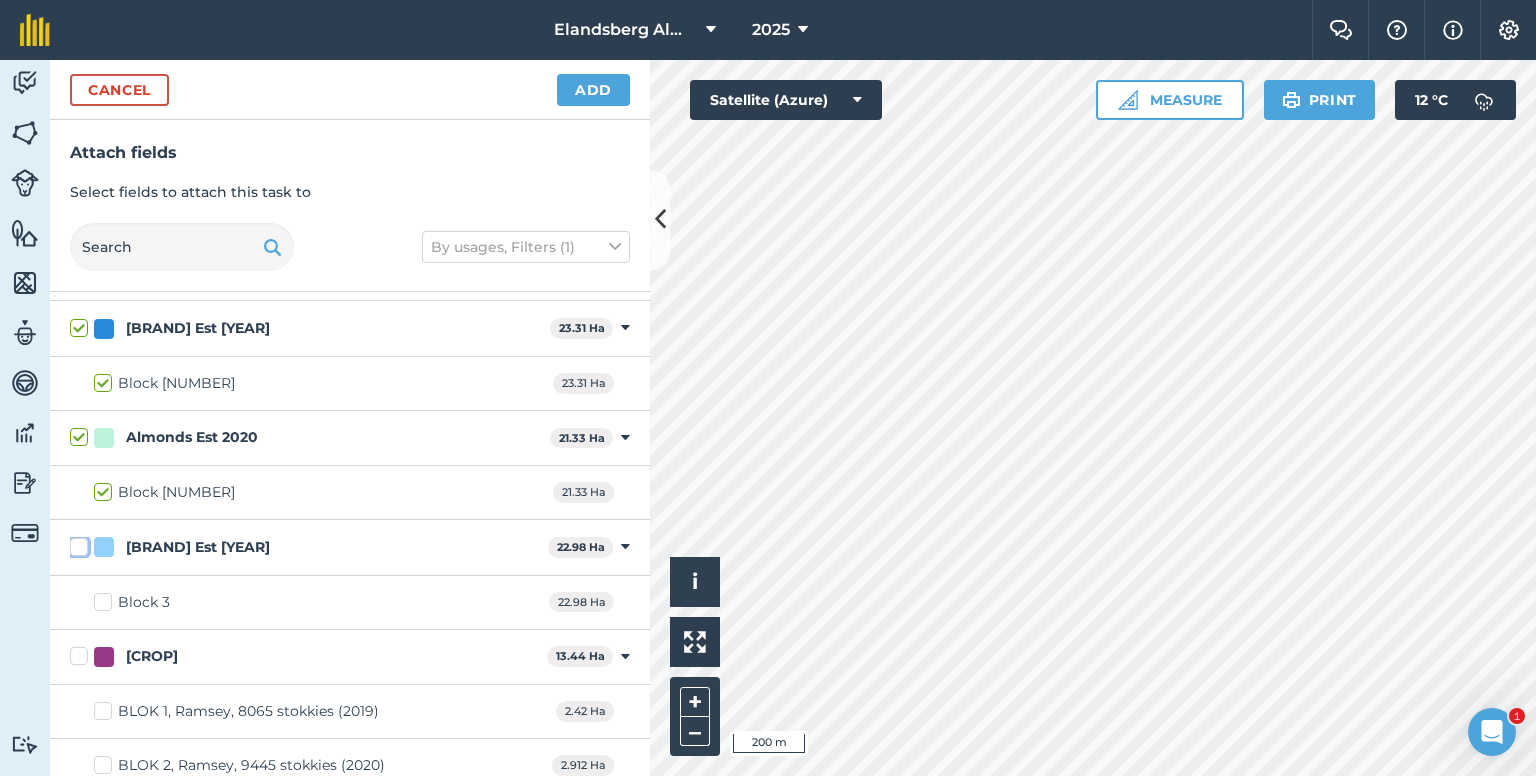 click on "[BRAND] Est [YEAR]" at bounding box center [76, 543] 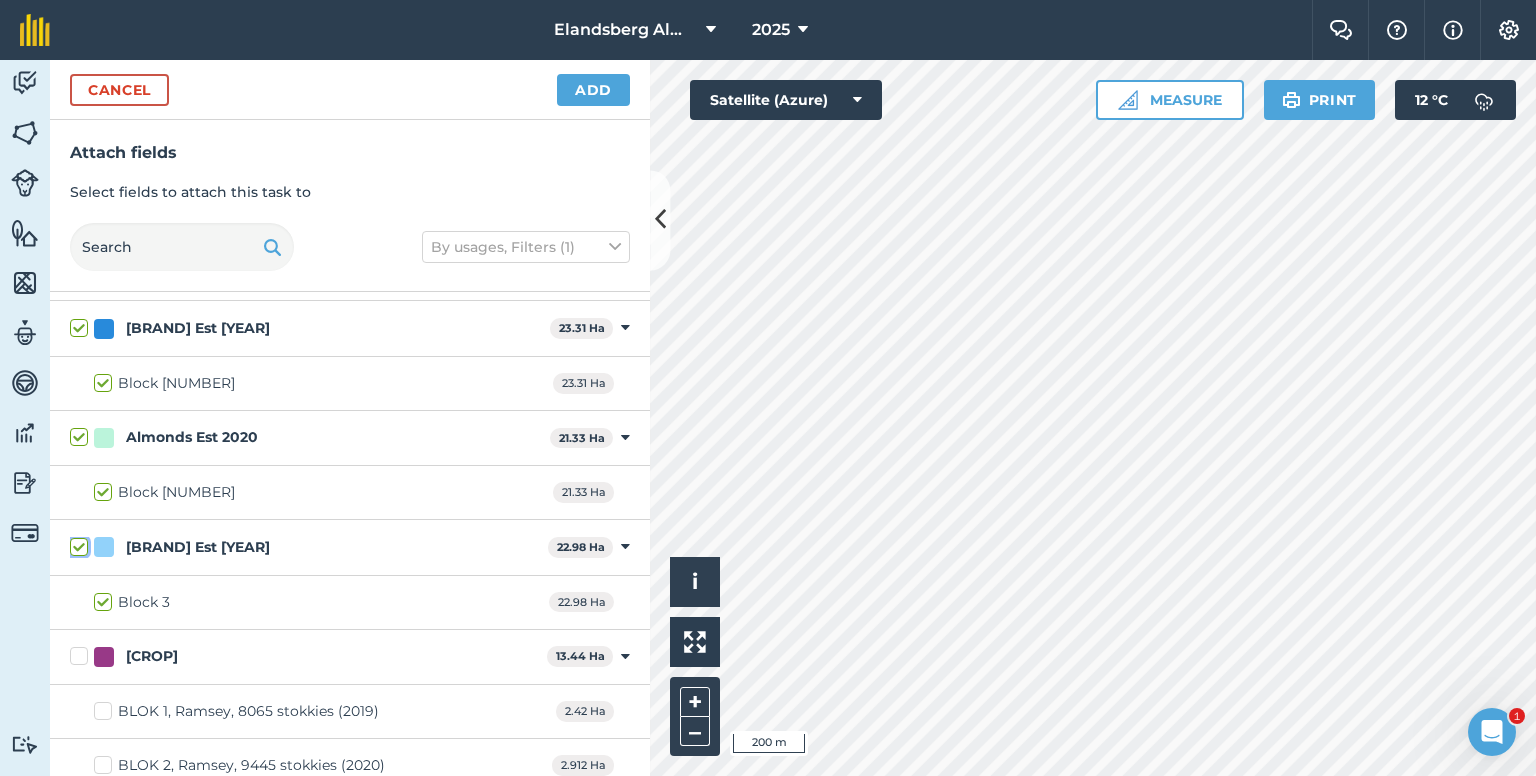 checkbox on "true" 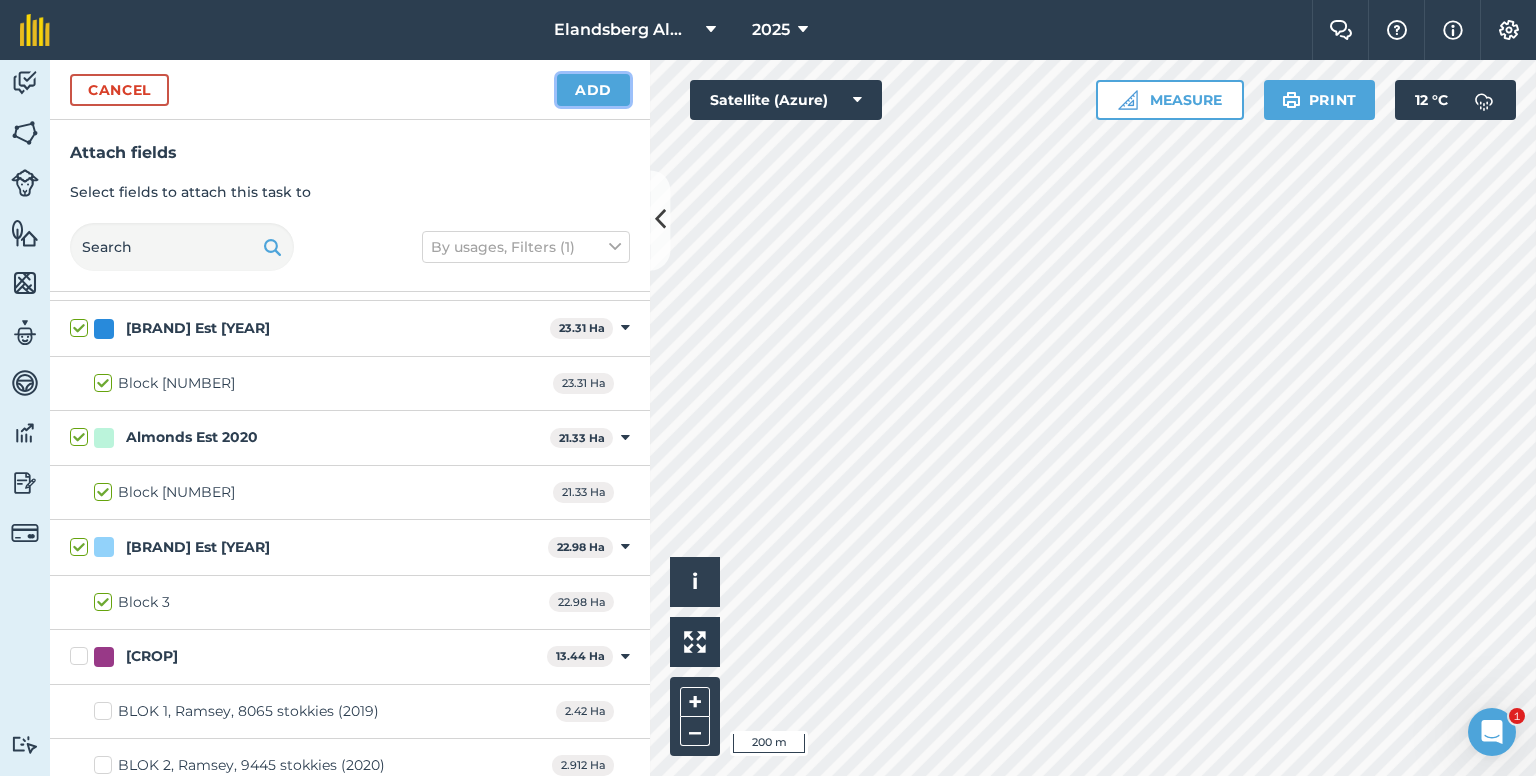 click on "Add" at bounding box center [593, 90] 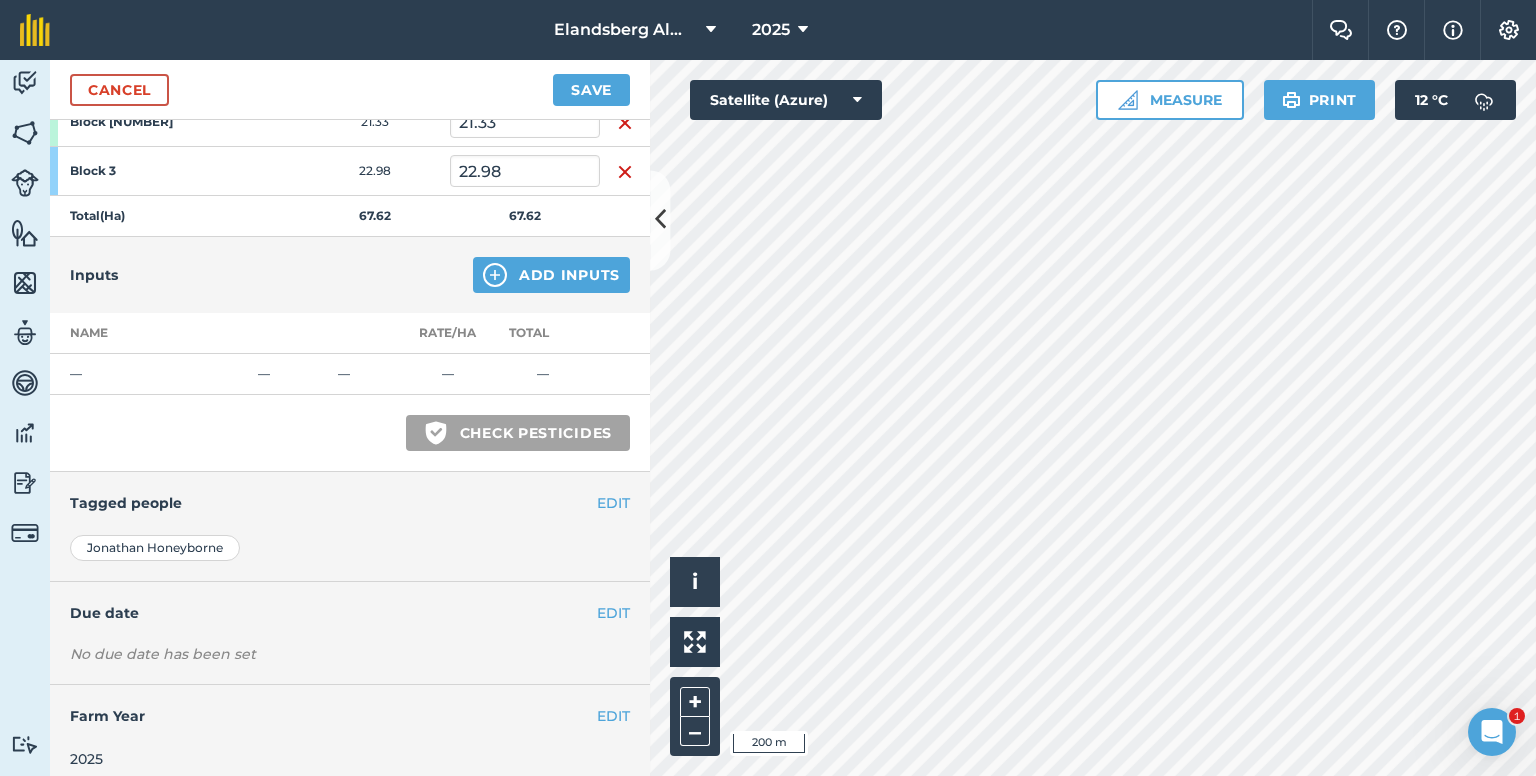 scroll, scrollTop: 200, scrollLeft: 0, axis: vertical 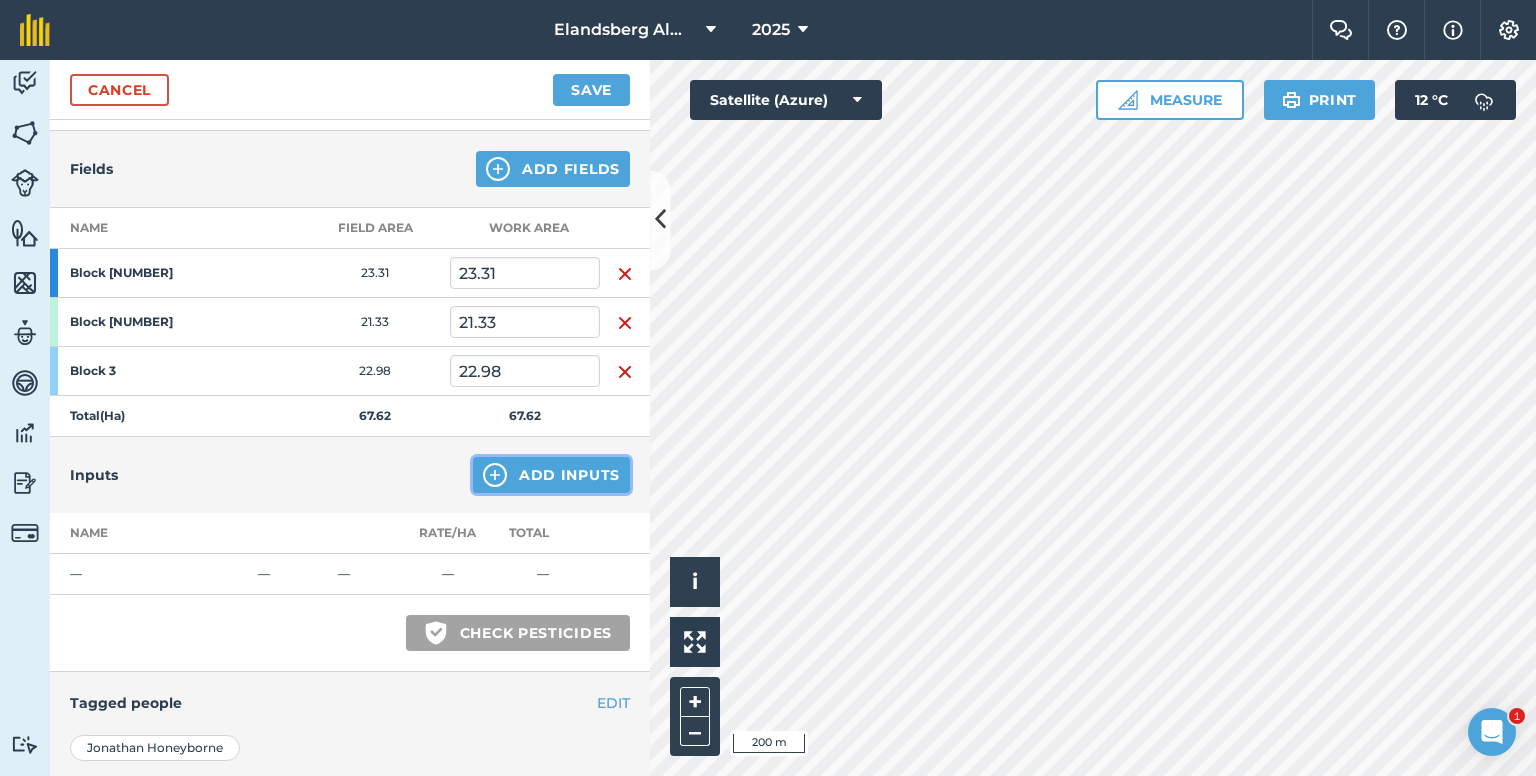 click on "Add Inputs" at bounding box center (551, 475) 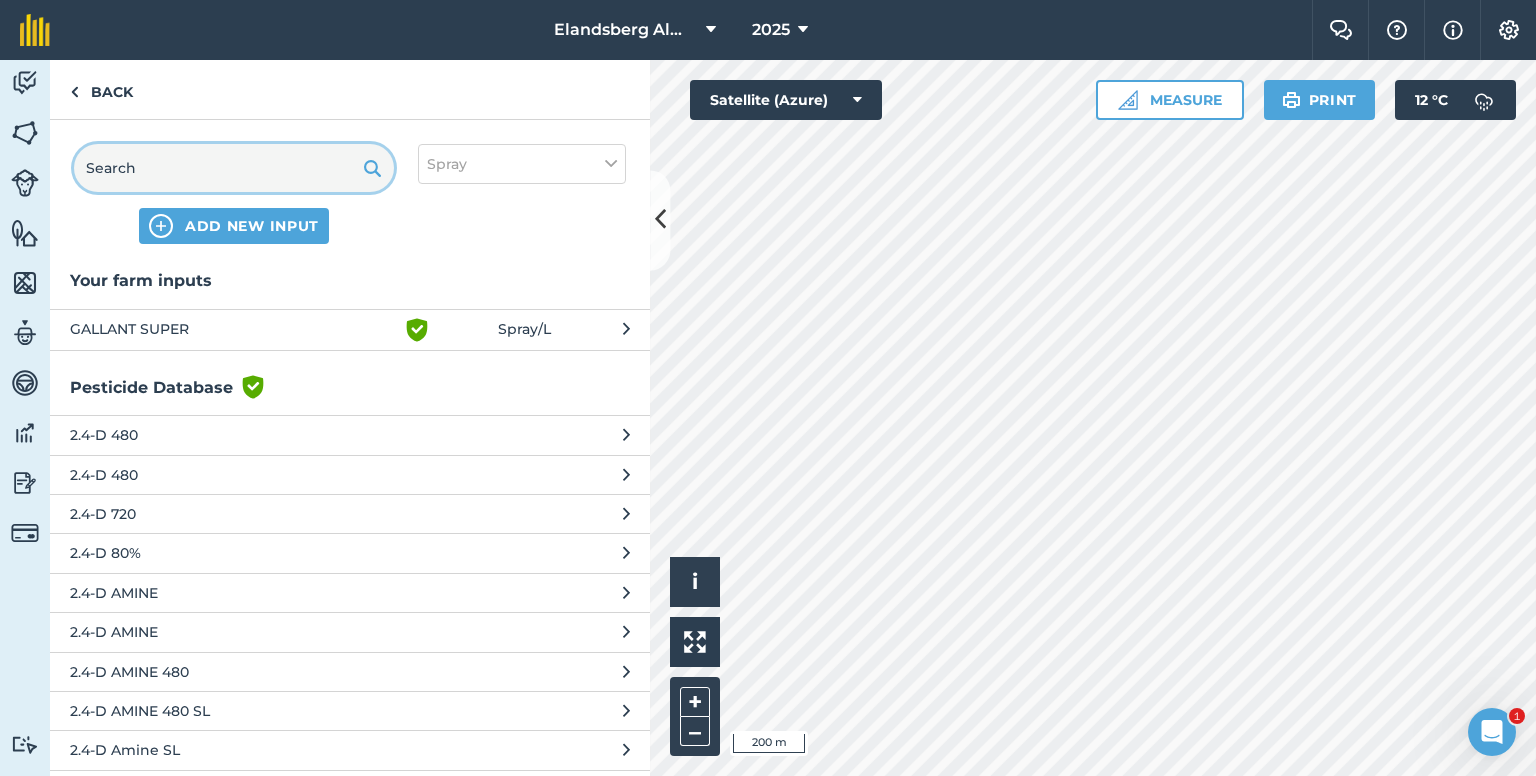 click at bounding box center (234, 168) 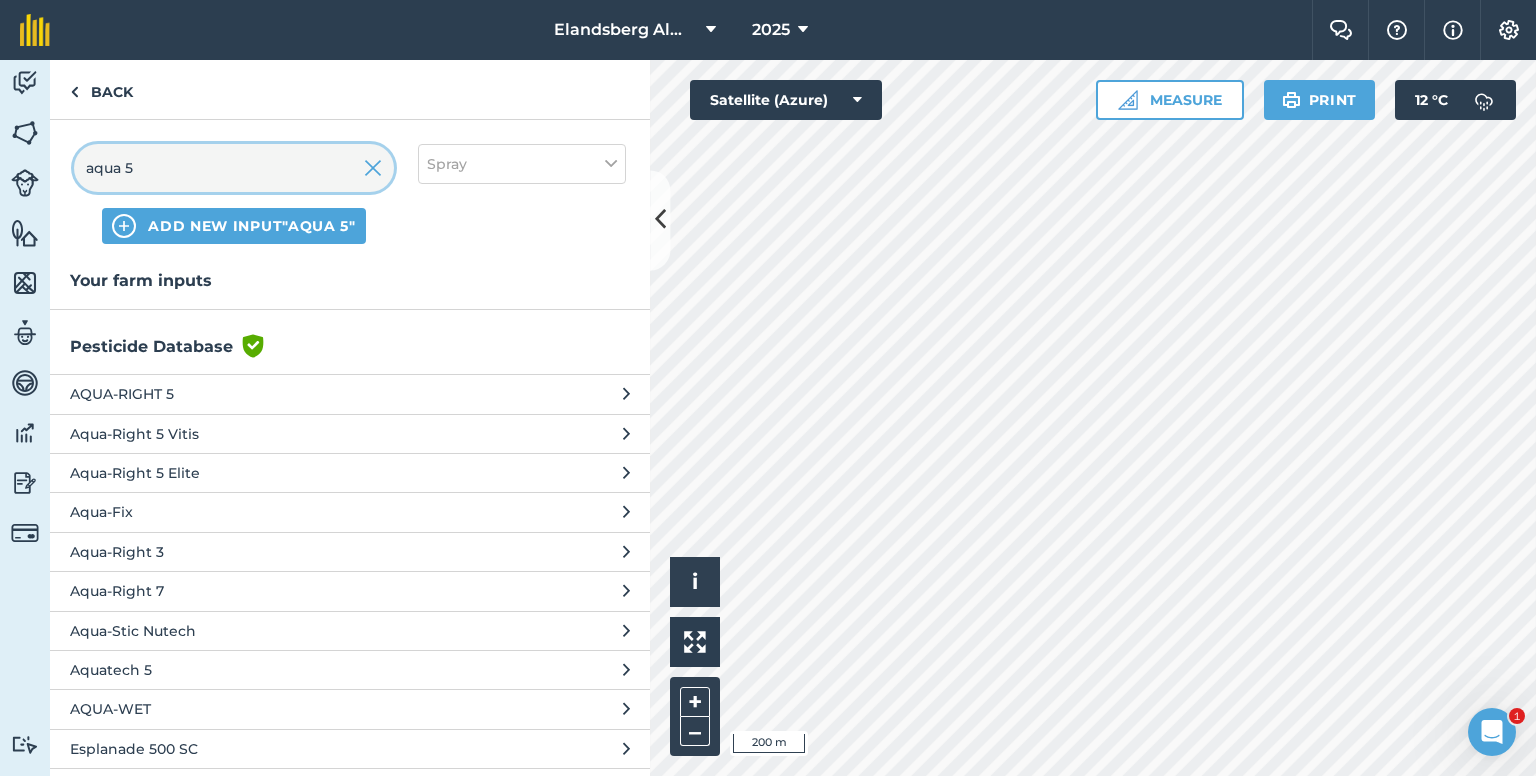 type on "aqua 5" 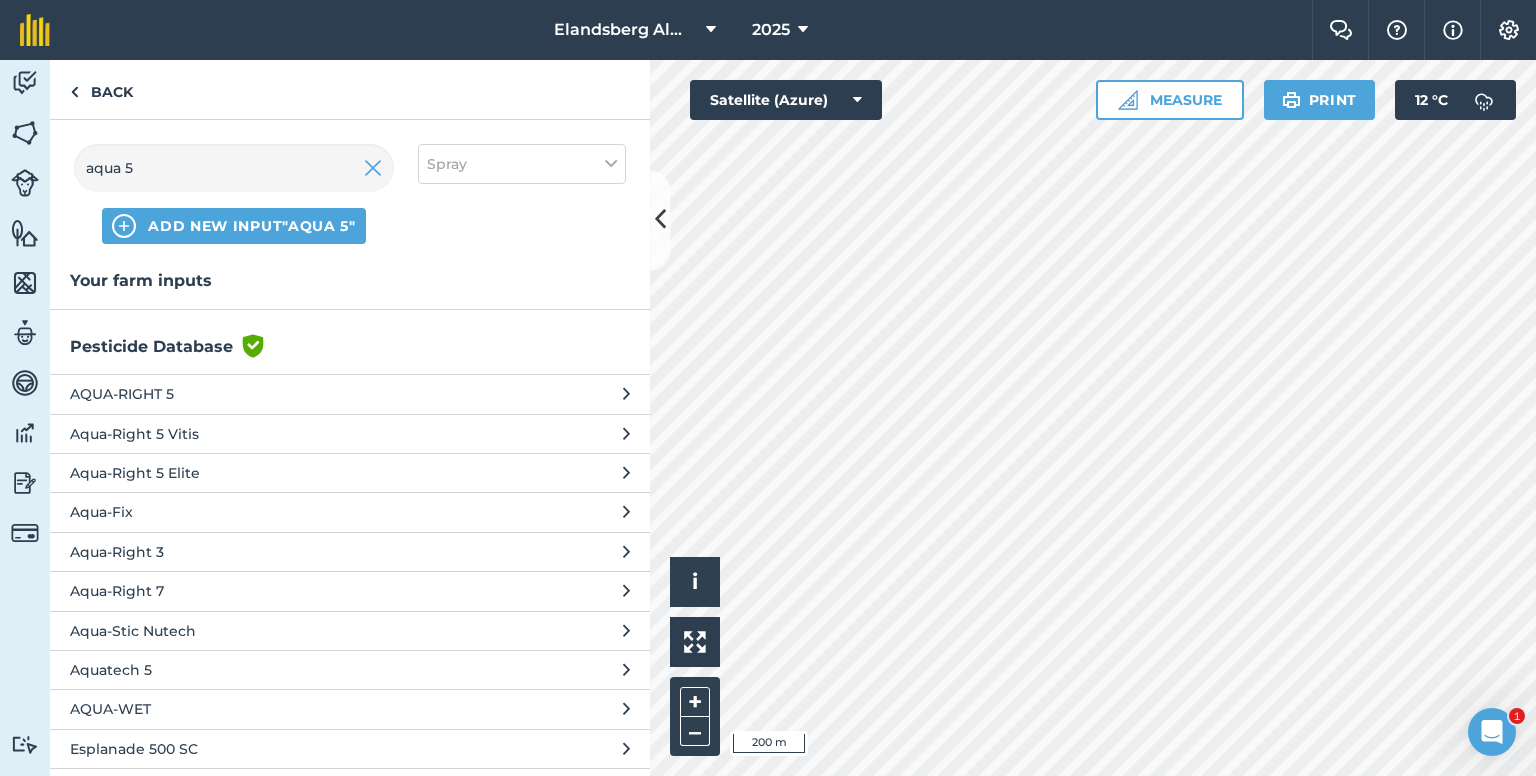 click on "AQUA-RIGHT 5" at bounding box center [233, 394] 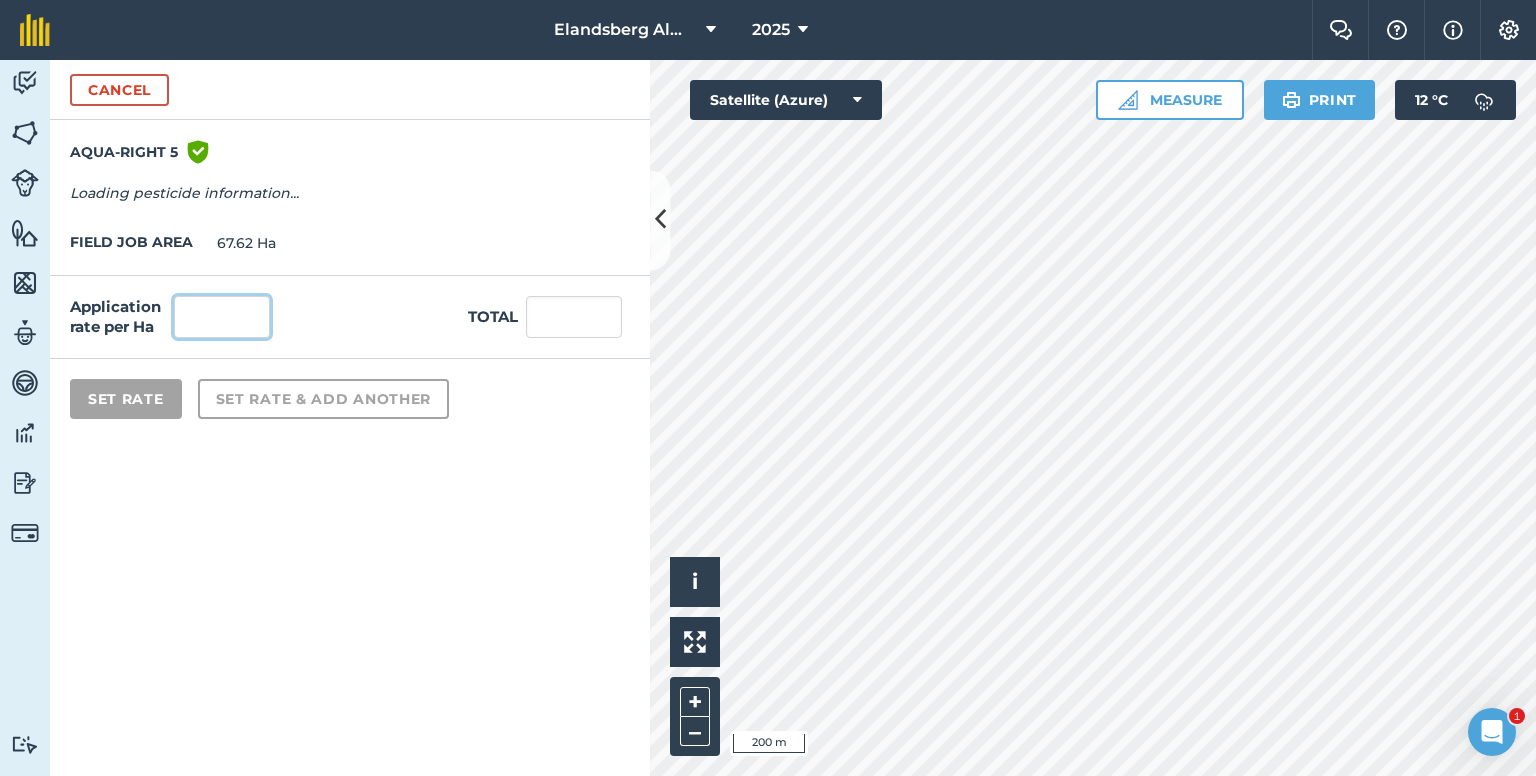 click at bounding box center [222, 317] 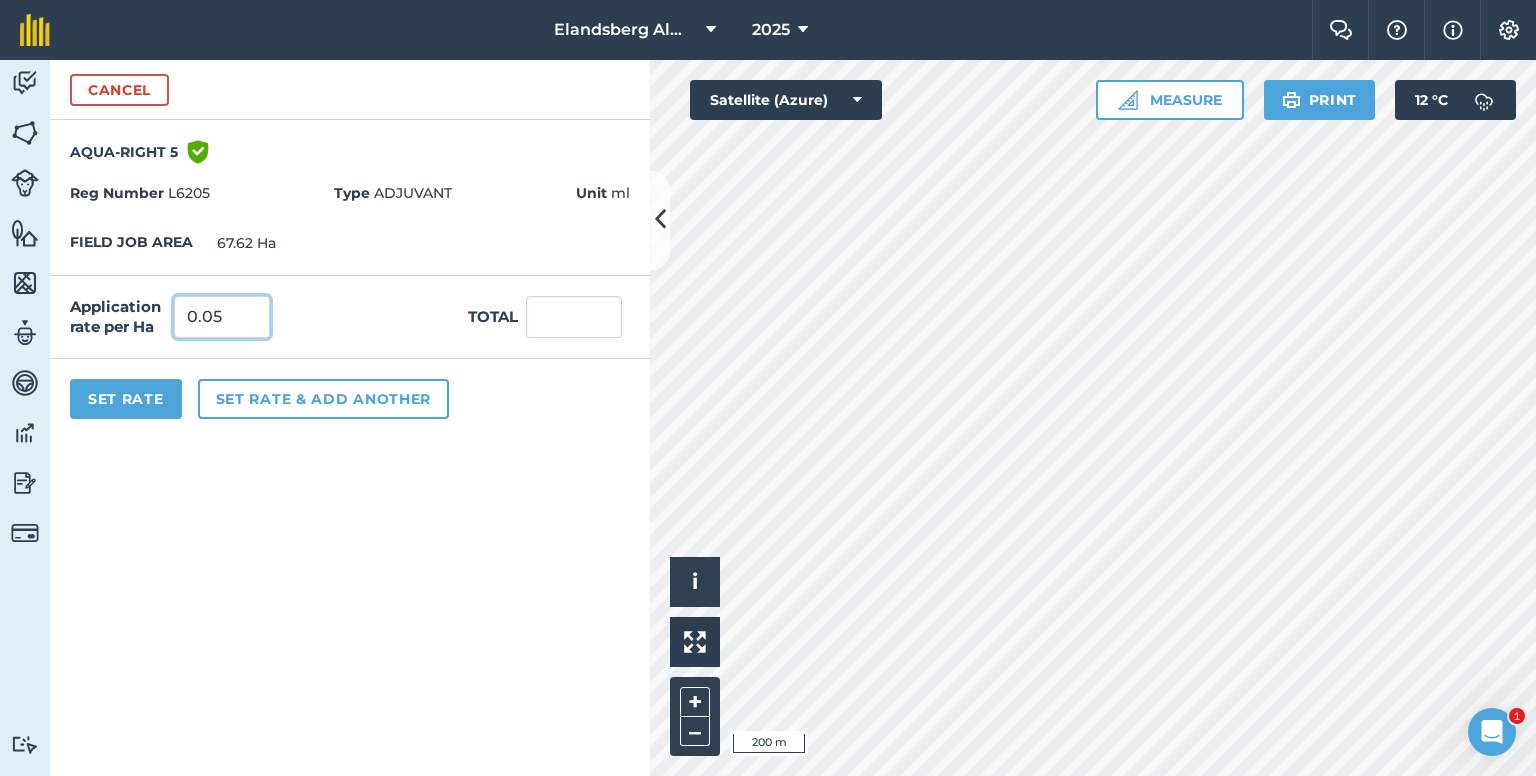type on "0.05" 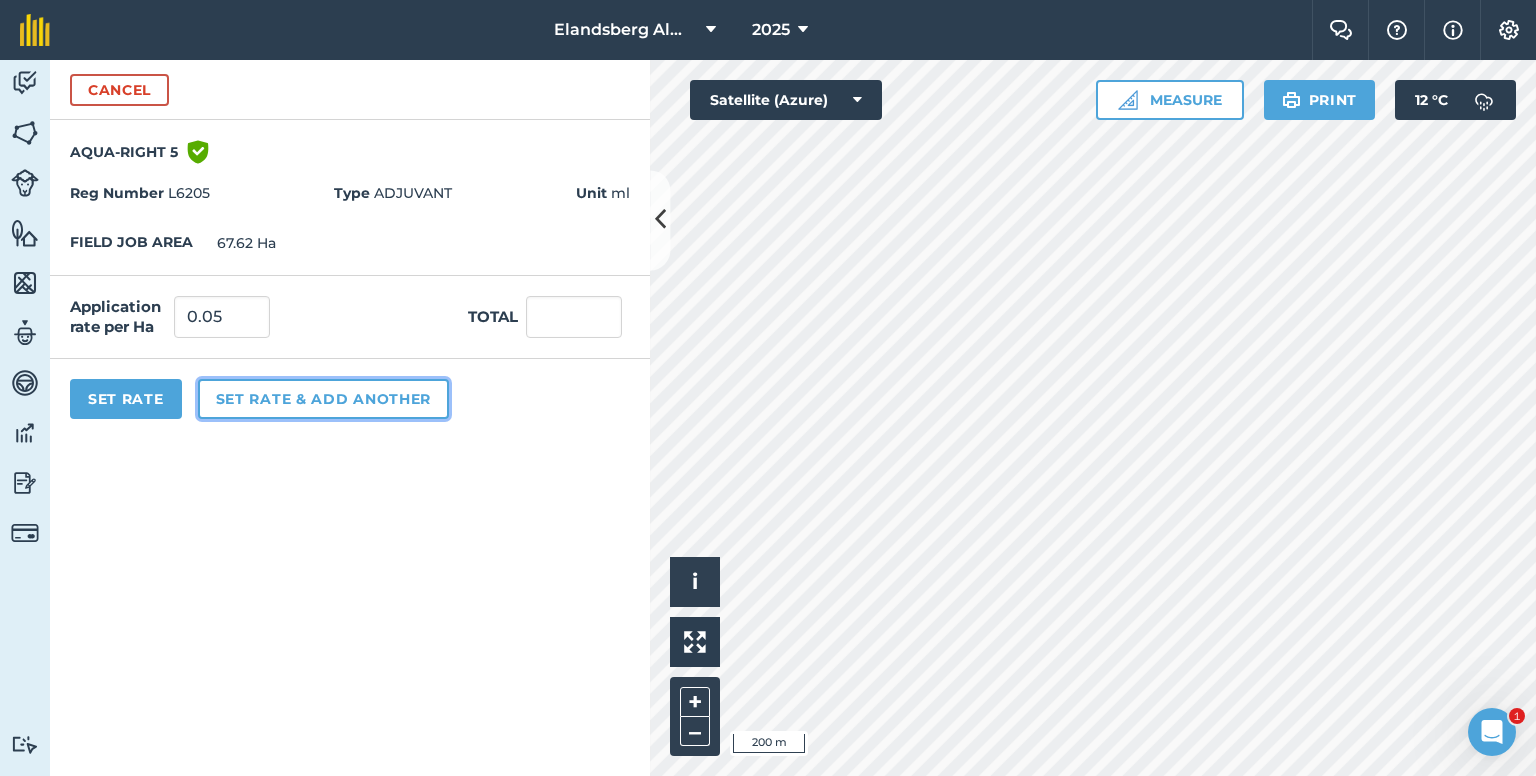 type on "3.381" 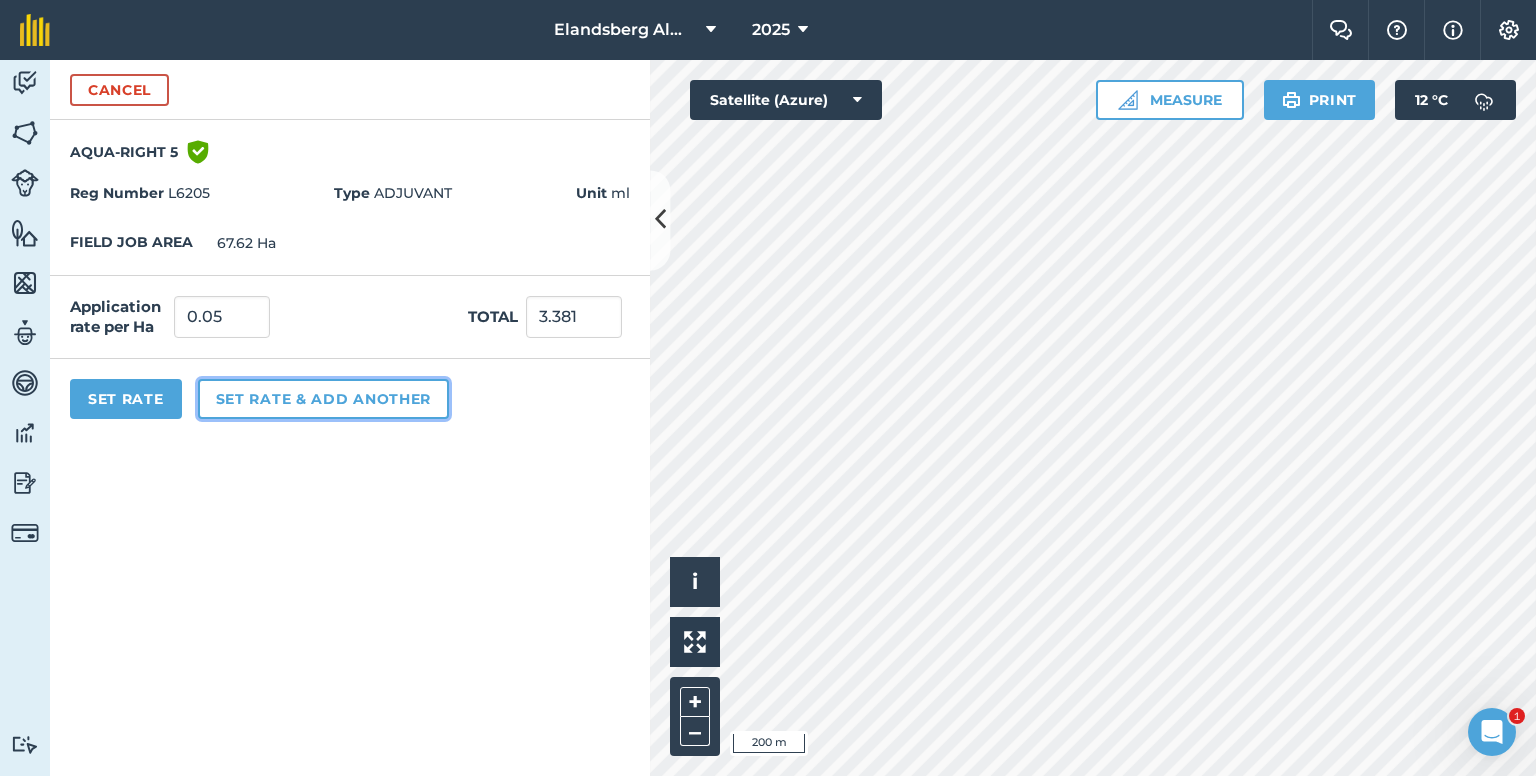 click on "Set rate & add another" at bounding box center (323, 399) 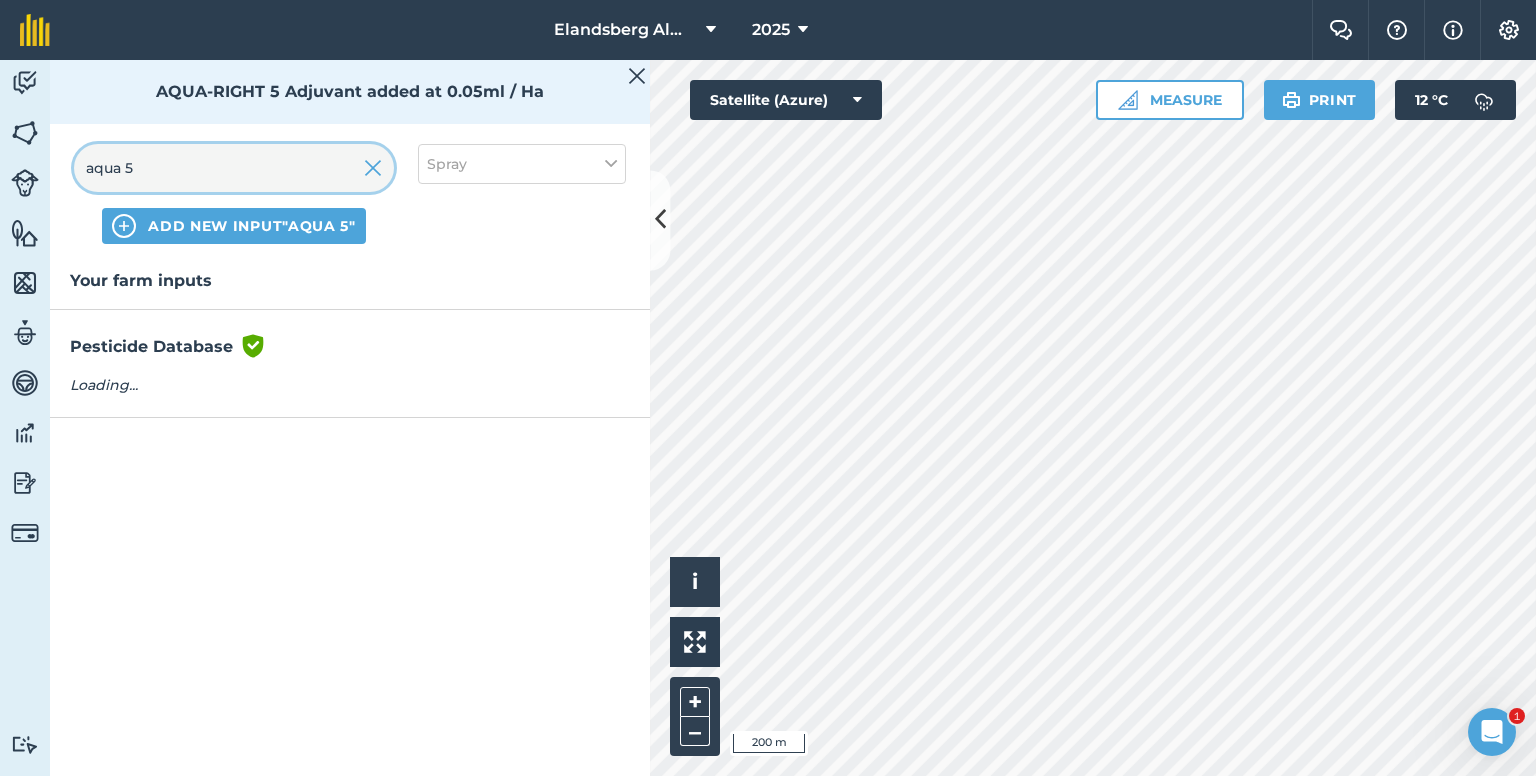 drag, startPoint x: 187, startPoint y: 156, endPoint x: 52, endPoint y: 201, distance: 142.30249 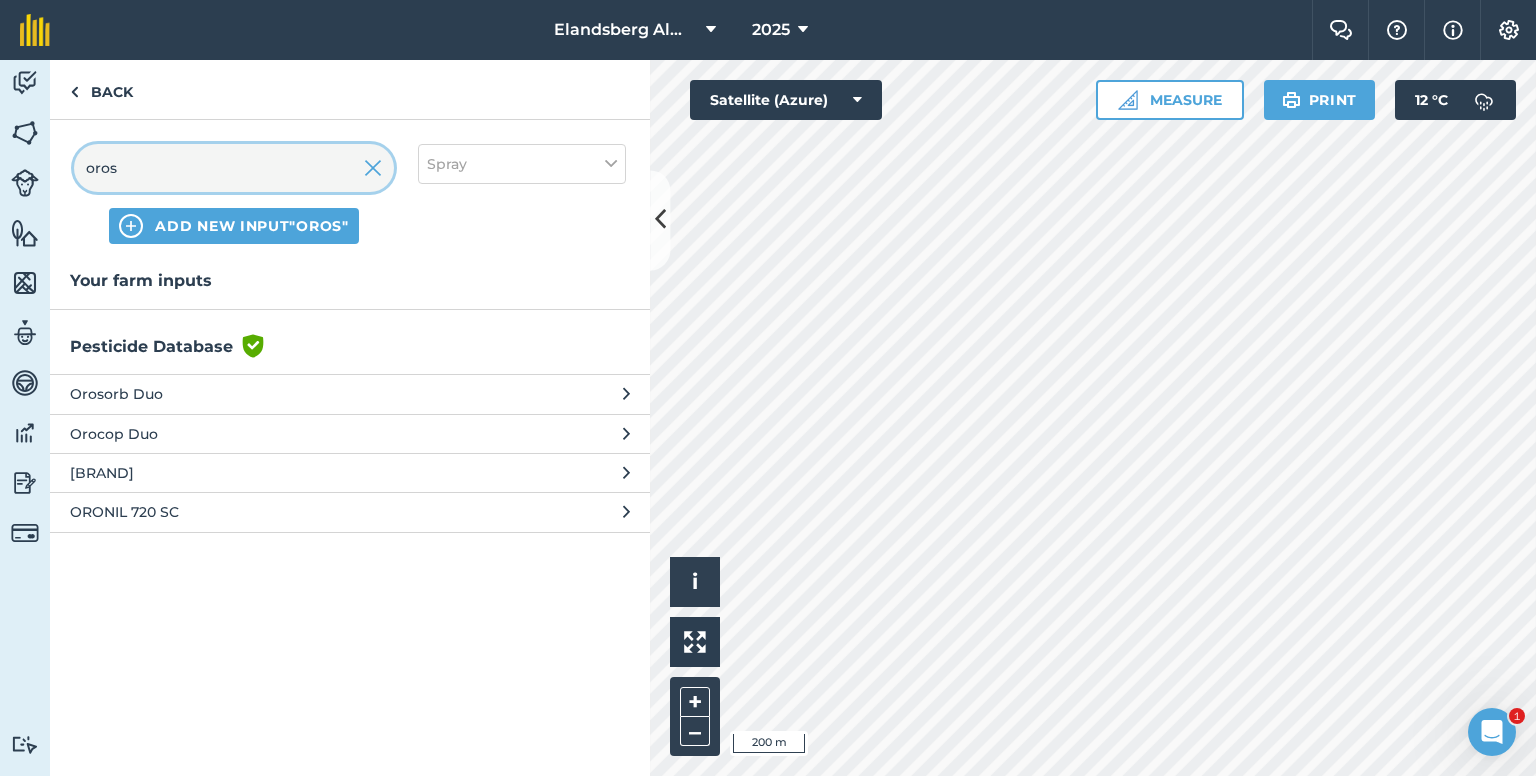 type on "oros" 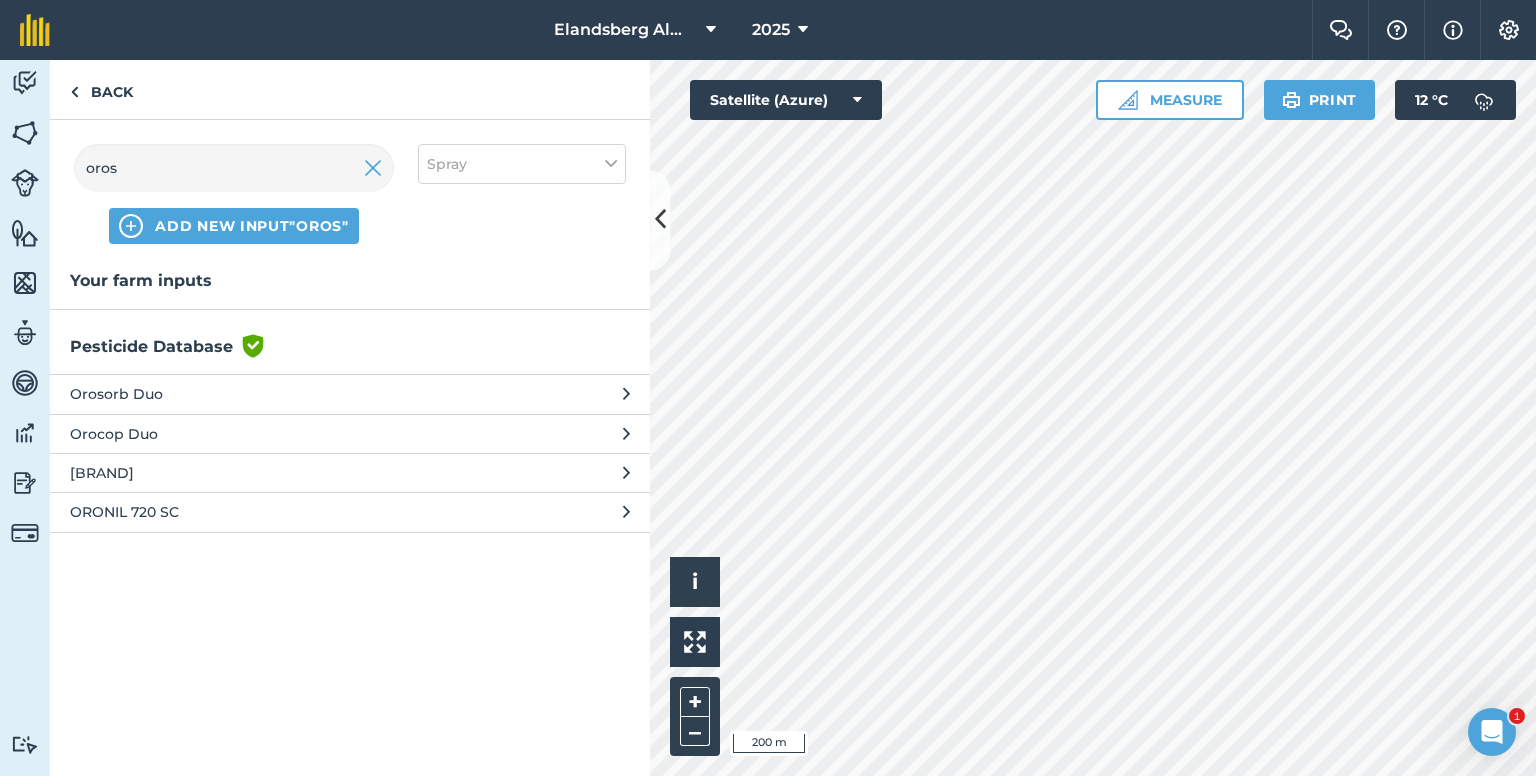 click on "[BRAND]" at bounding box center [233, 473] 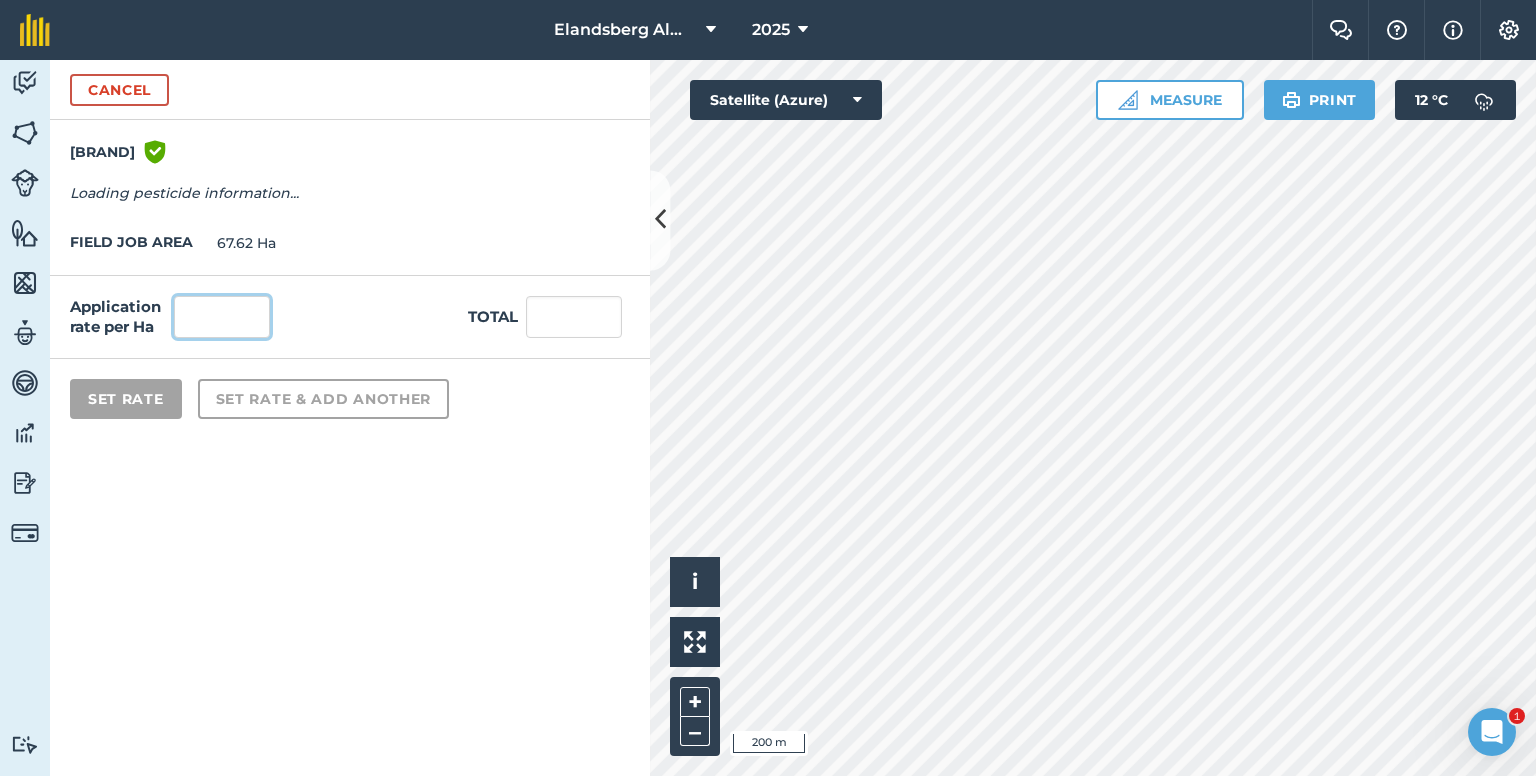 click at bounding box center (222, 317) 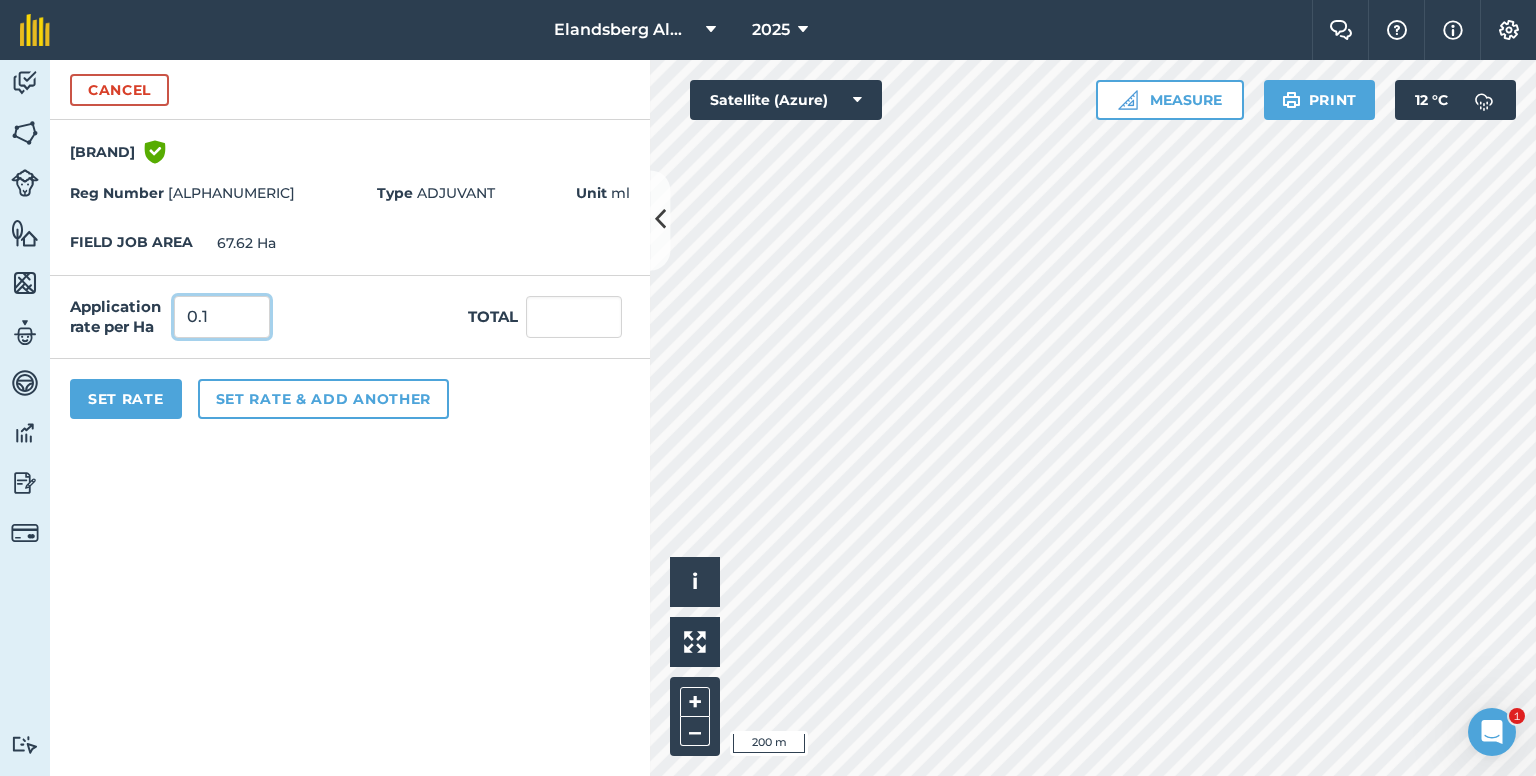 type on "0.1" 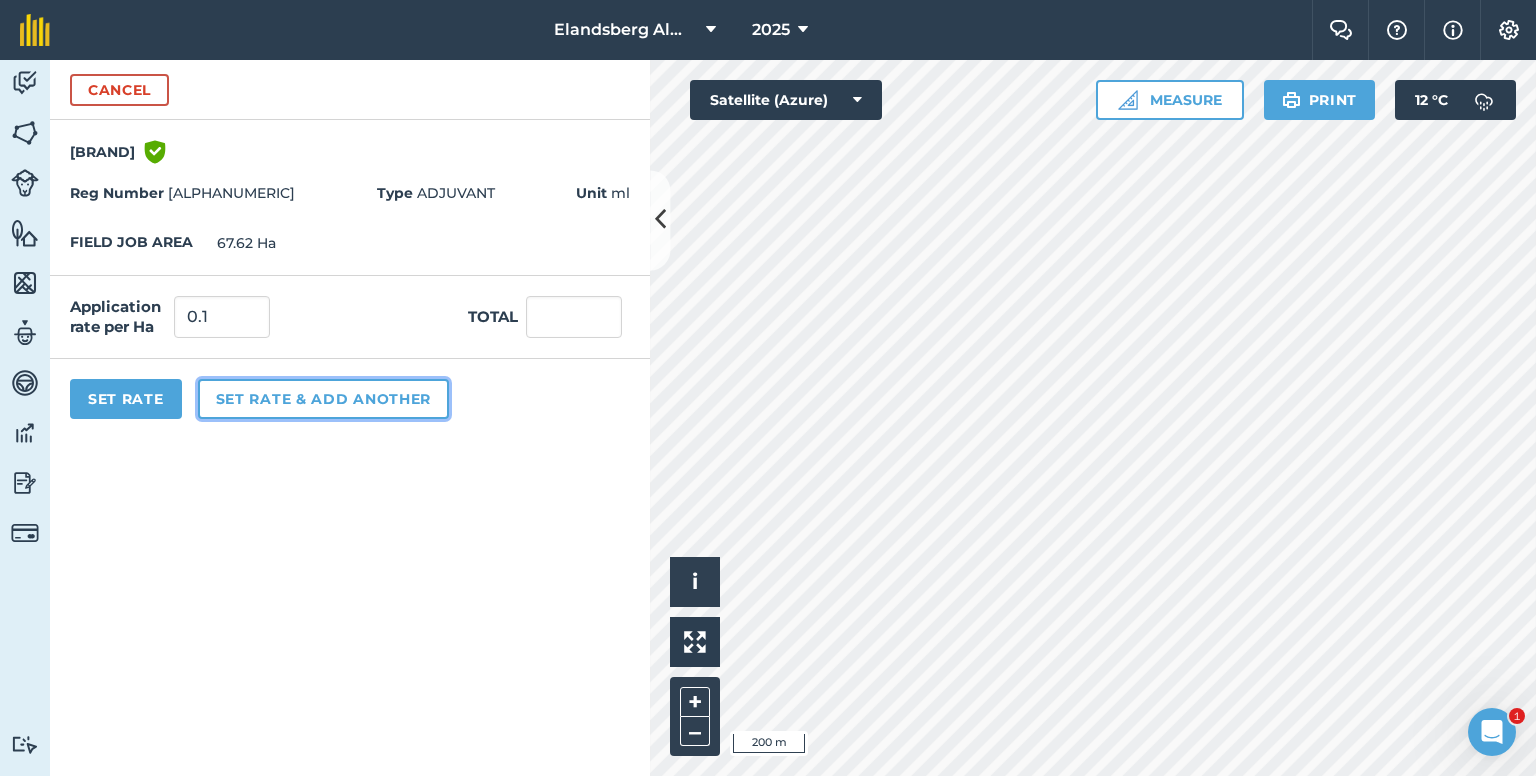 type on "6.762" 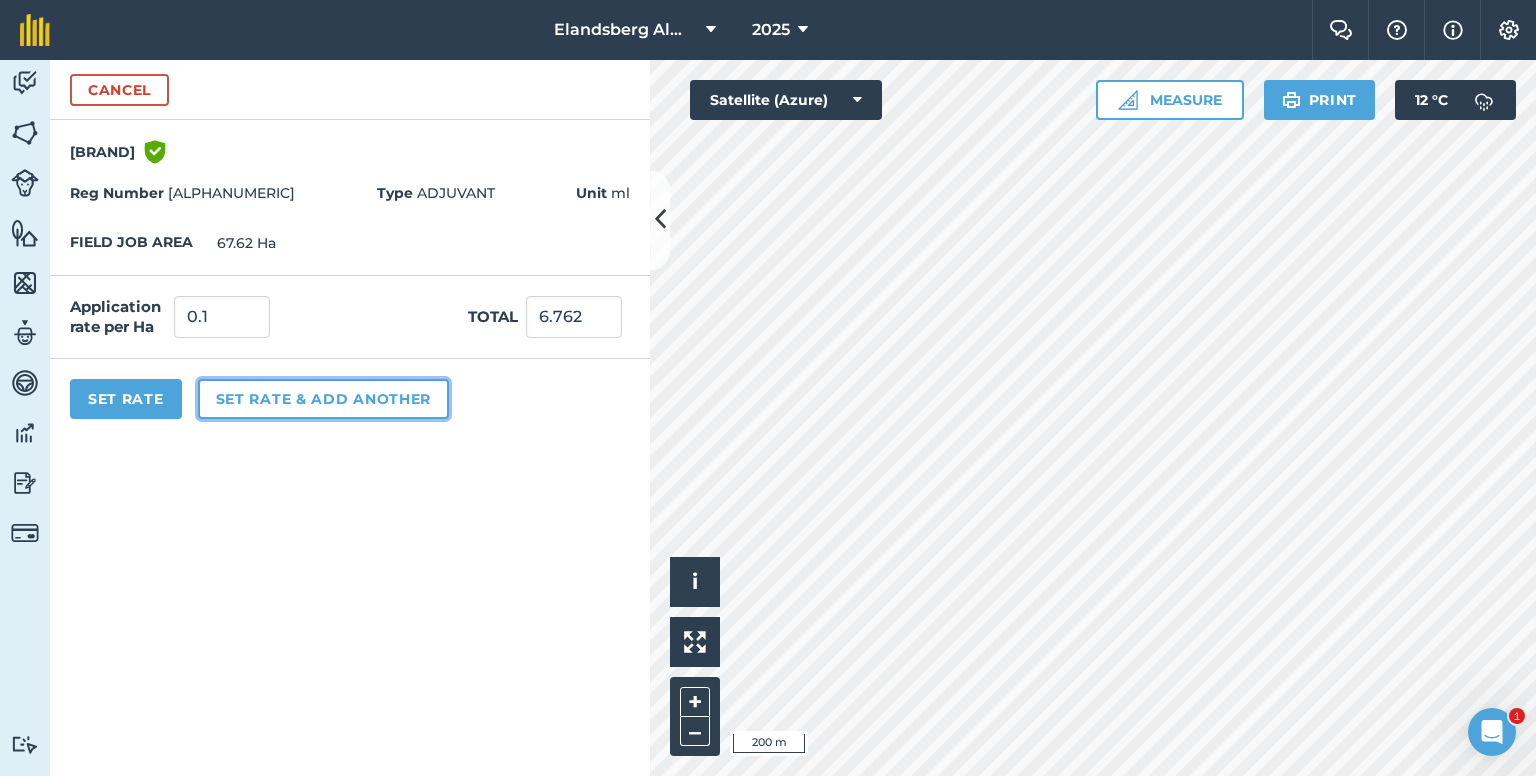 click on "Set rate & add another" at bounding box center [323, 399] 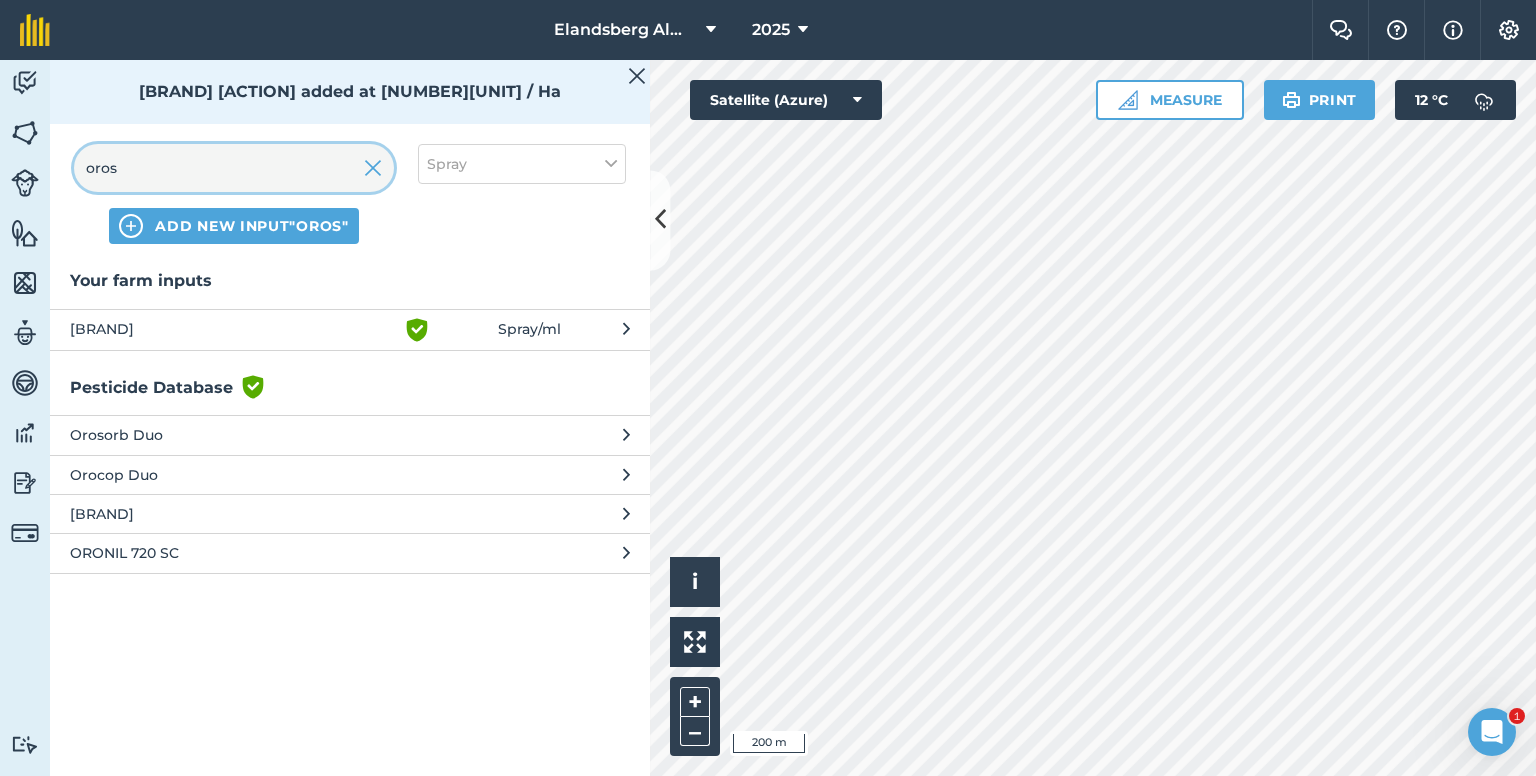 drag, startPoint x: 192, startPoint y: 176, endPoint x: 3, endPoint y: 181, distance: 189.06613 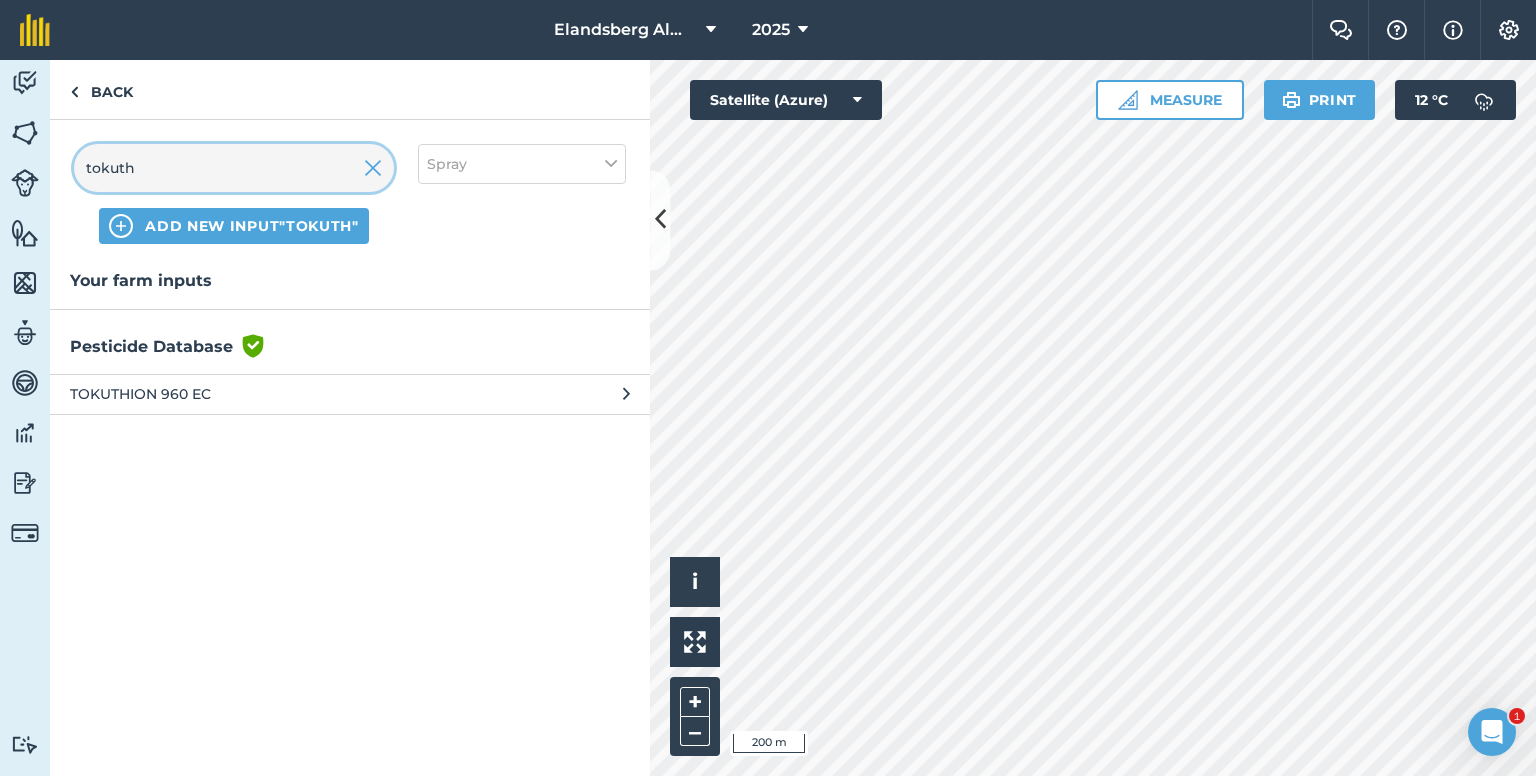type on "tokuth" 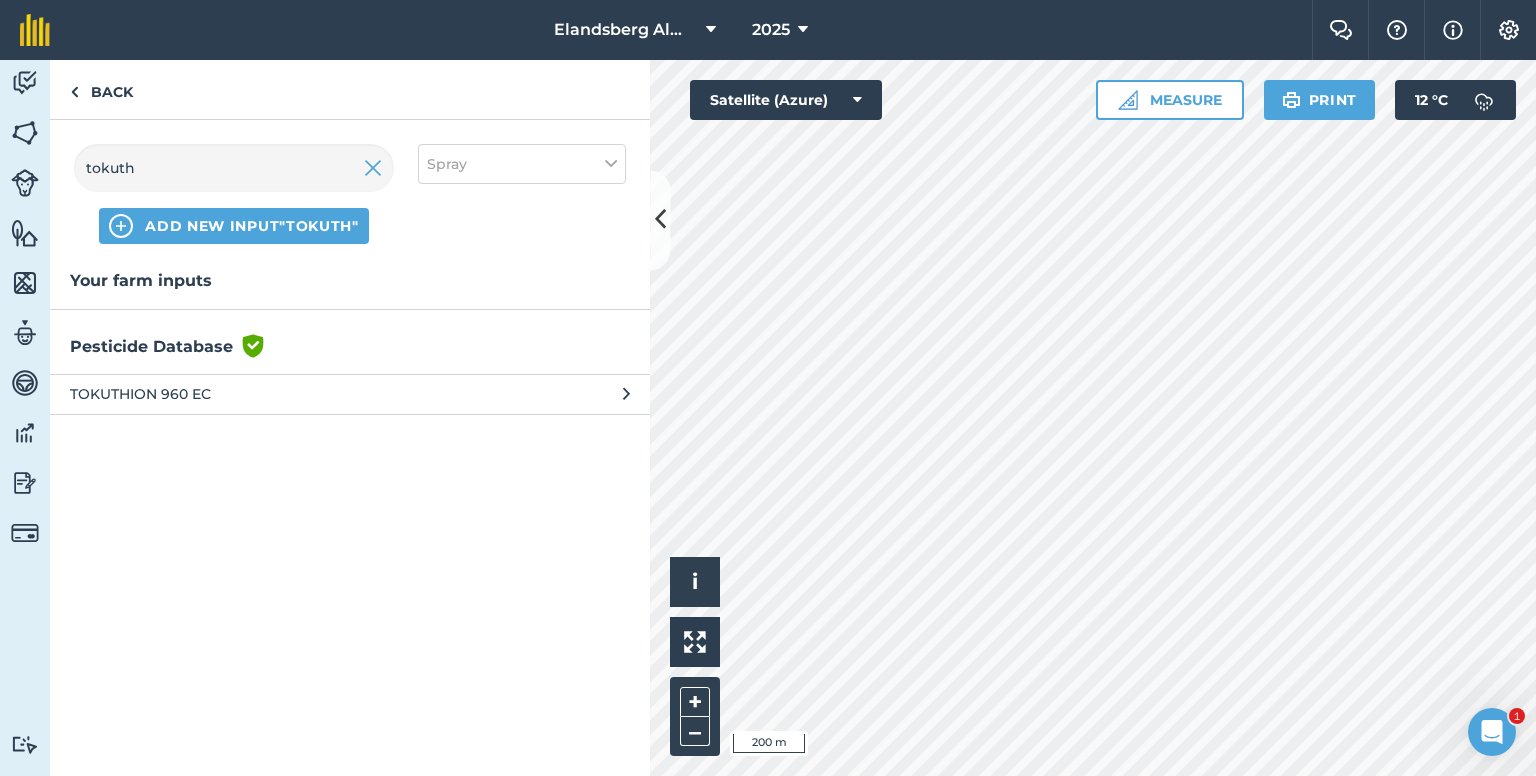 click on "TOKUTHION 960 EC" at bounding box center (233, 394) 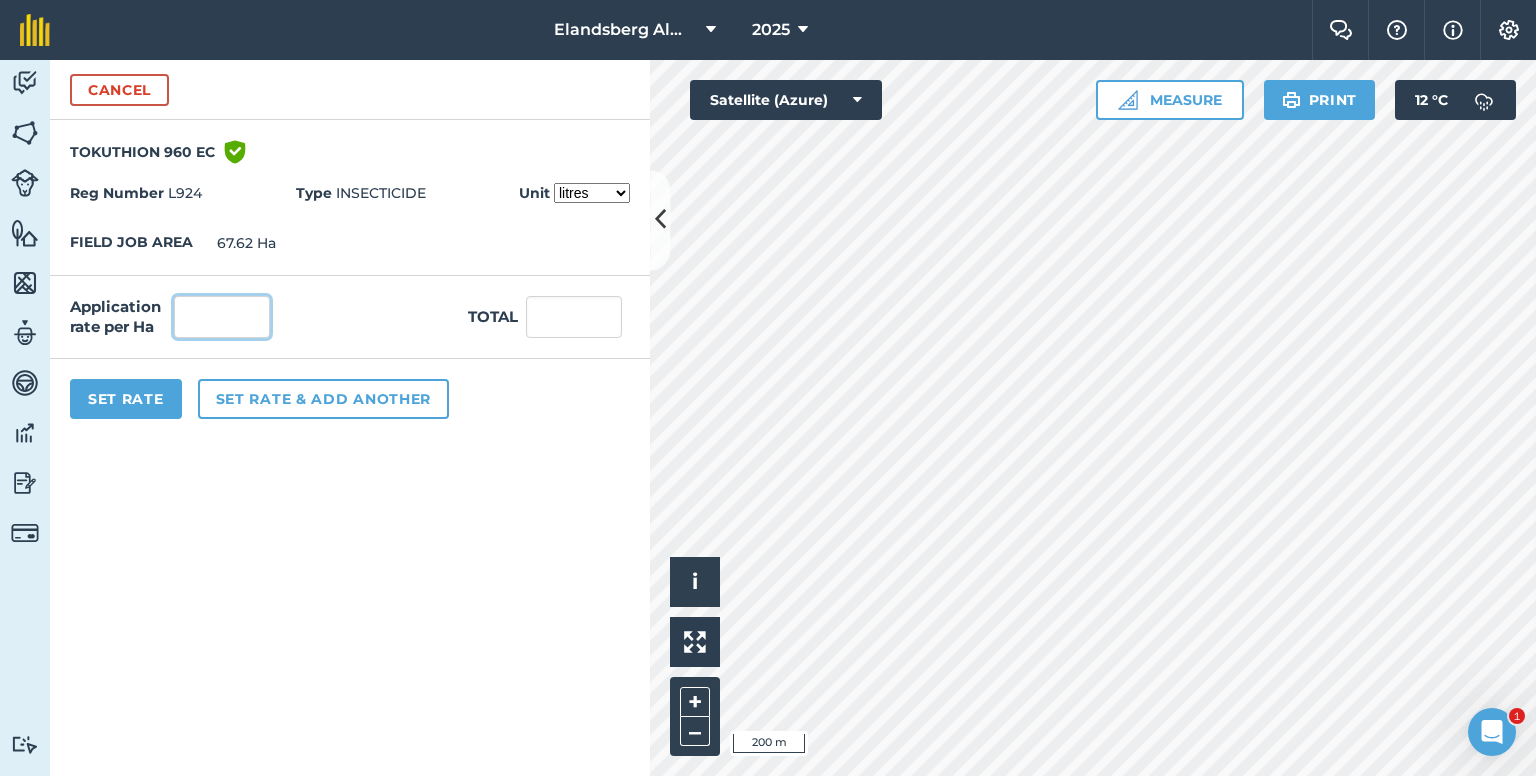 click at bounding box center [222, 317] 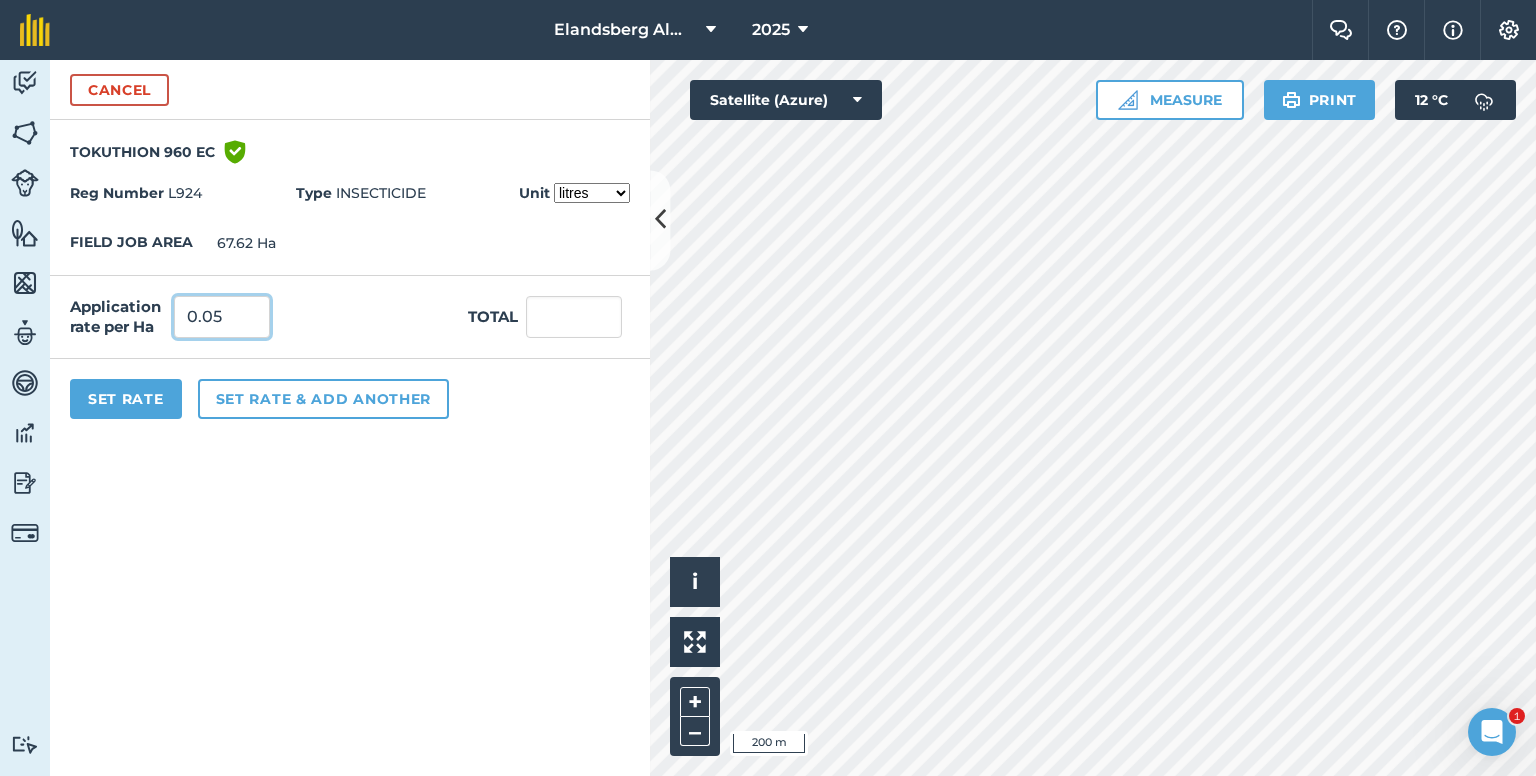 type on "0.05" 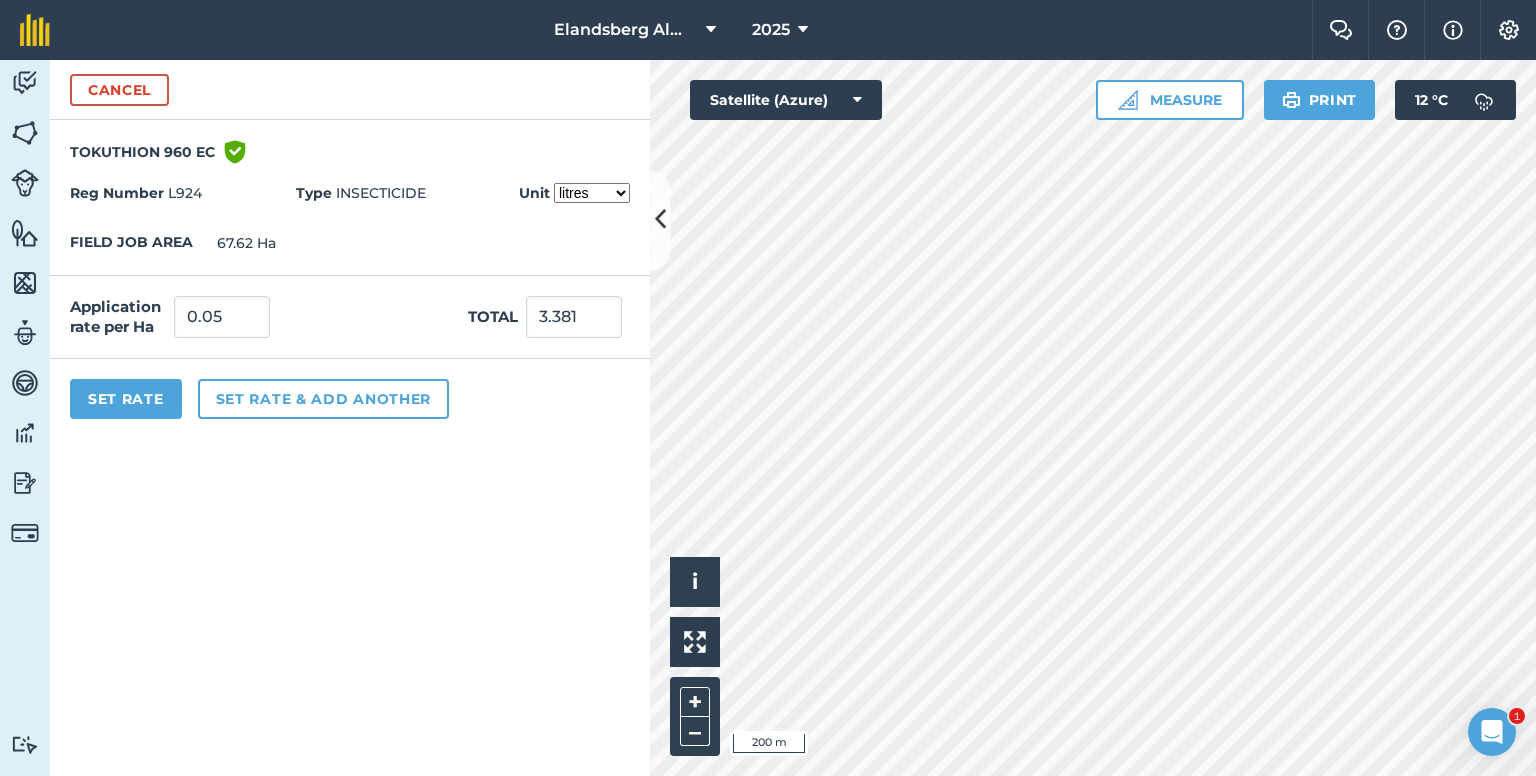 click on "Cancel TOKUTHION 960 EC Green shield with white tick Reg Number L924 Type INSECTICIDE Unit litres millilitres FIELD JOB AREA 67.62 Ha Application rate per Ha 0.05 Total 3.381 Set Rate Set rate & add another" at bounding box center (350, 418) 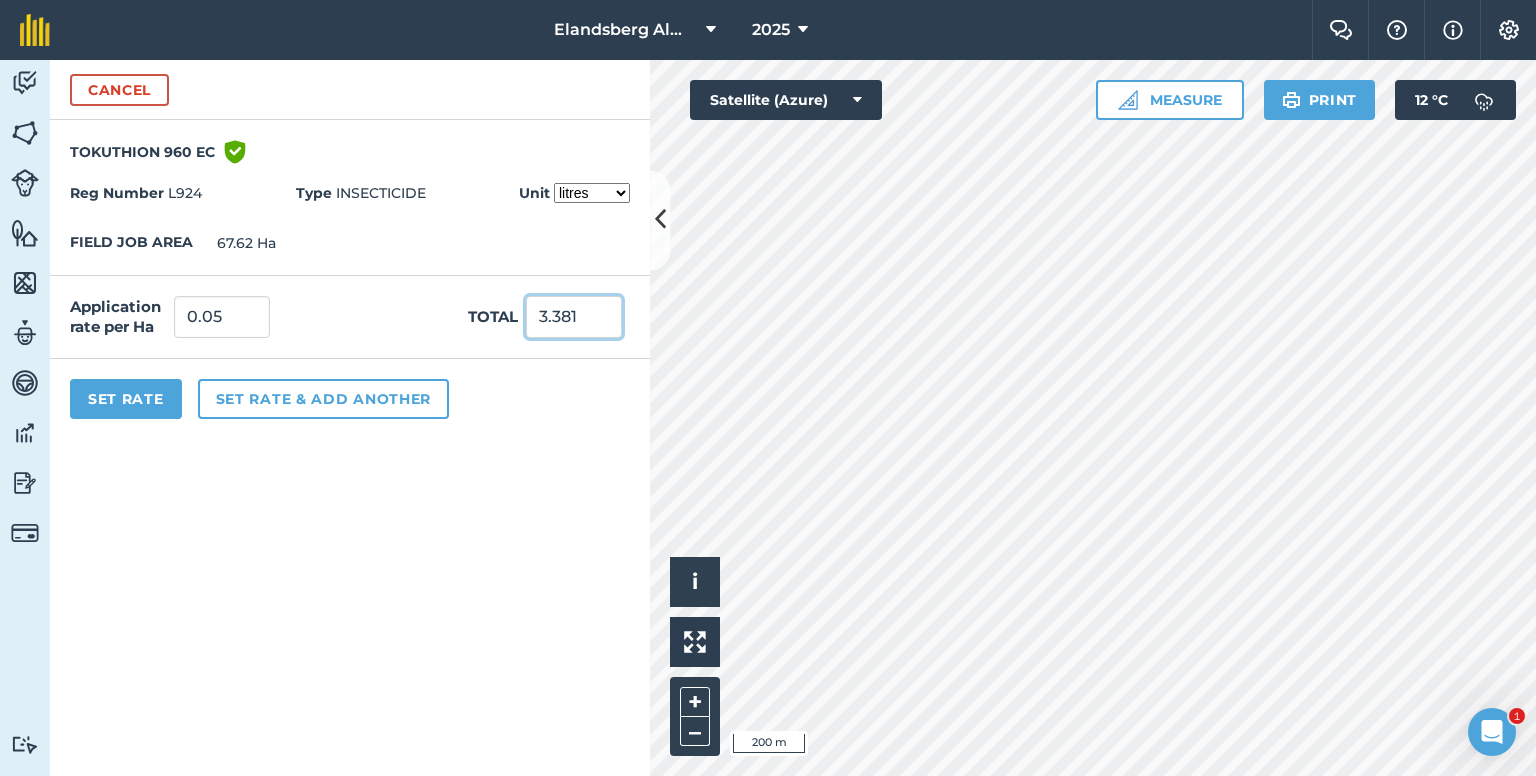 drag, startPoint x: 589, startPoint y: 310, endPoint x: 486, endPoint y: 337, distance: 106.48004 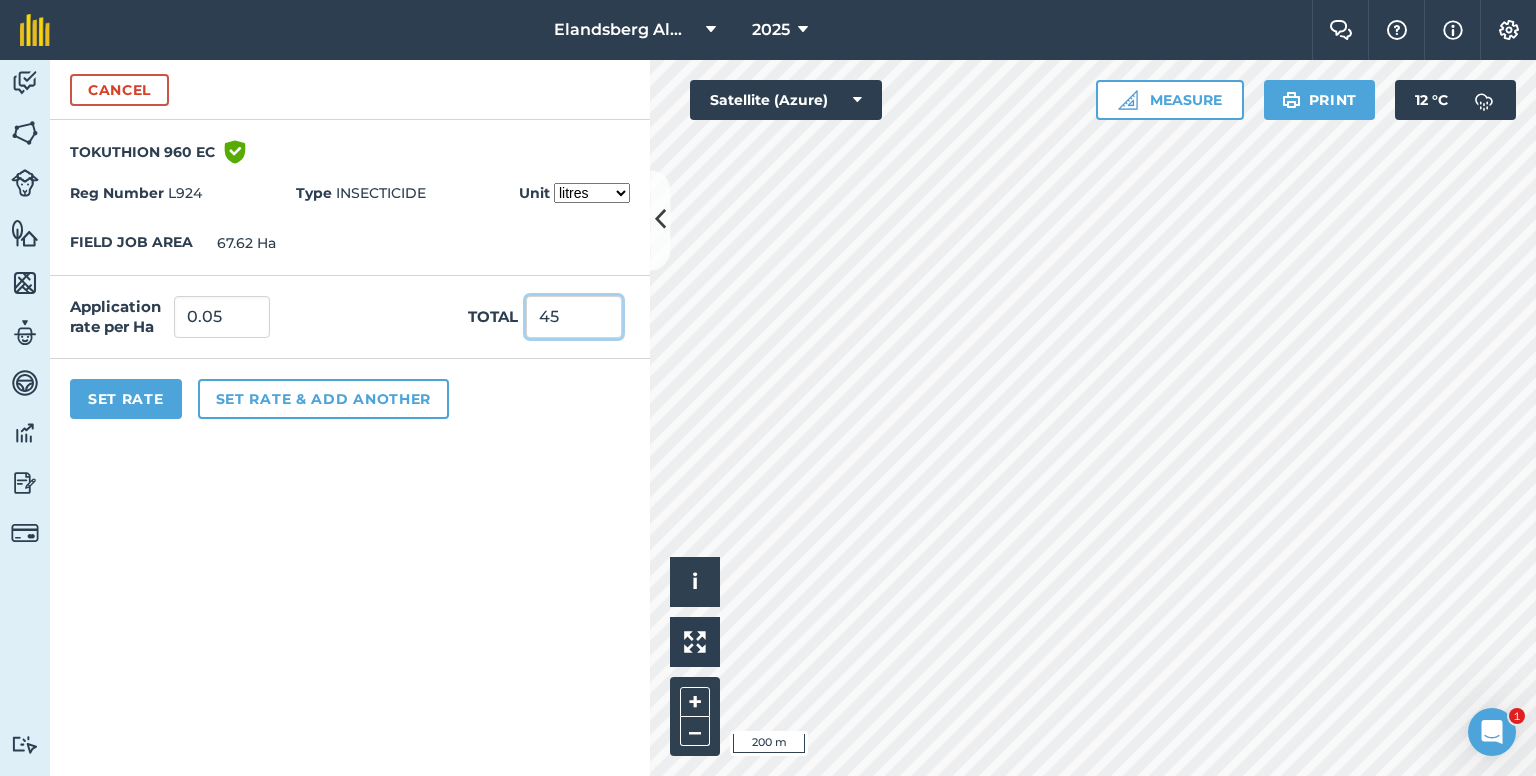 type on "45" 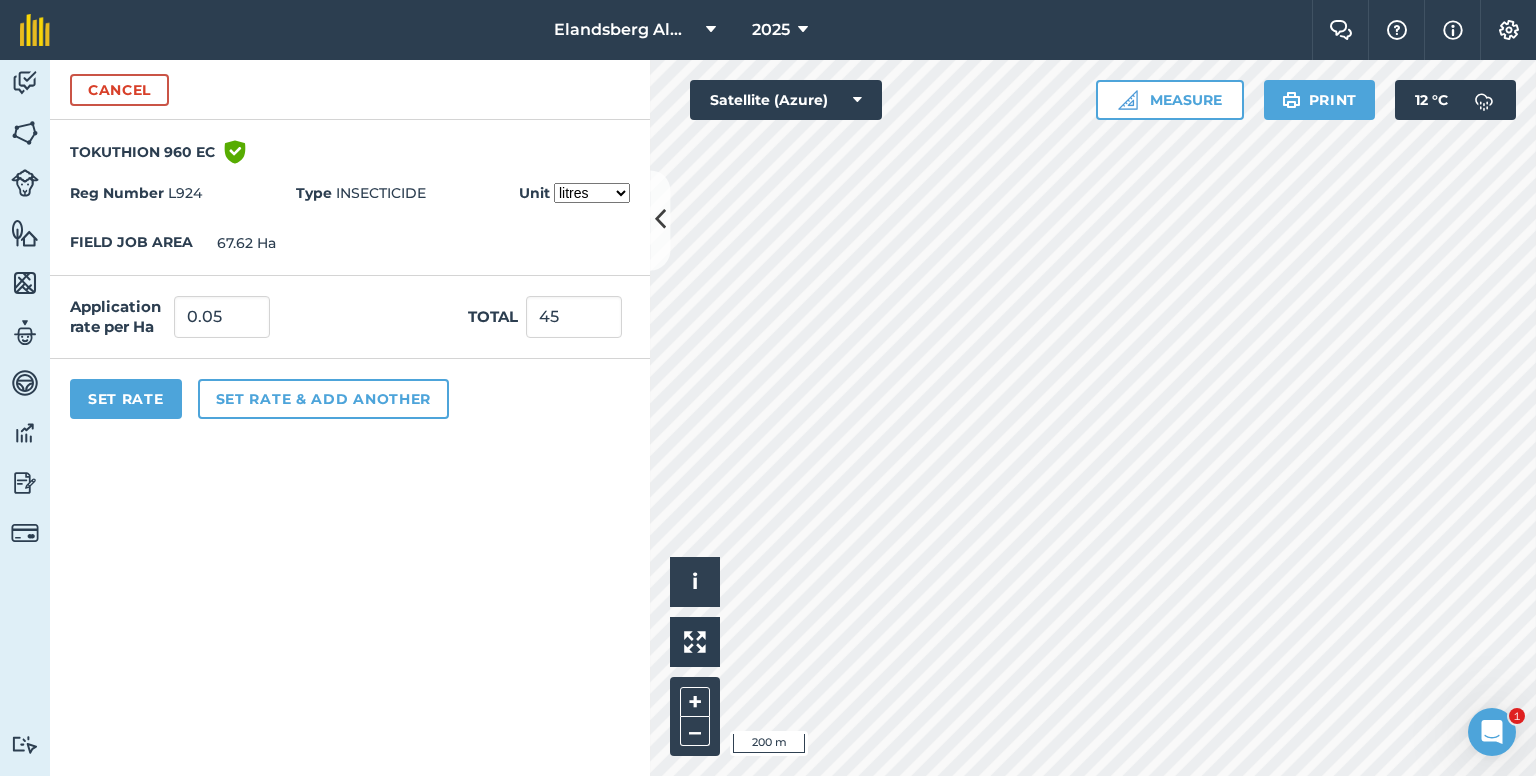 type on "0.665" 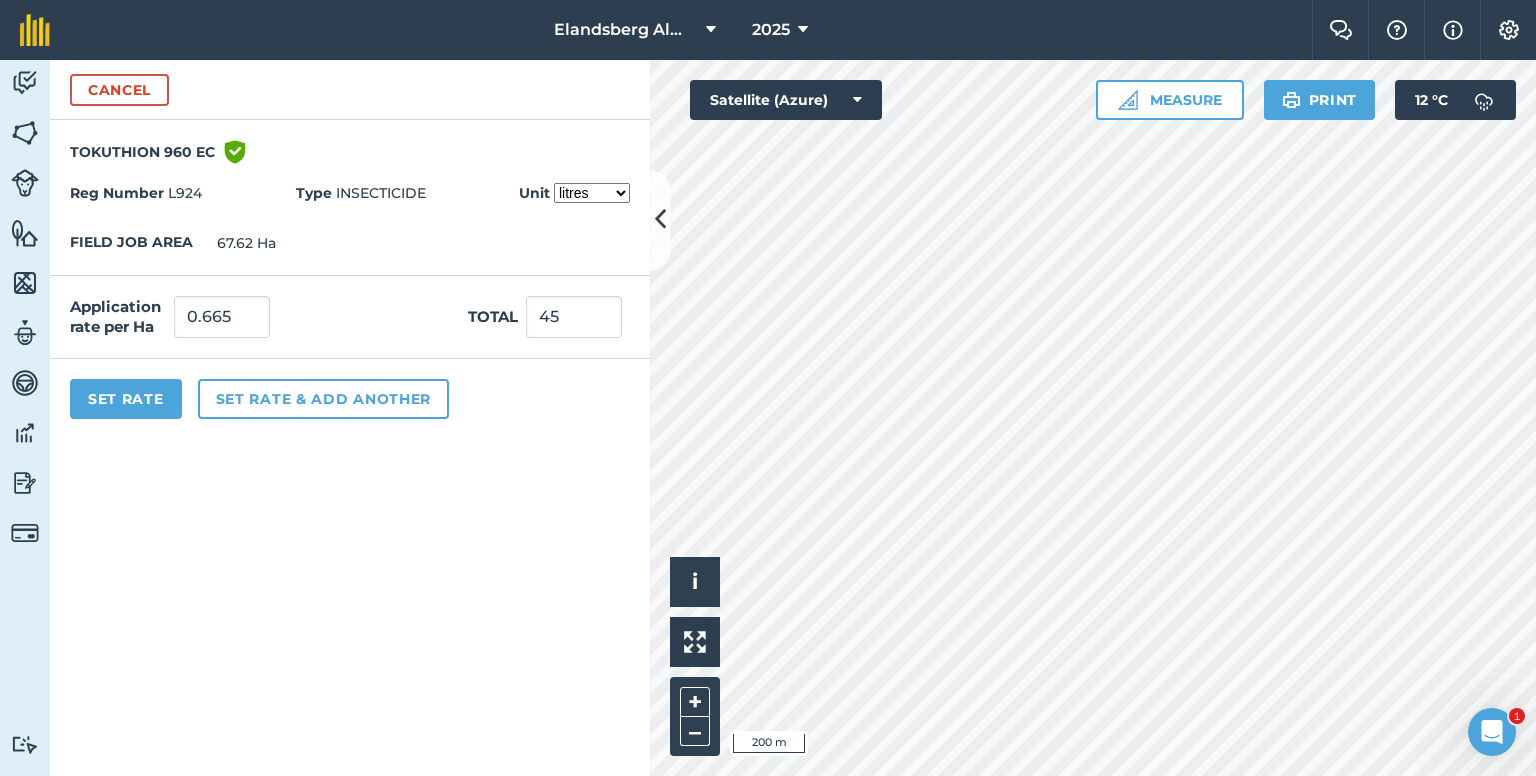 click on "Cancel TOKUTHION 960 EC Green shield with white tick Reg Number L924 Type INSECTICIDE Unit litres millilitres FIELD JOB AREA 67.62 Ha Application rate per Ha 0.665 Total 45 Set Rate Set rate & add another" at bounding box center [350, 418] 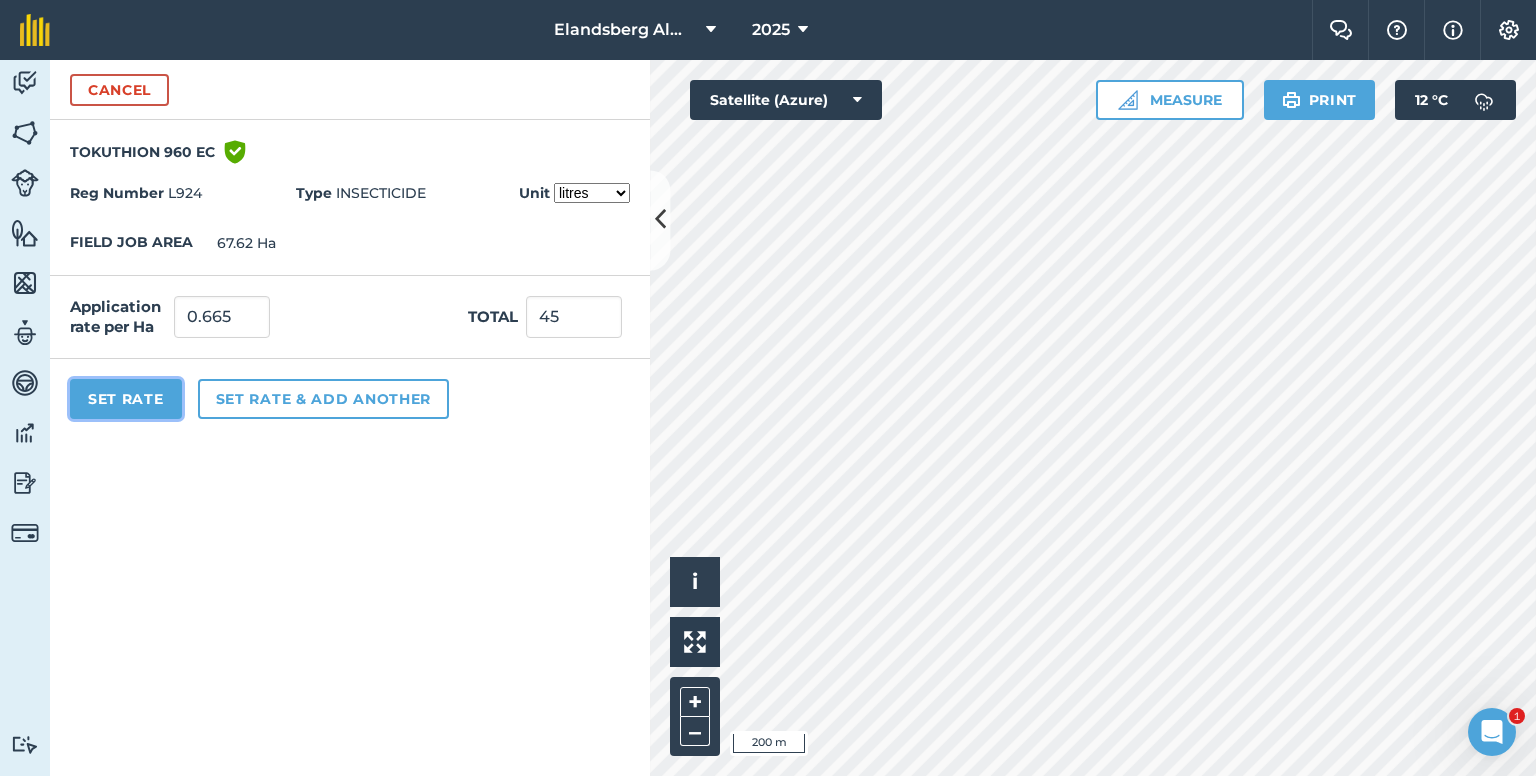 click on "Set Rate" at bounding box center (126, 399) 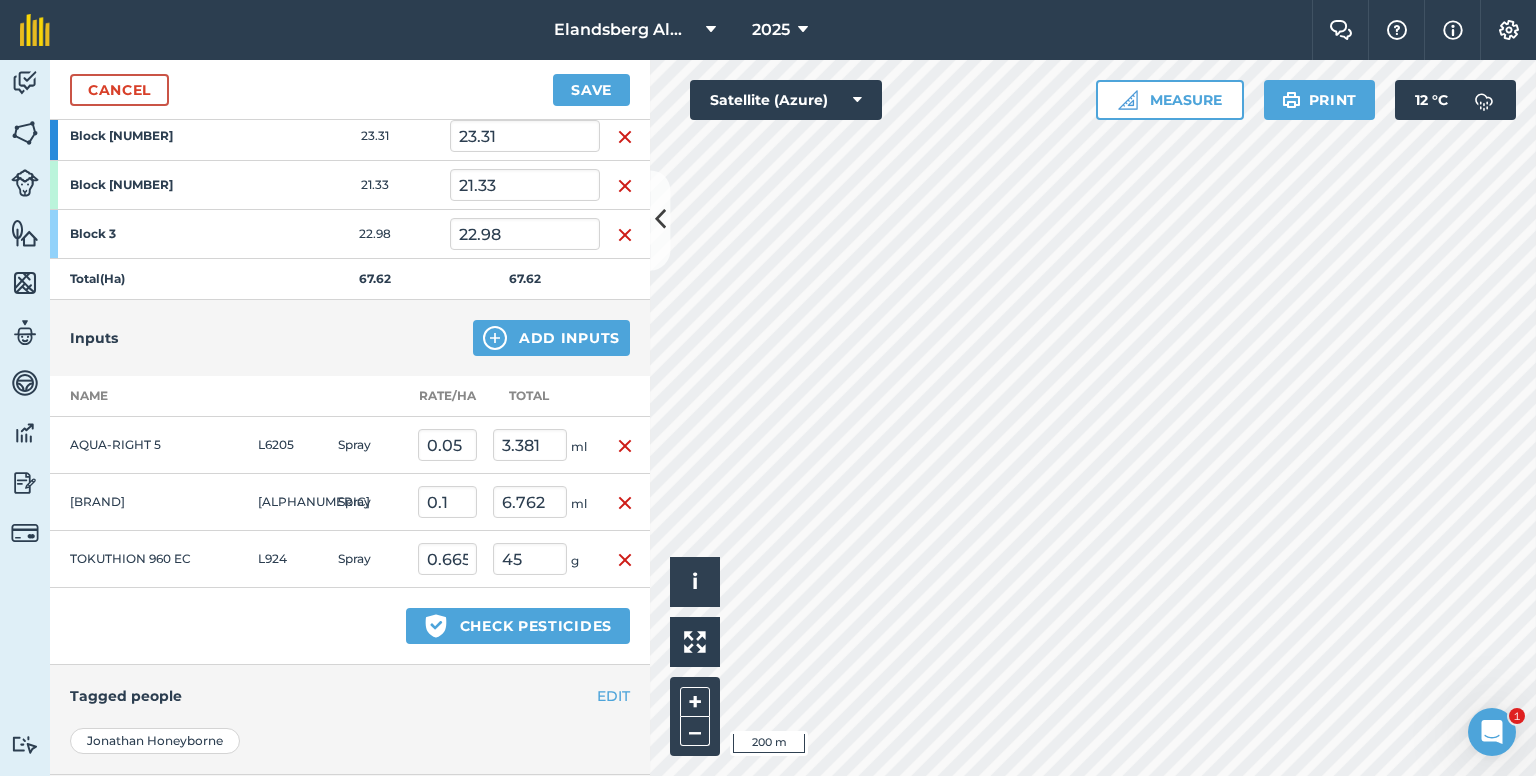 scroll, scrollTop: 400, scrollLeft: 0, axis: vertical 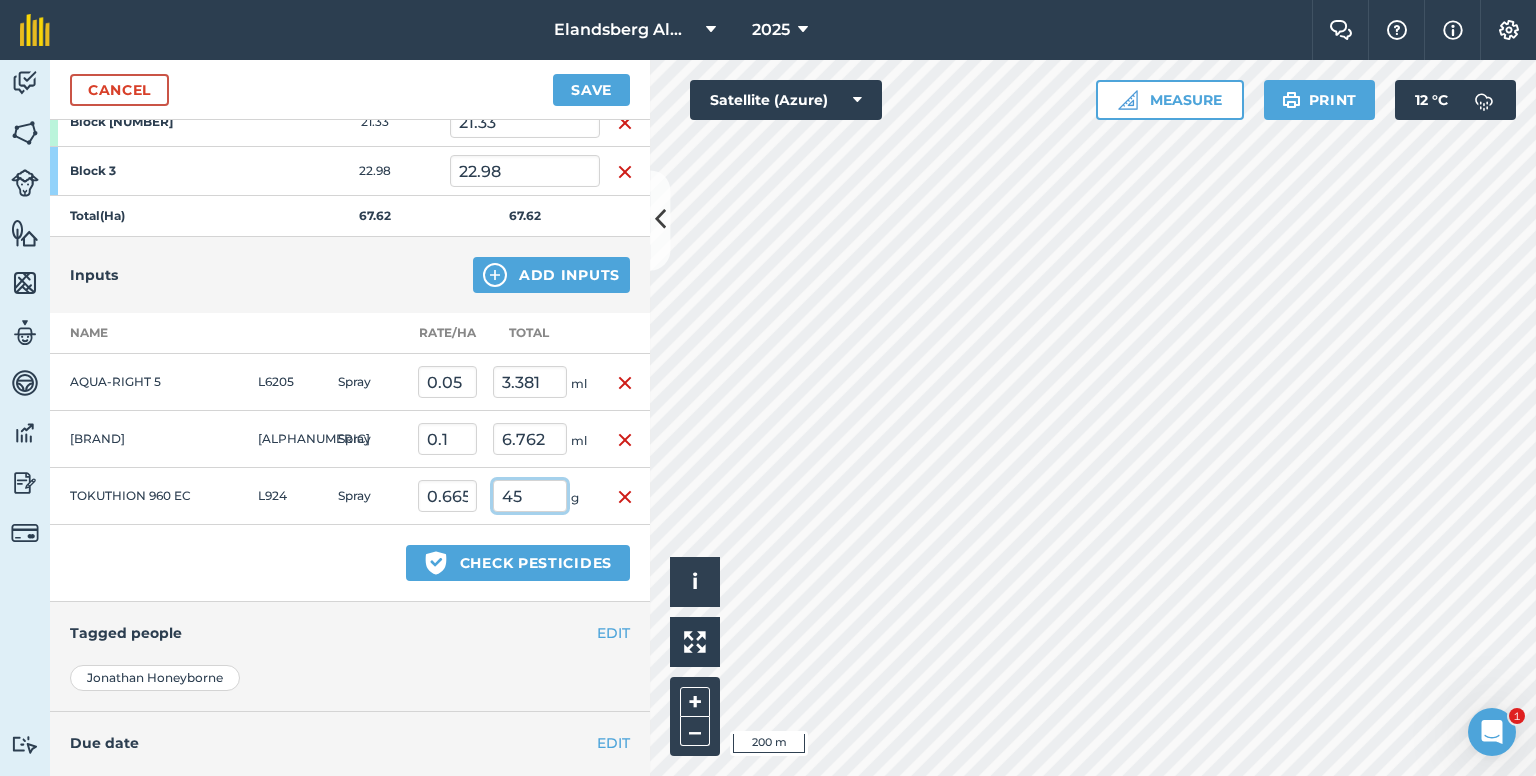drag, startPoint x: 533, startPoint y: 489, endPoint x: 454, endPoint y: 514, distance: 82.86133 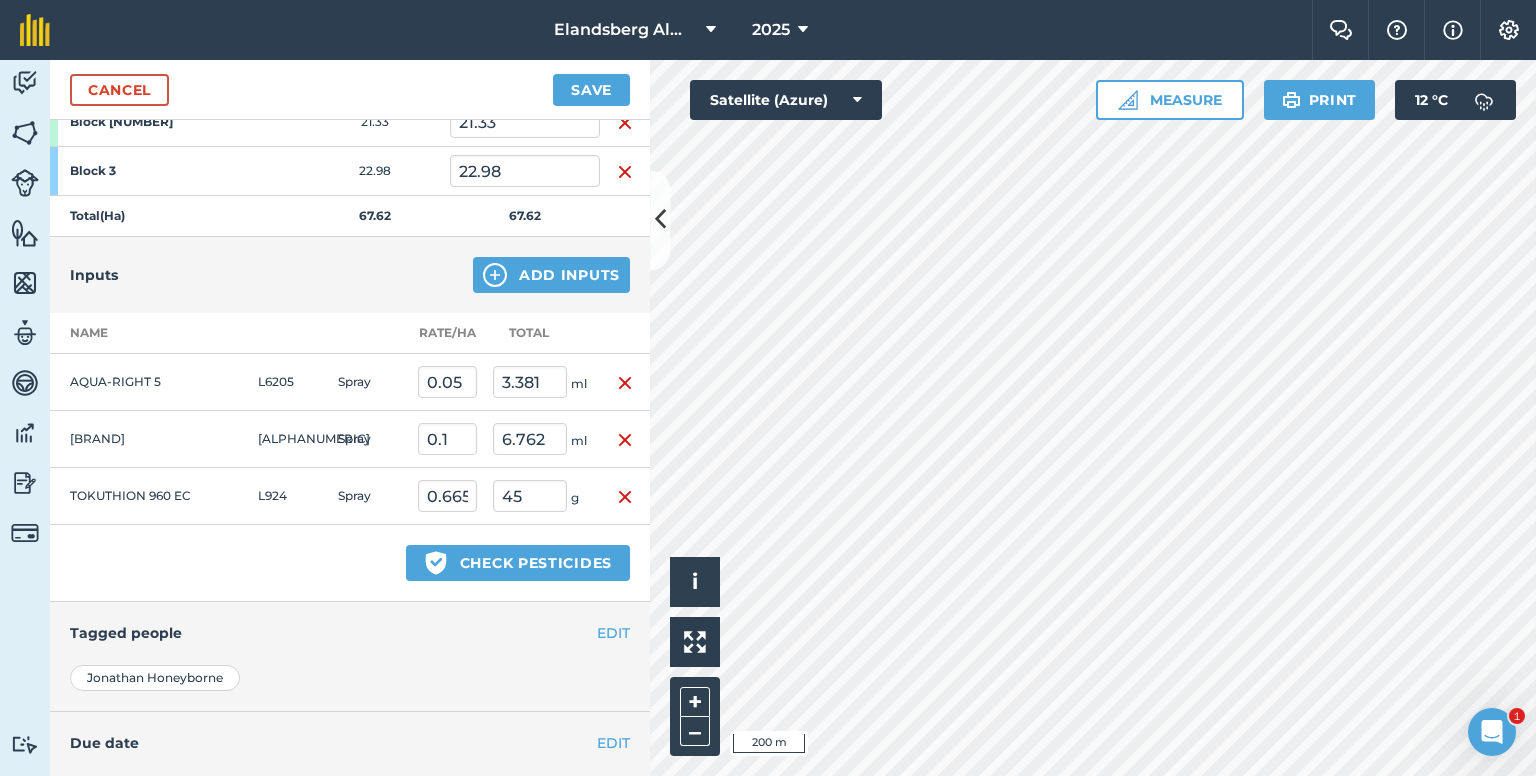 click at bounding box center [625, 496] 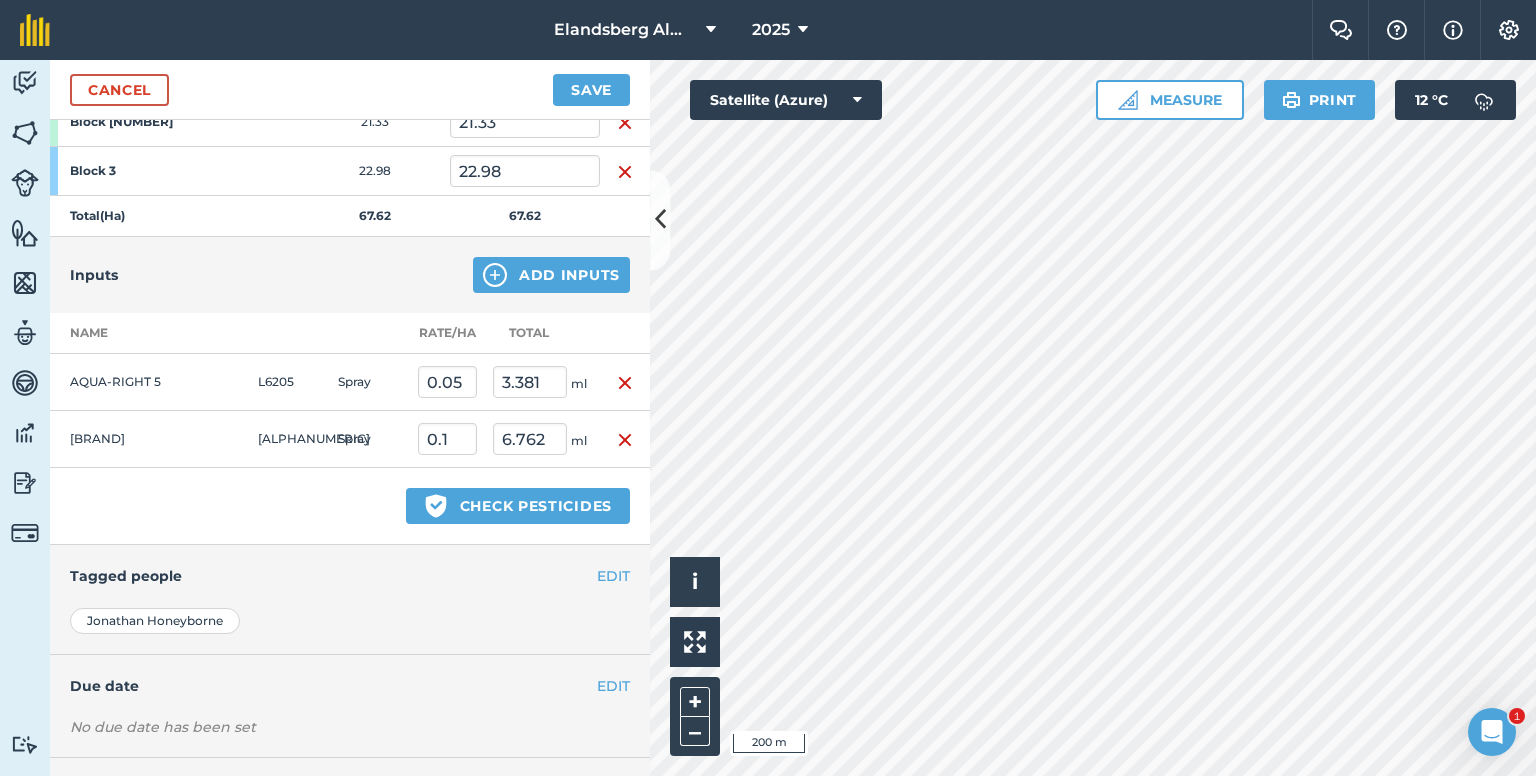 click at bounding box center [625, 383] 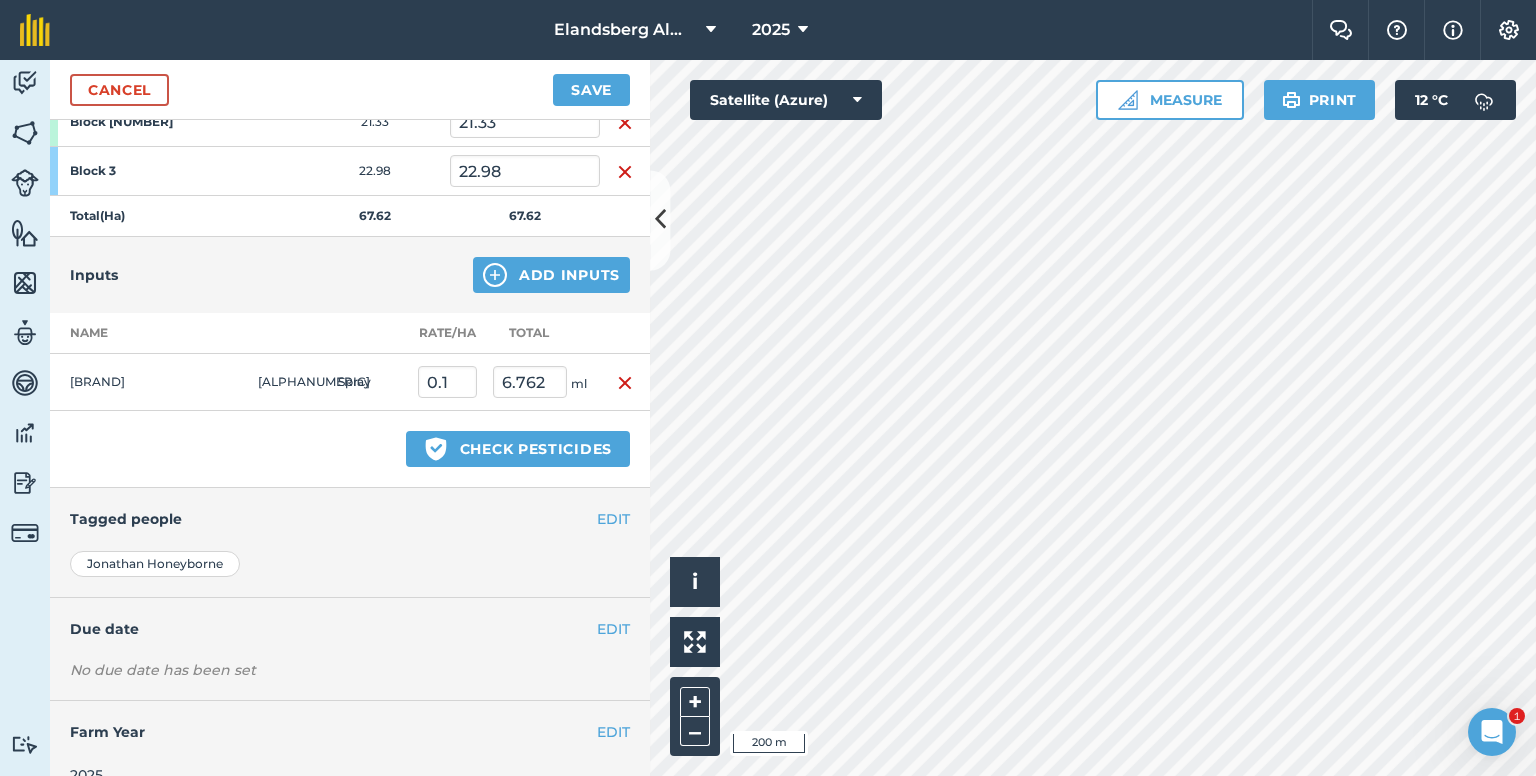 click at bounding box center (625, 383) 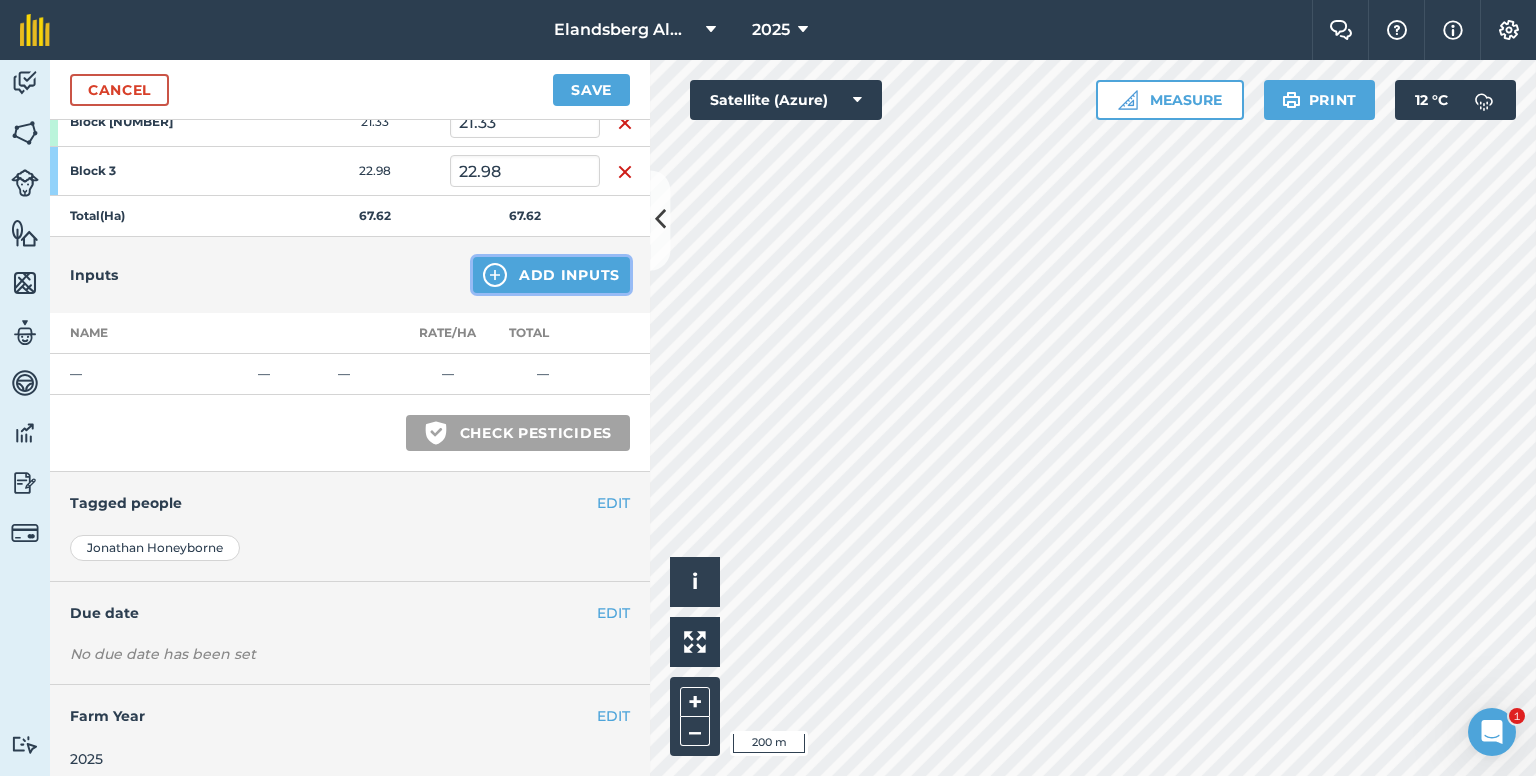 click on "Add Inputs" at bounding box center [551, 275] 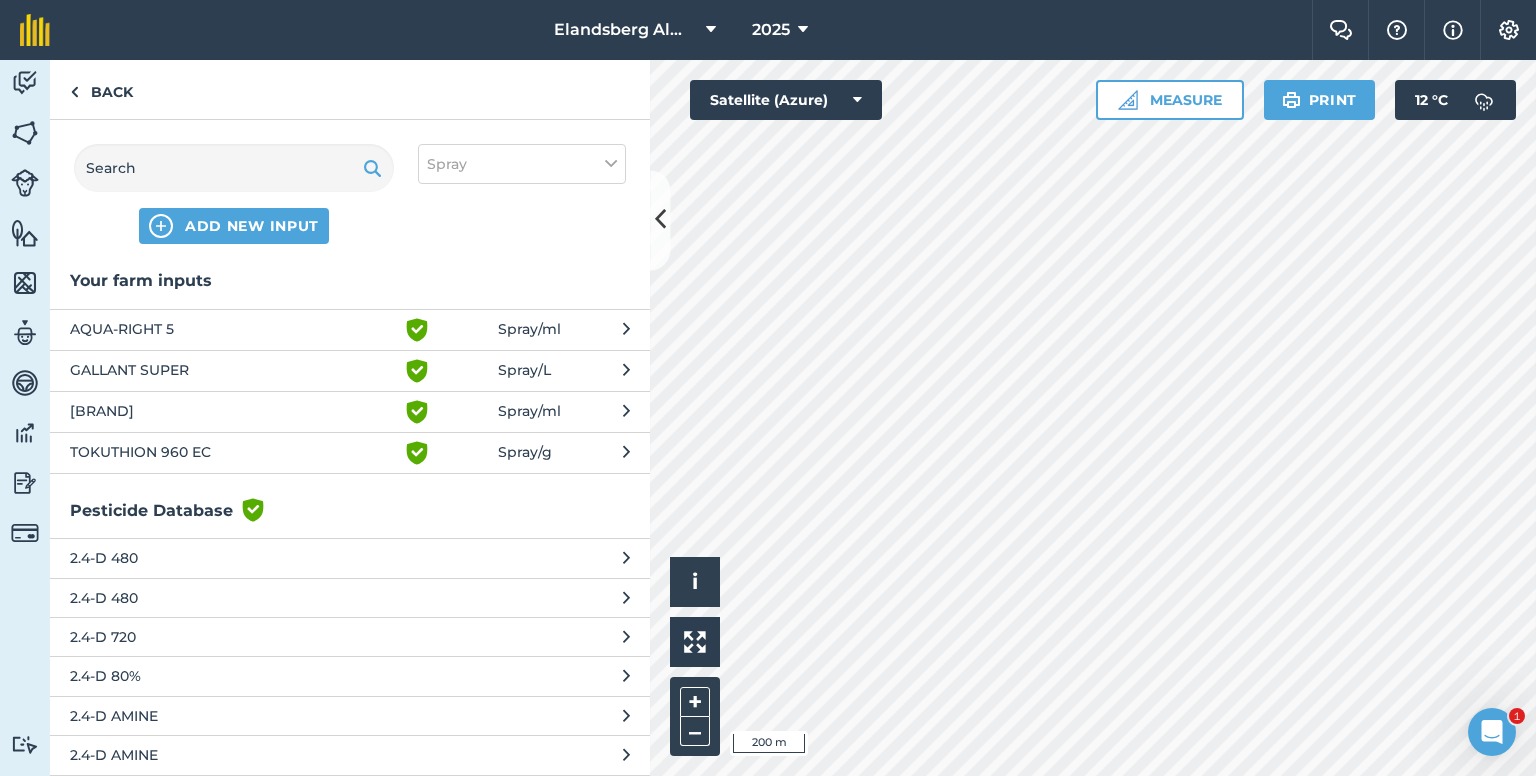 click on "AQUA-RIGHT 5" at bounding box center [233, 330] 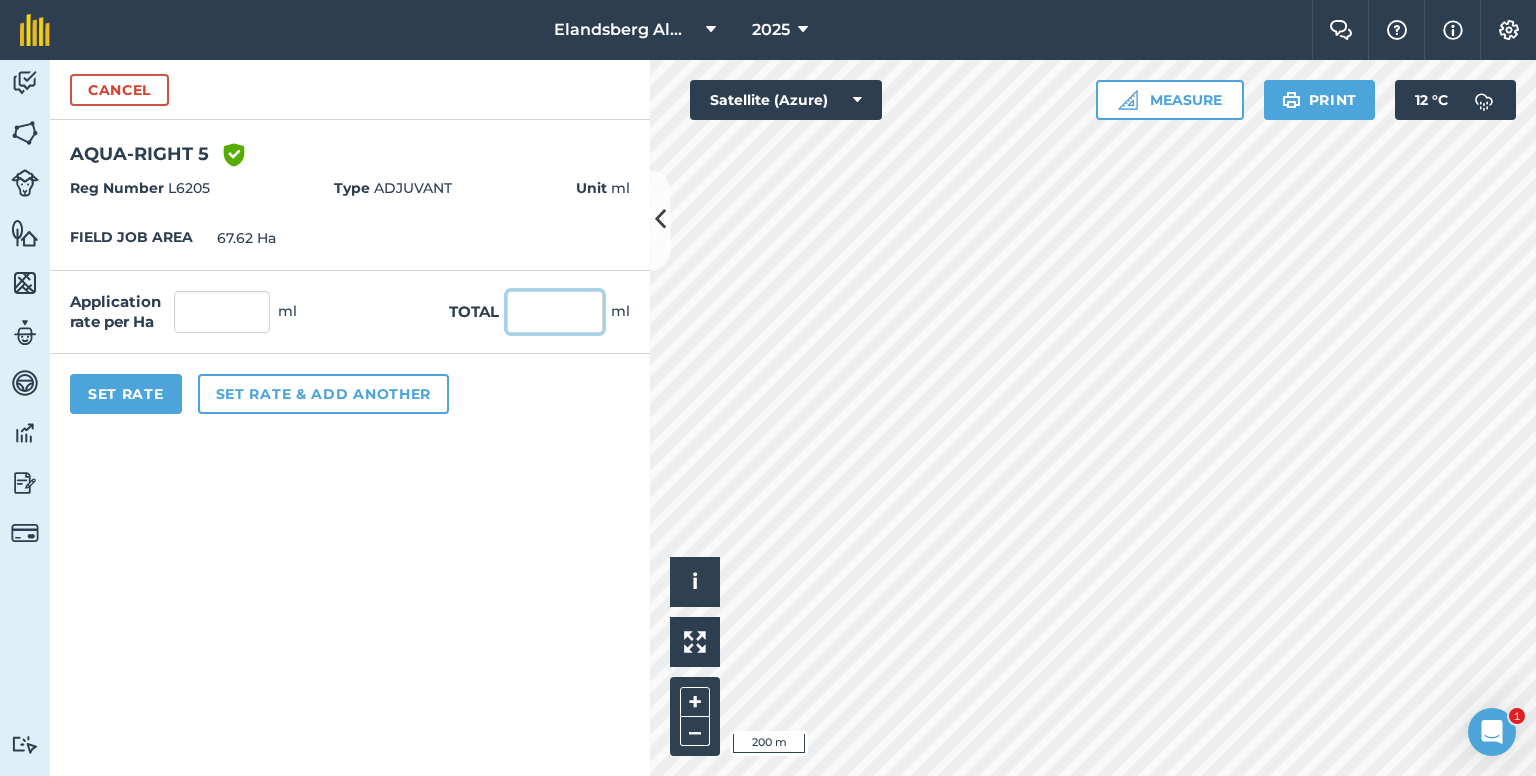 click at bounding box center (555, 312) 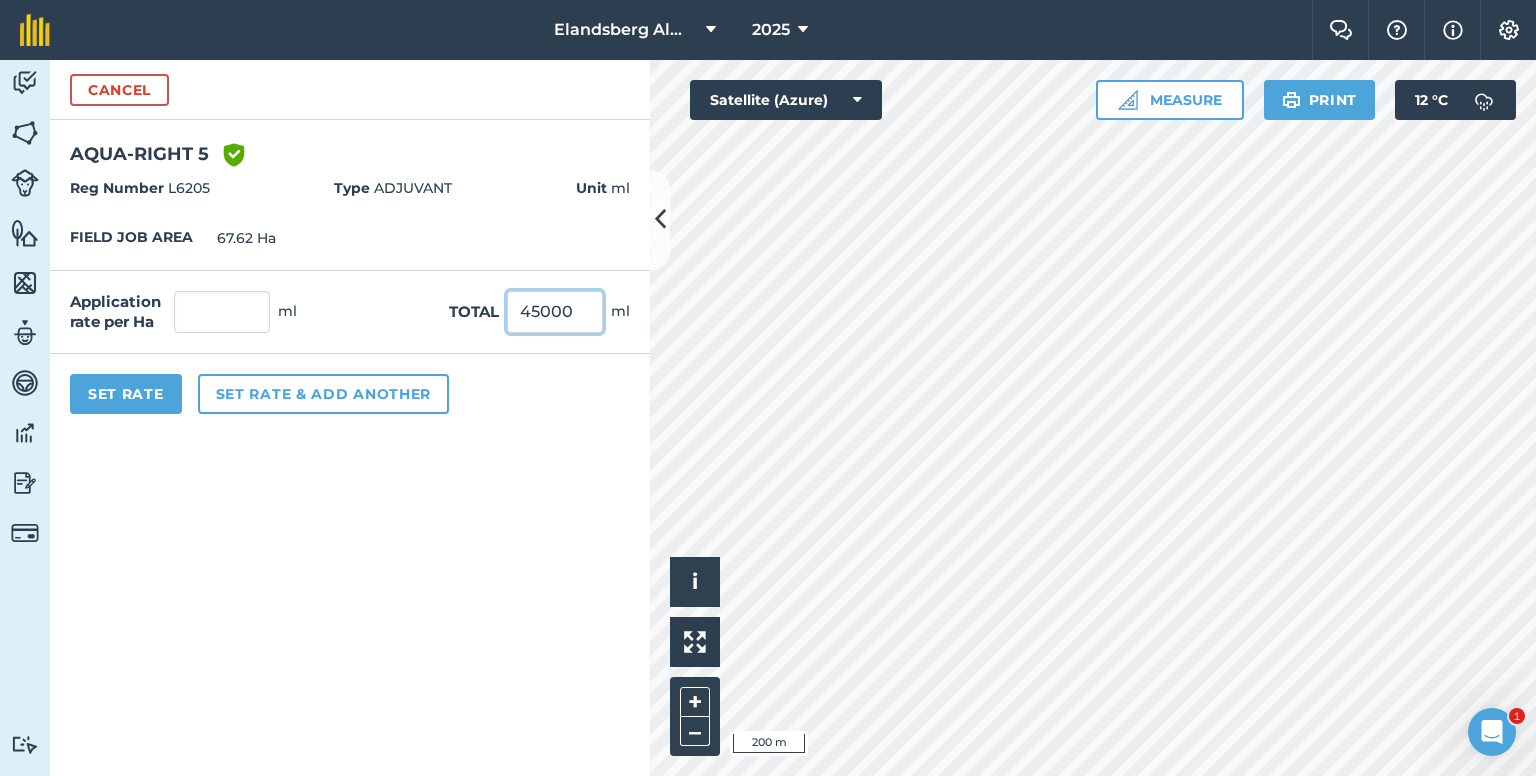 type on "45000" 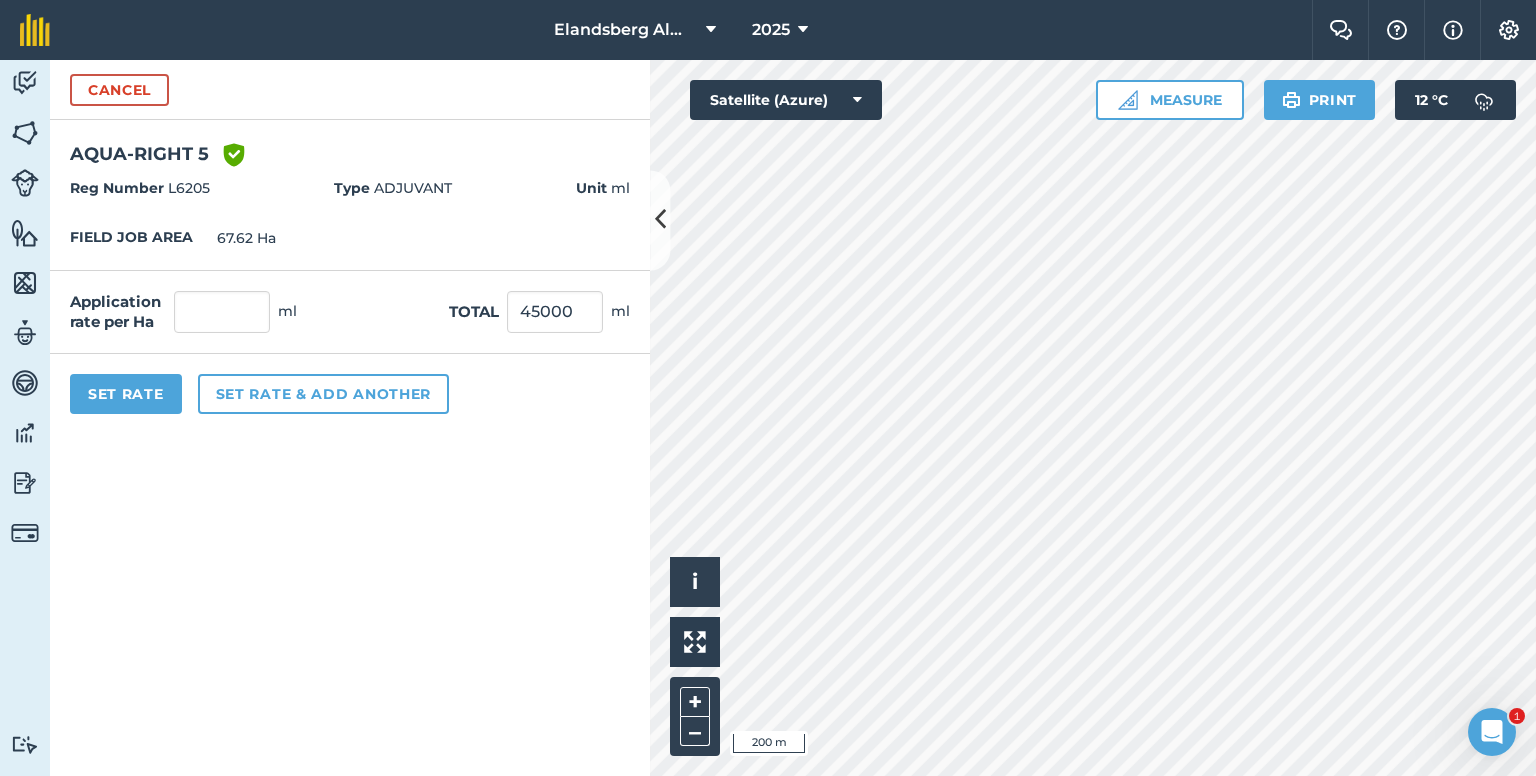 type on "665.484" 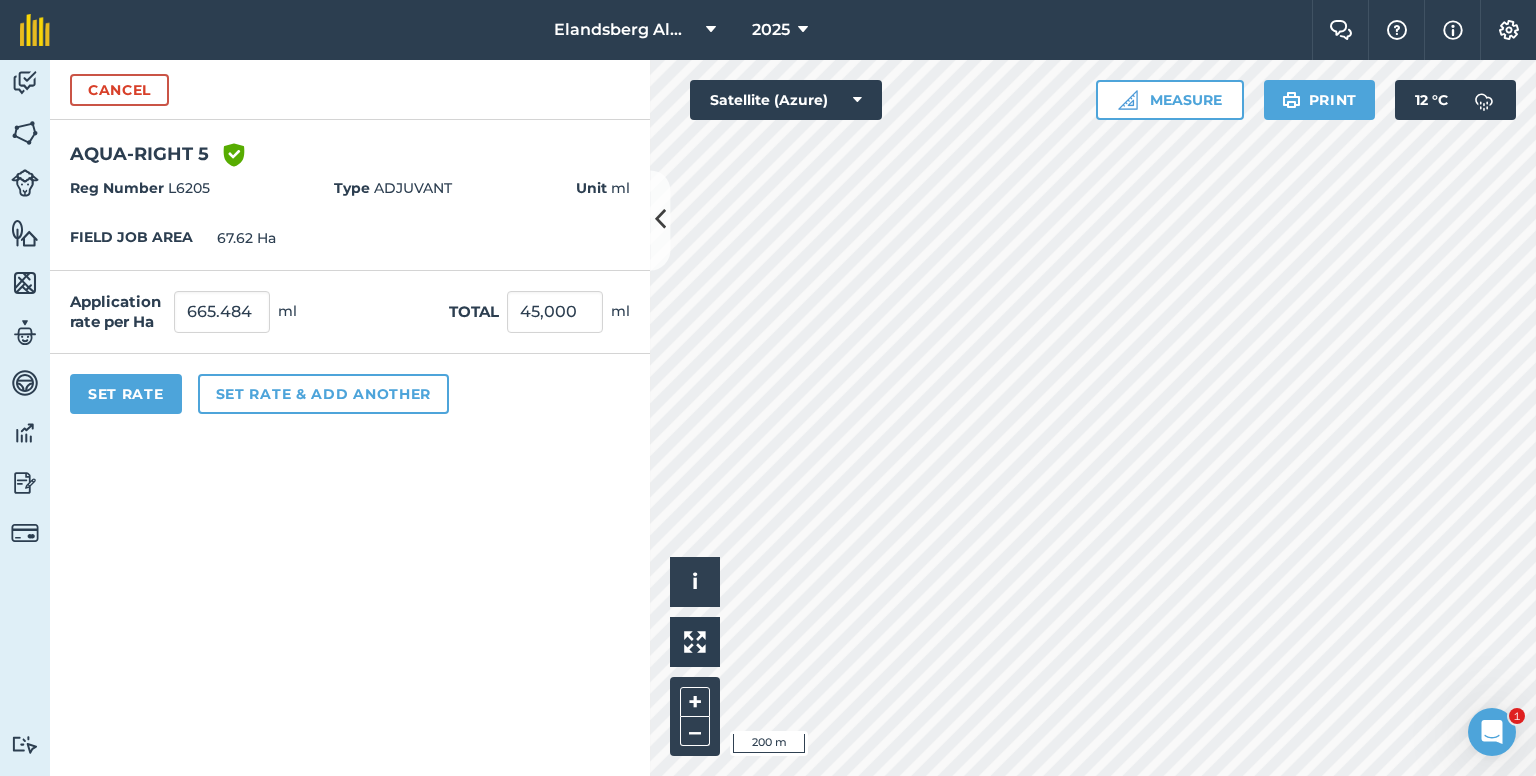click on "Set Rate Set rate & add another" at bounding box center (350, 394) 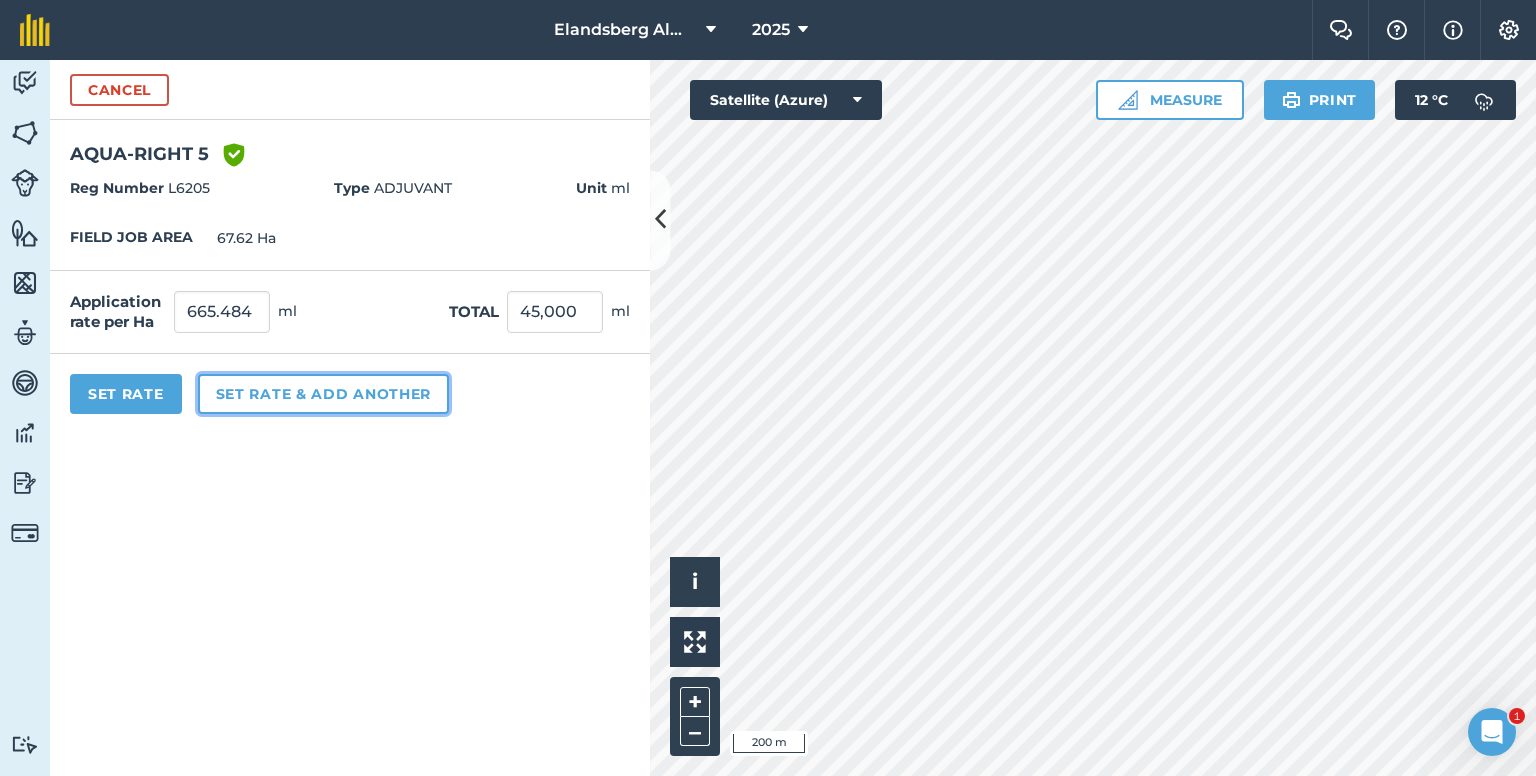 click on "Set rate & add another" at bounding box center [323, 394] 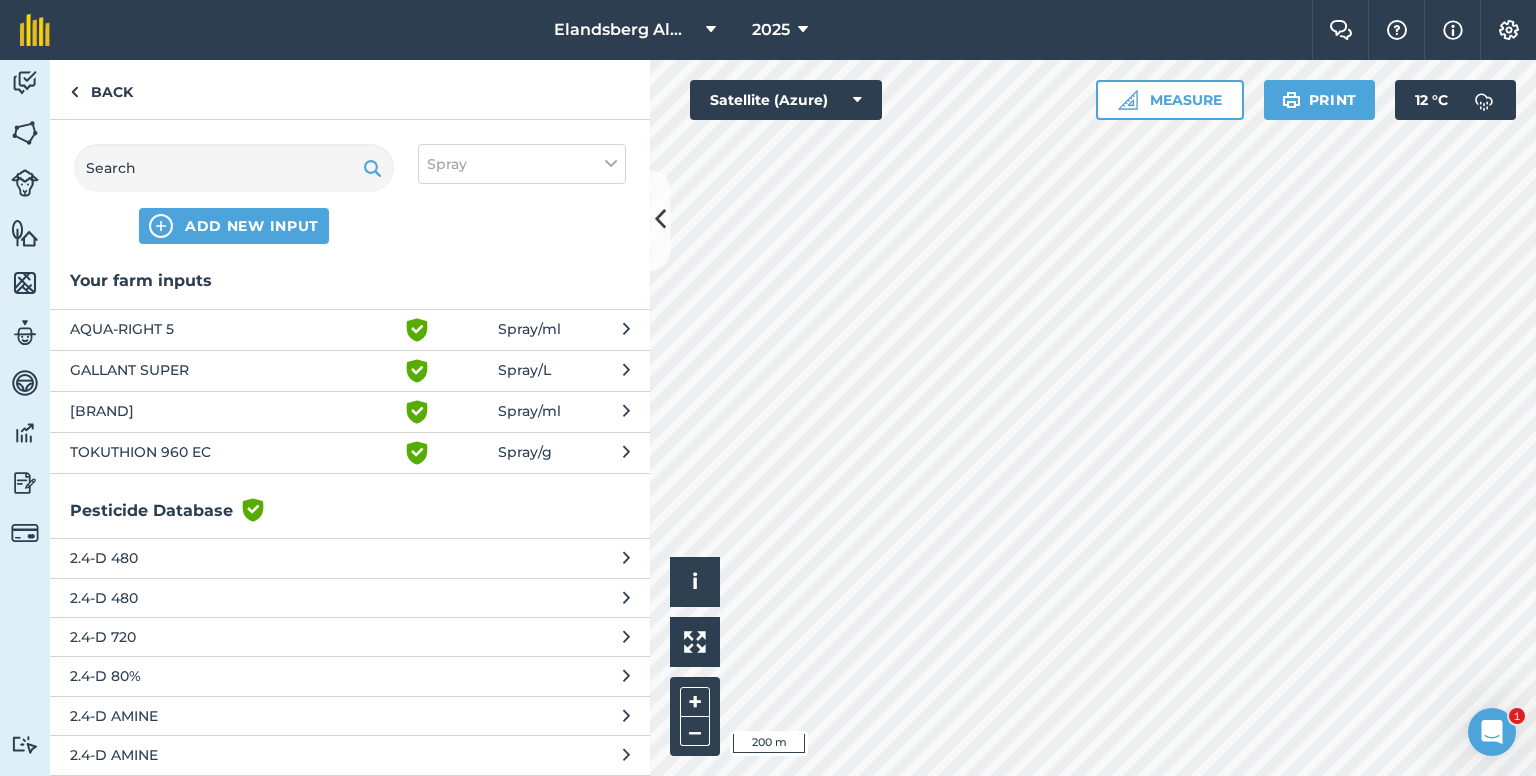 click on "[BRAND]" at bounding box center [233, 412] 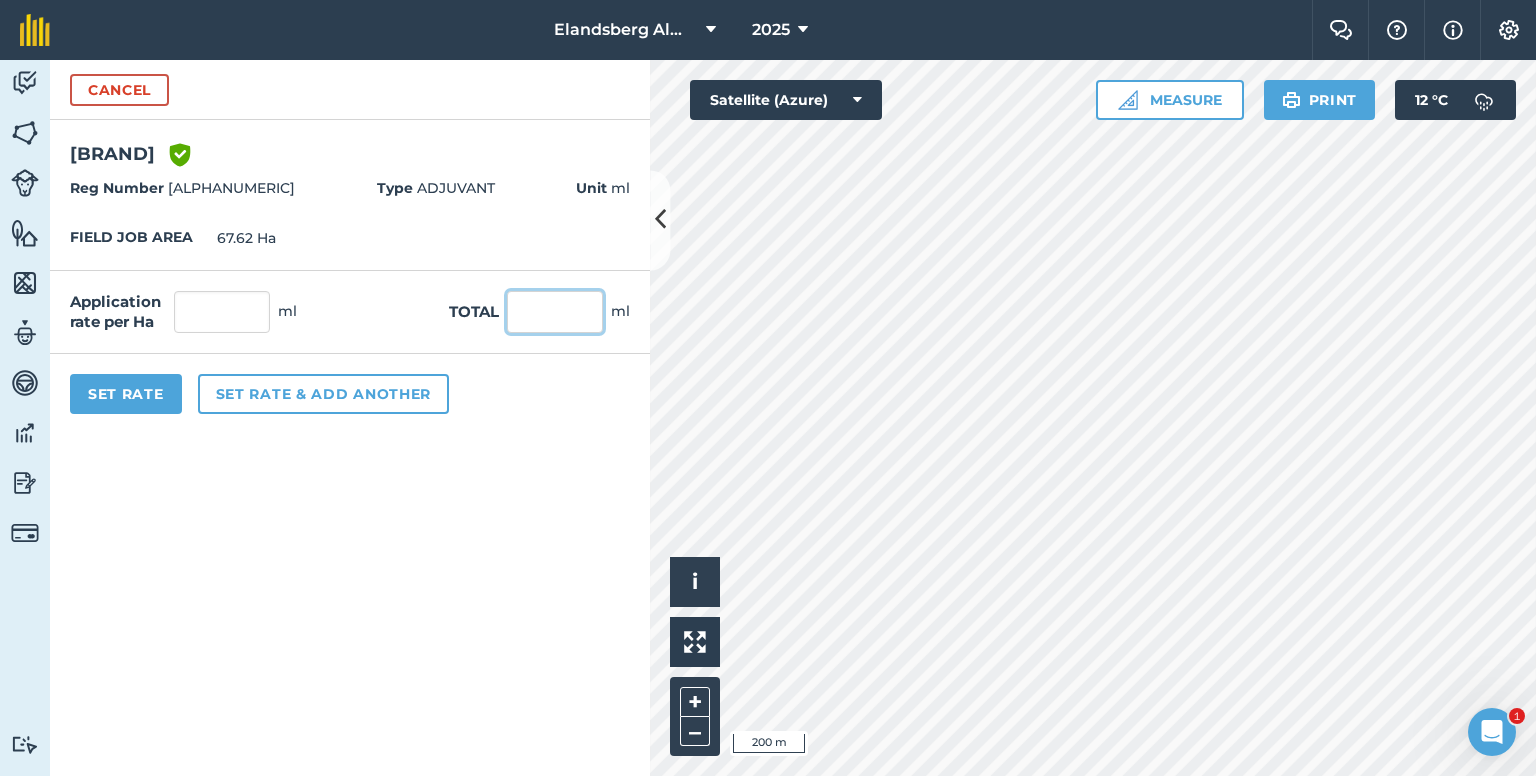 click at bounding box center [555, 312] 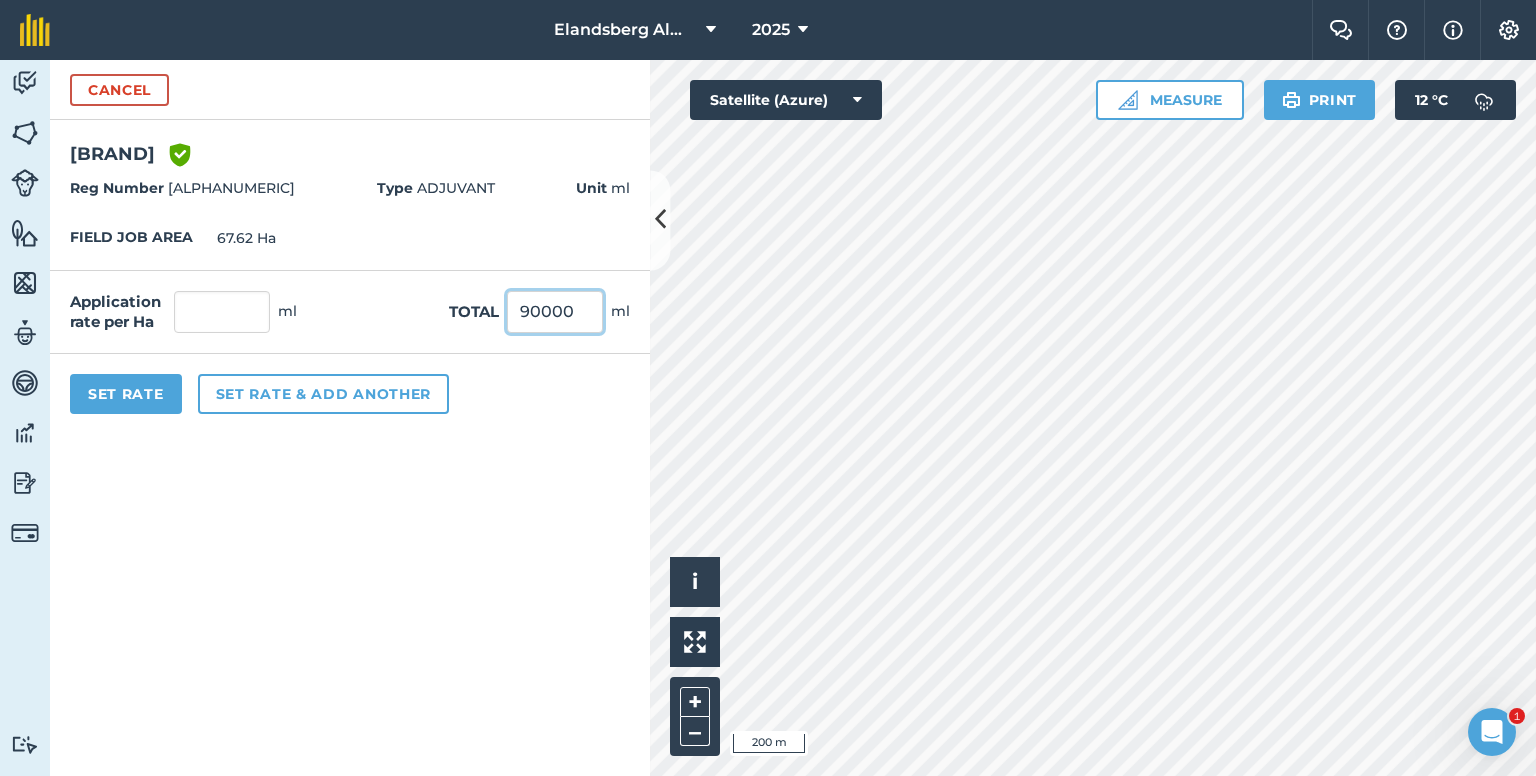 type on "90000" 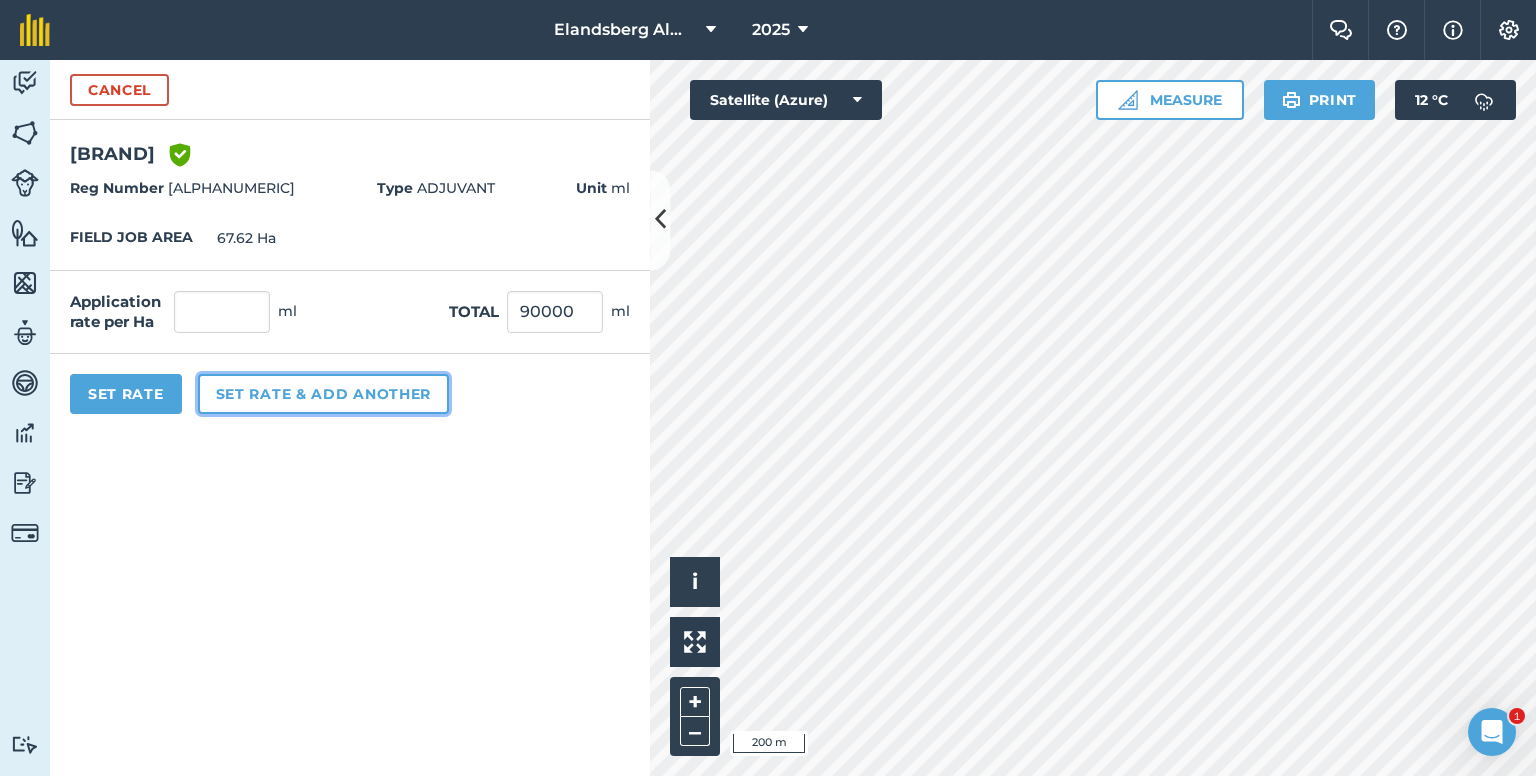 type on "1,330.967" 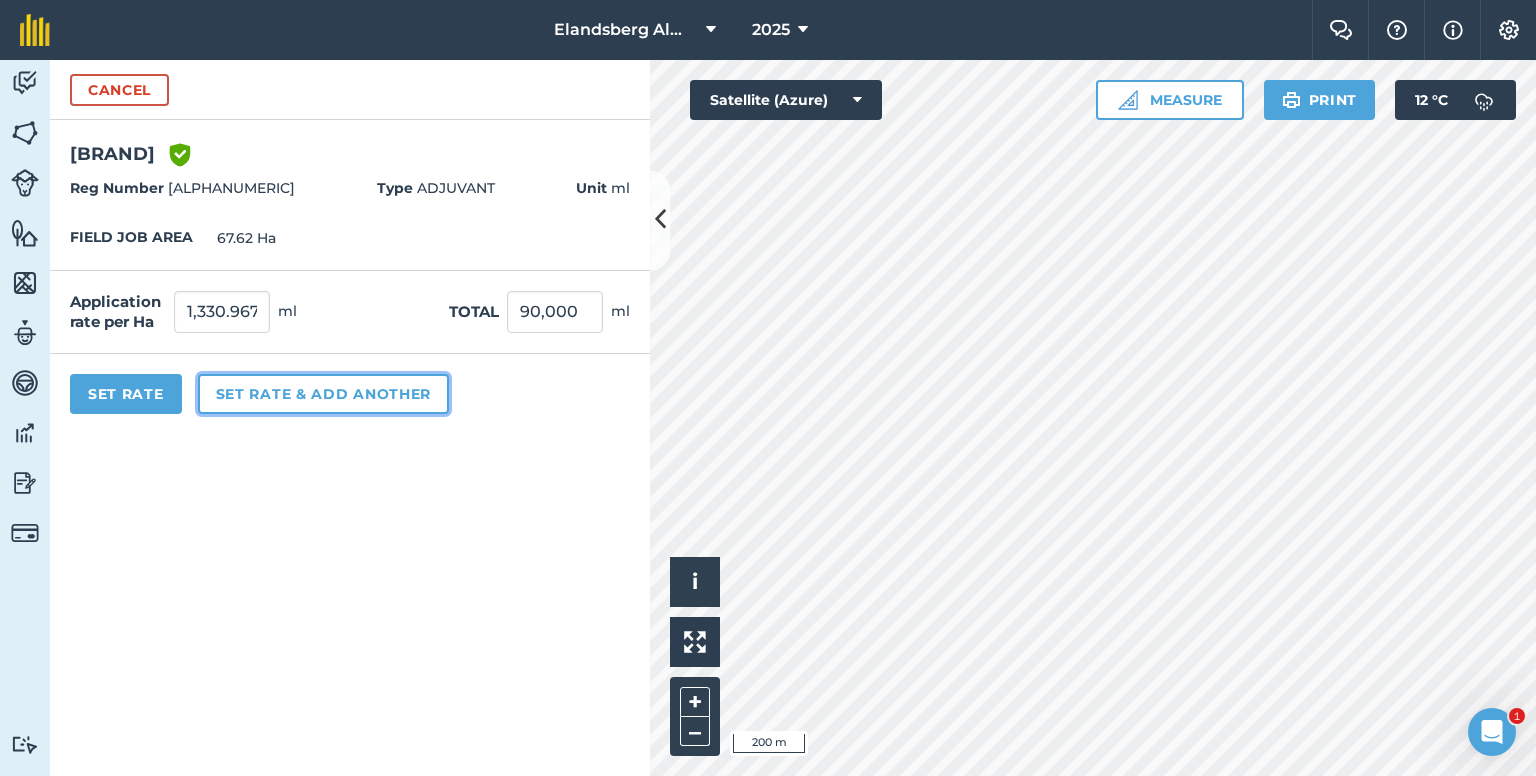 click on "Set rate & add another" at bounding box center (323, 394) 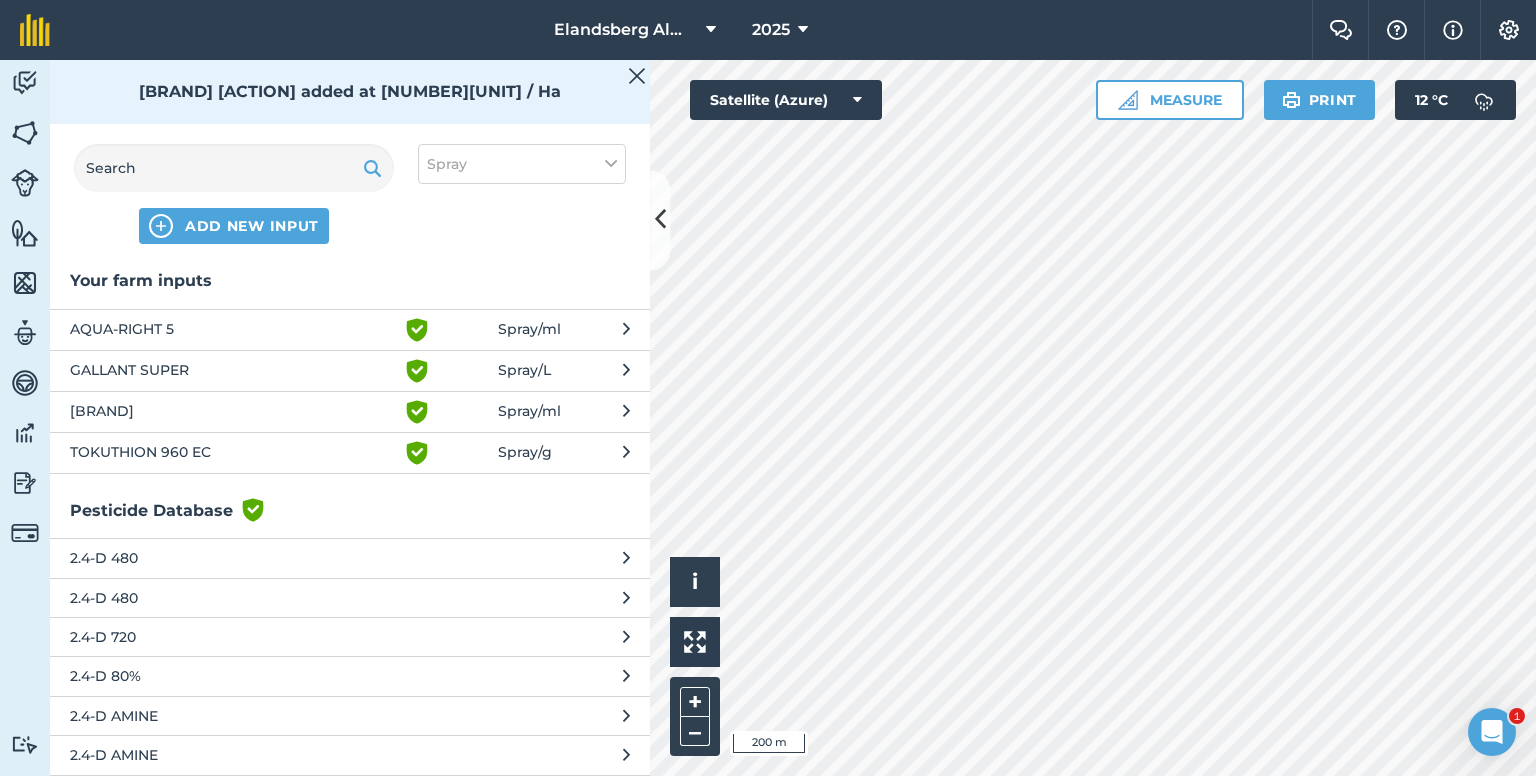 click on "TOKUTHION 960 EC" at bounding box center [233, 453] 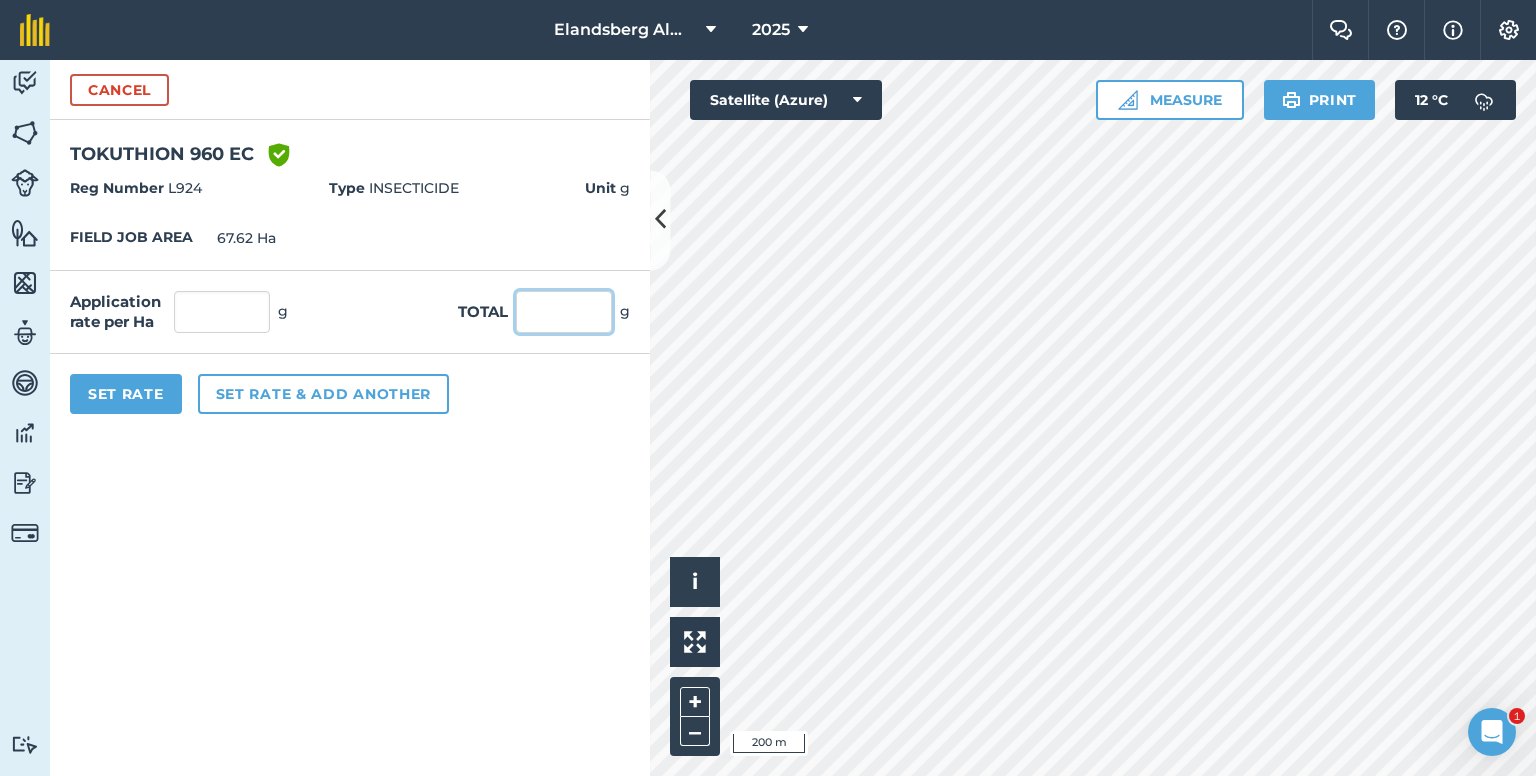 click at bounding box center [564, 312] 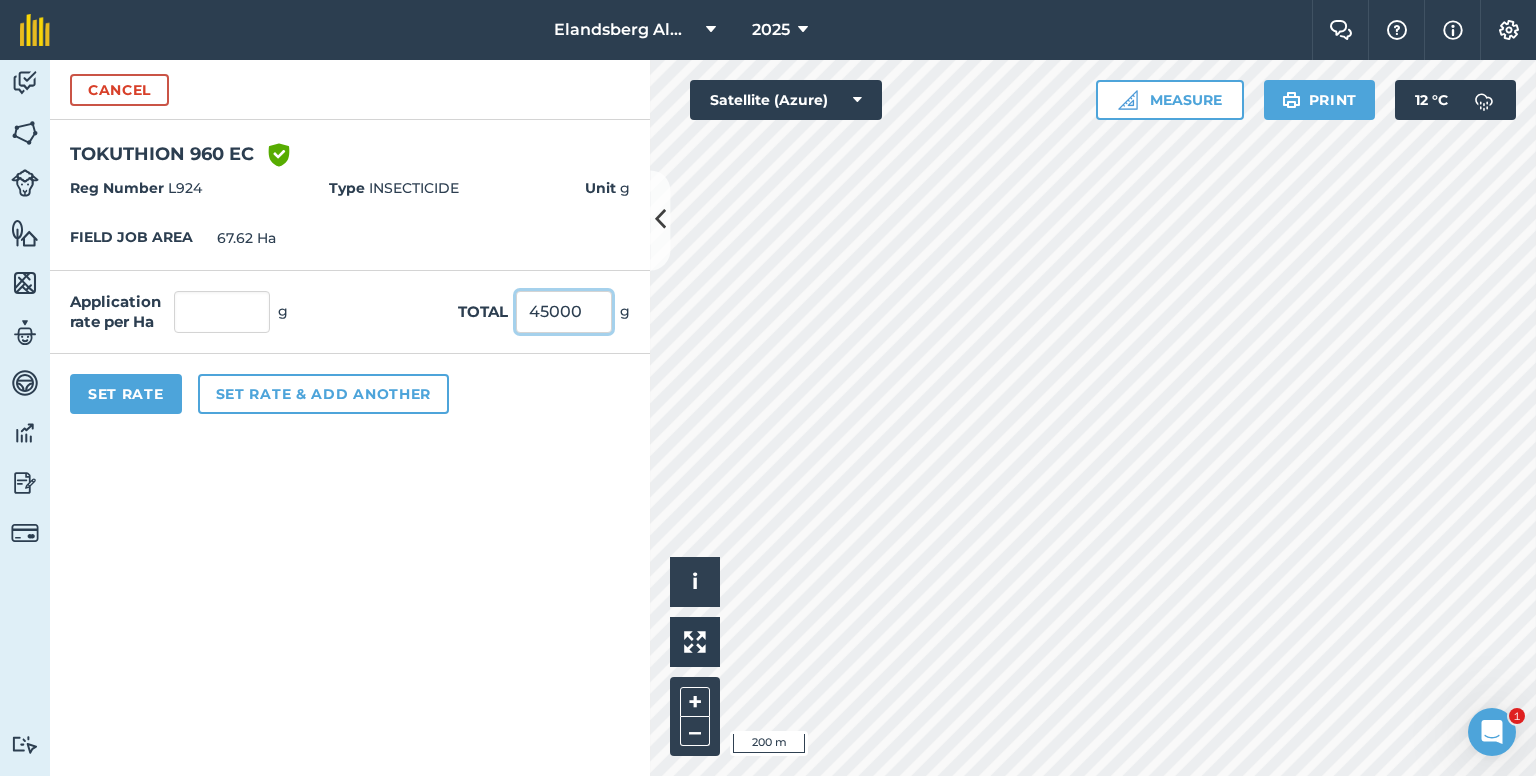 type on "45000" 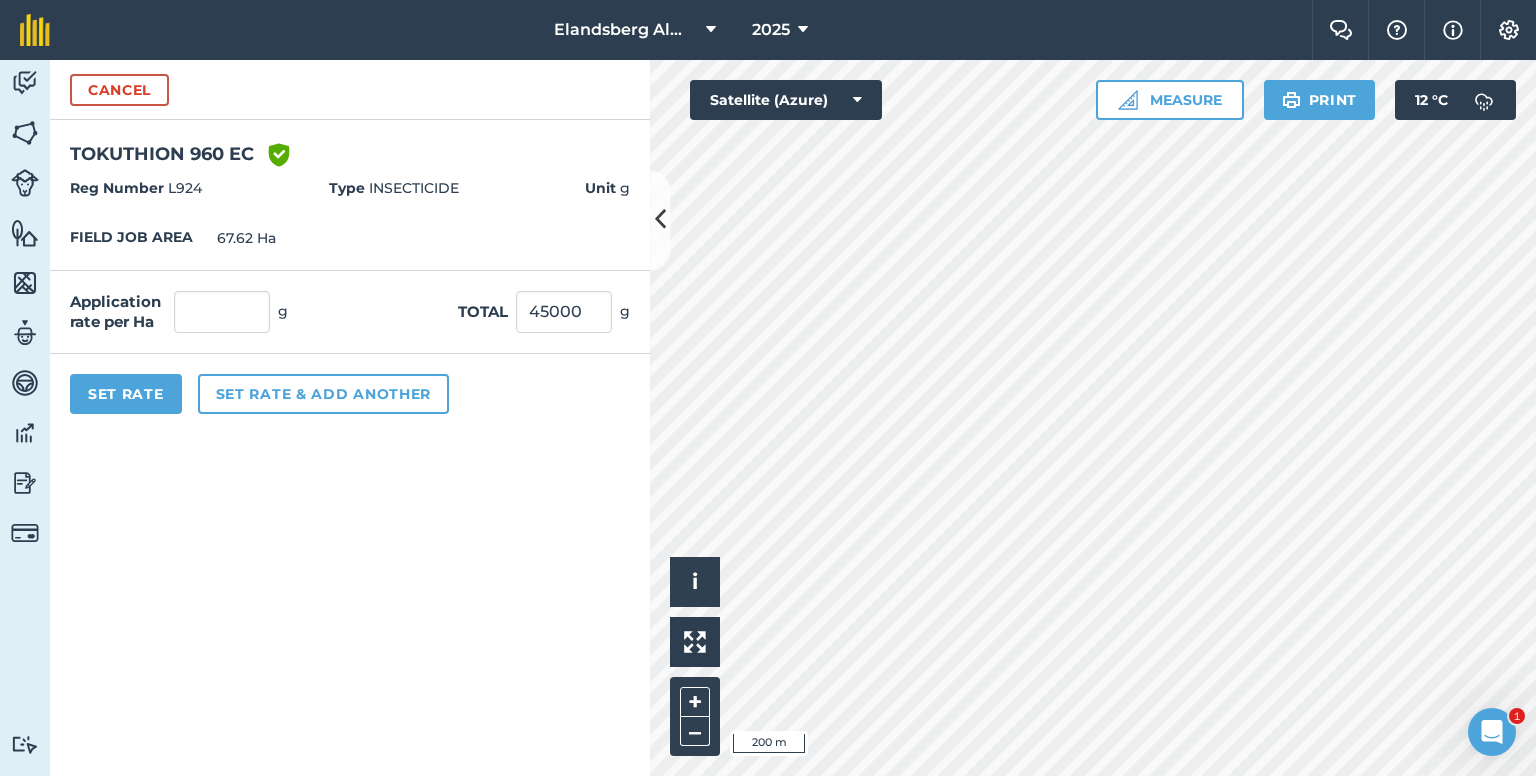 type on "665.484" 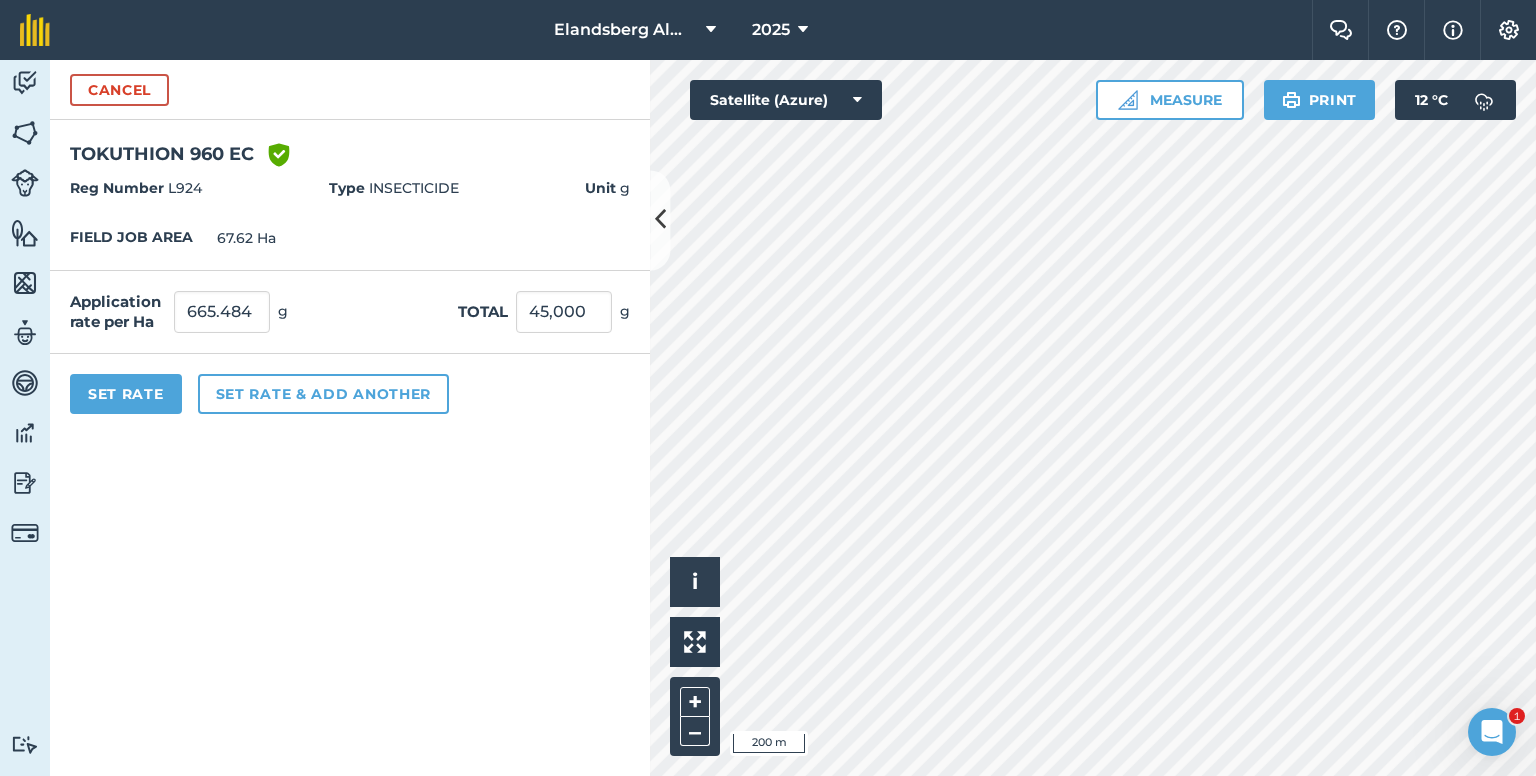 click on "Unit   g" at bounding box center (607, 188) 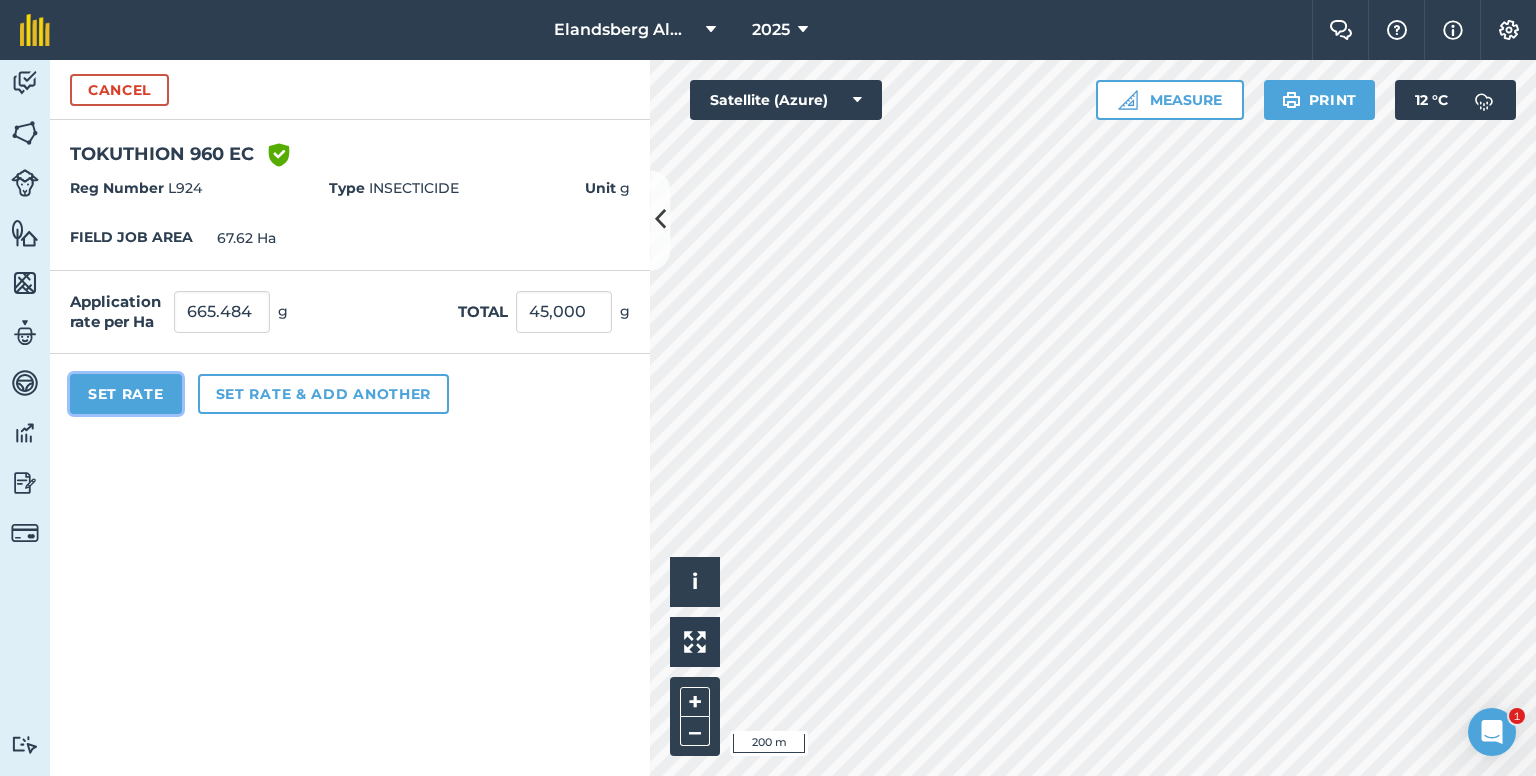click on "Set Rate" at bounding box center [126, 394] 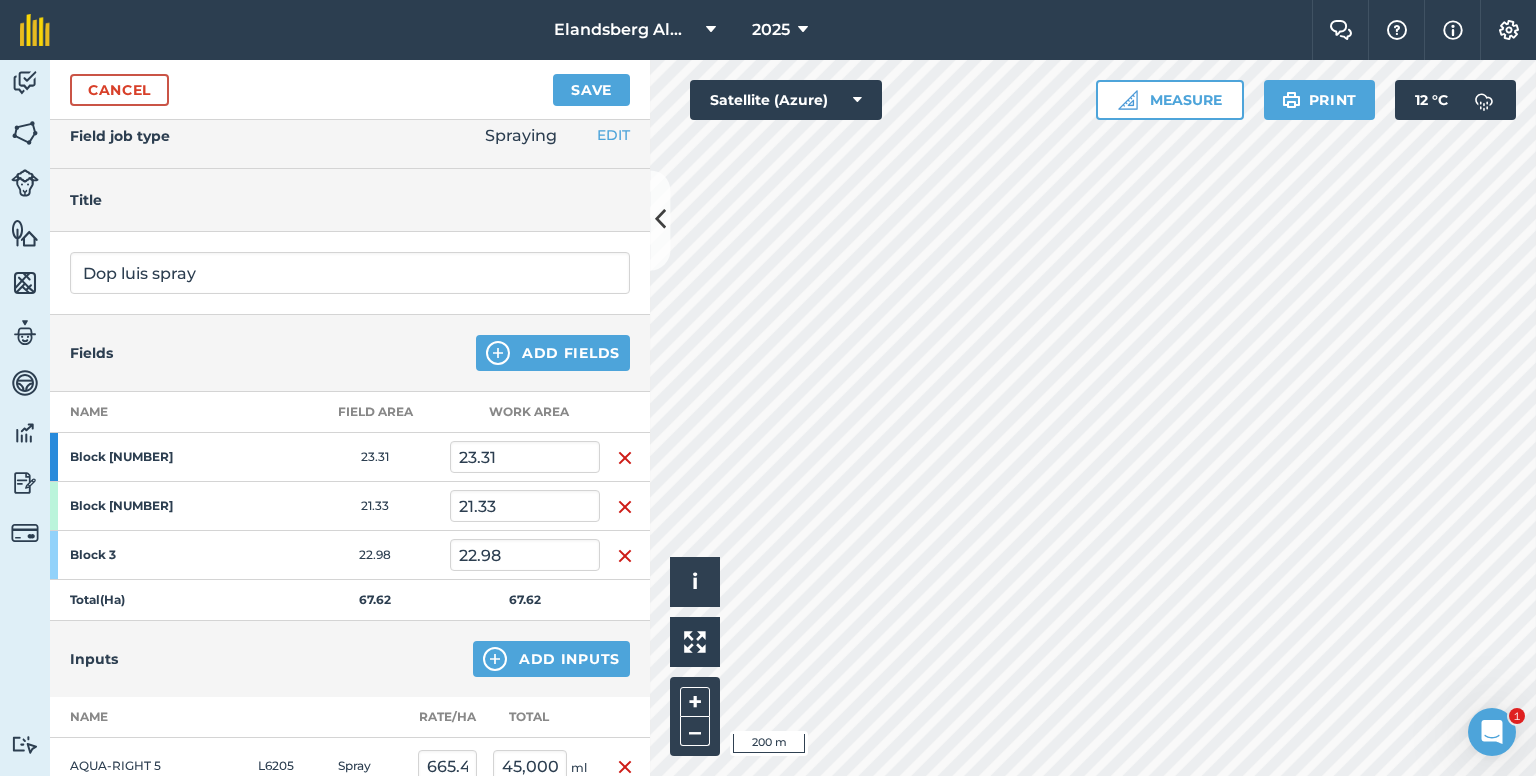 scroll, scrollTop: 0, scrollLeft: 0, axis: both 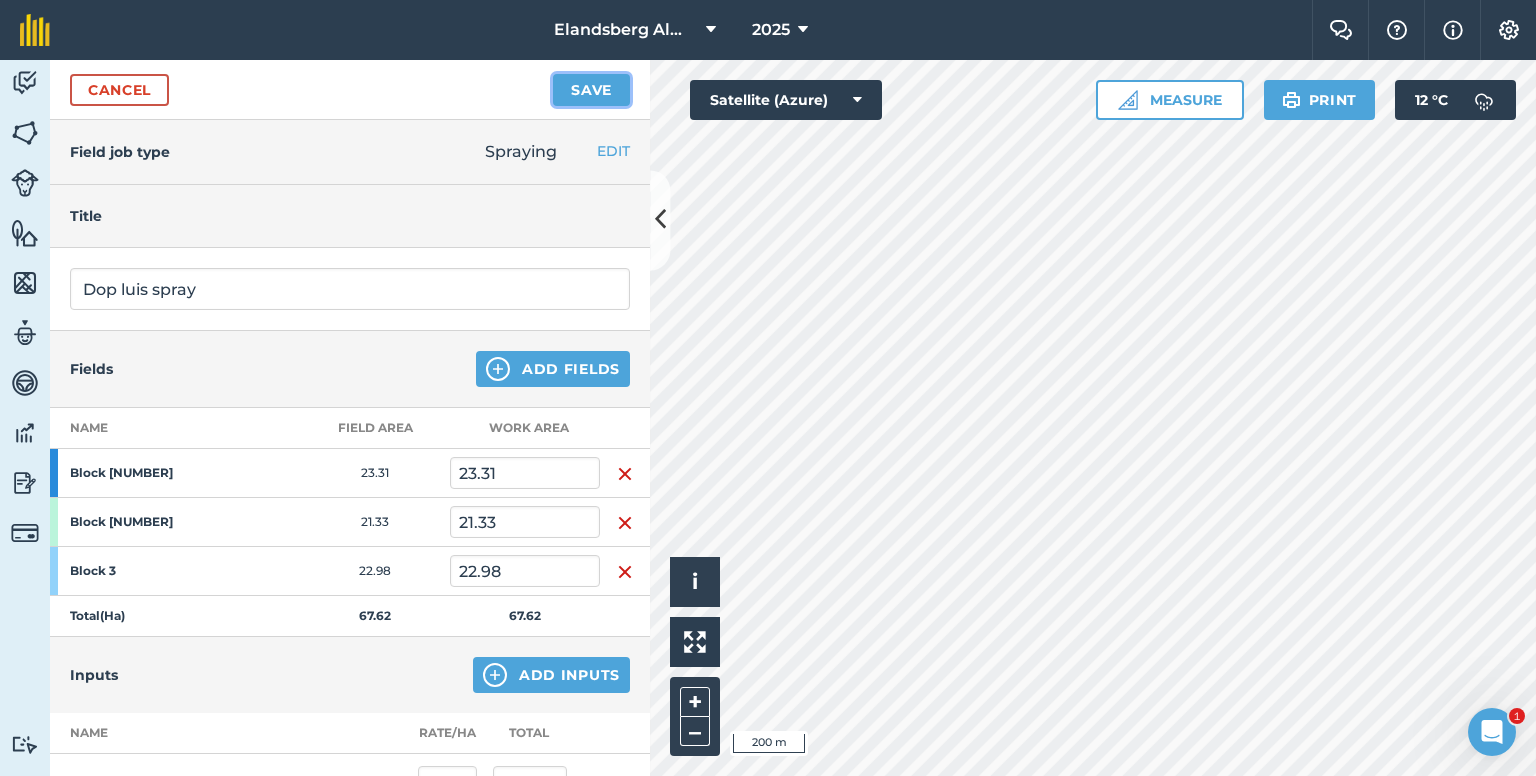 click on "Save" at bounding box center (591, 90) 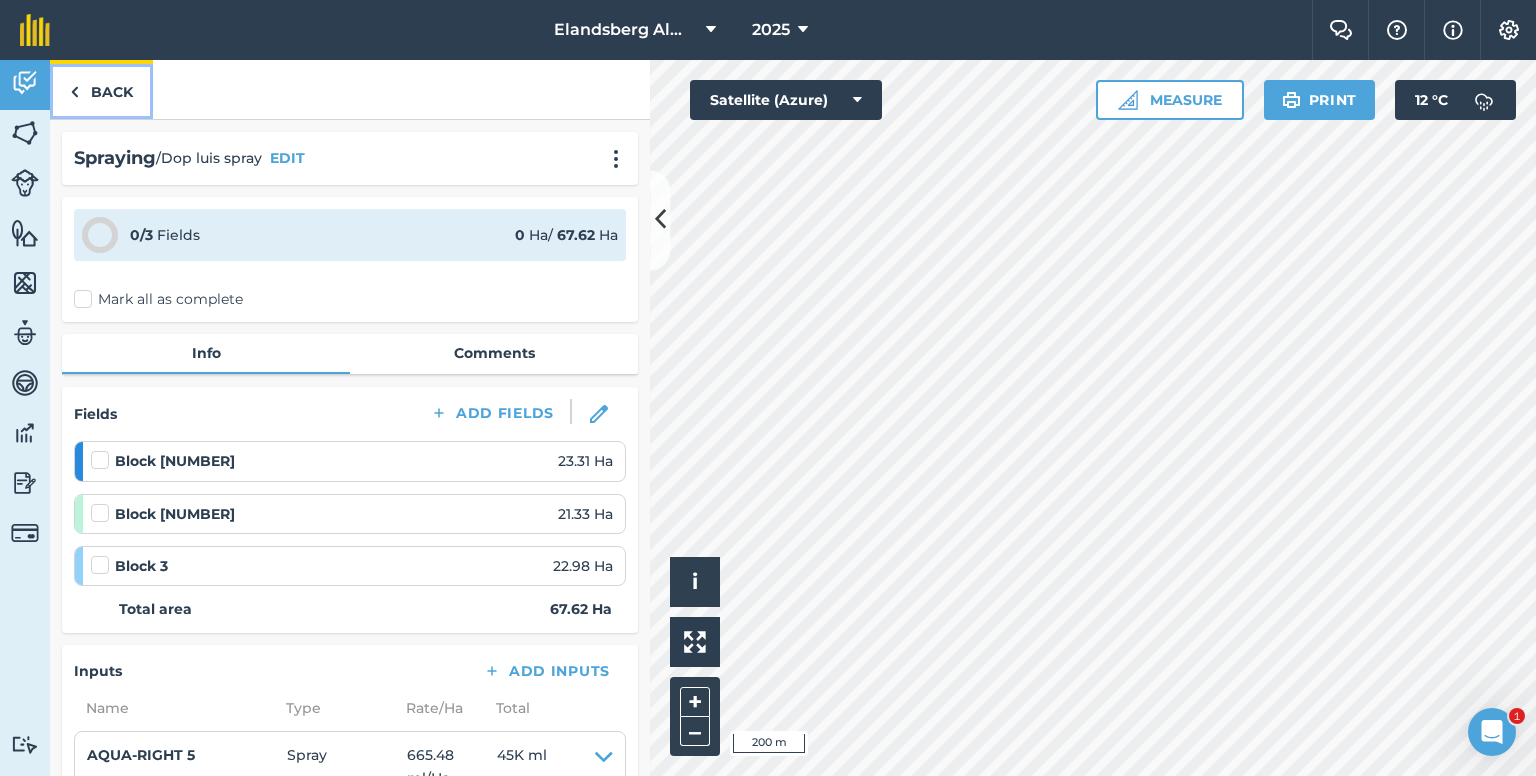 click on "Back" at bounding box center (101, 89) 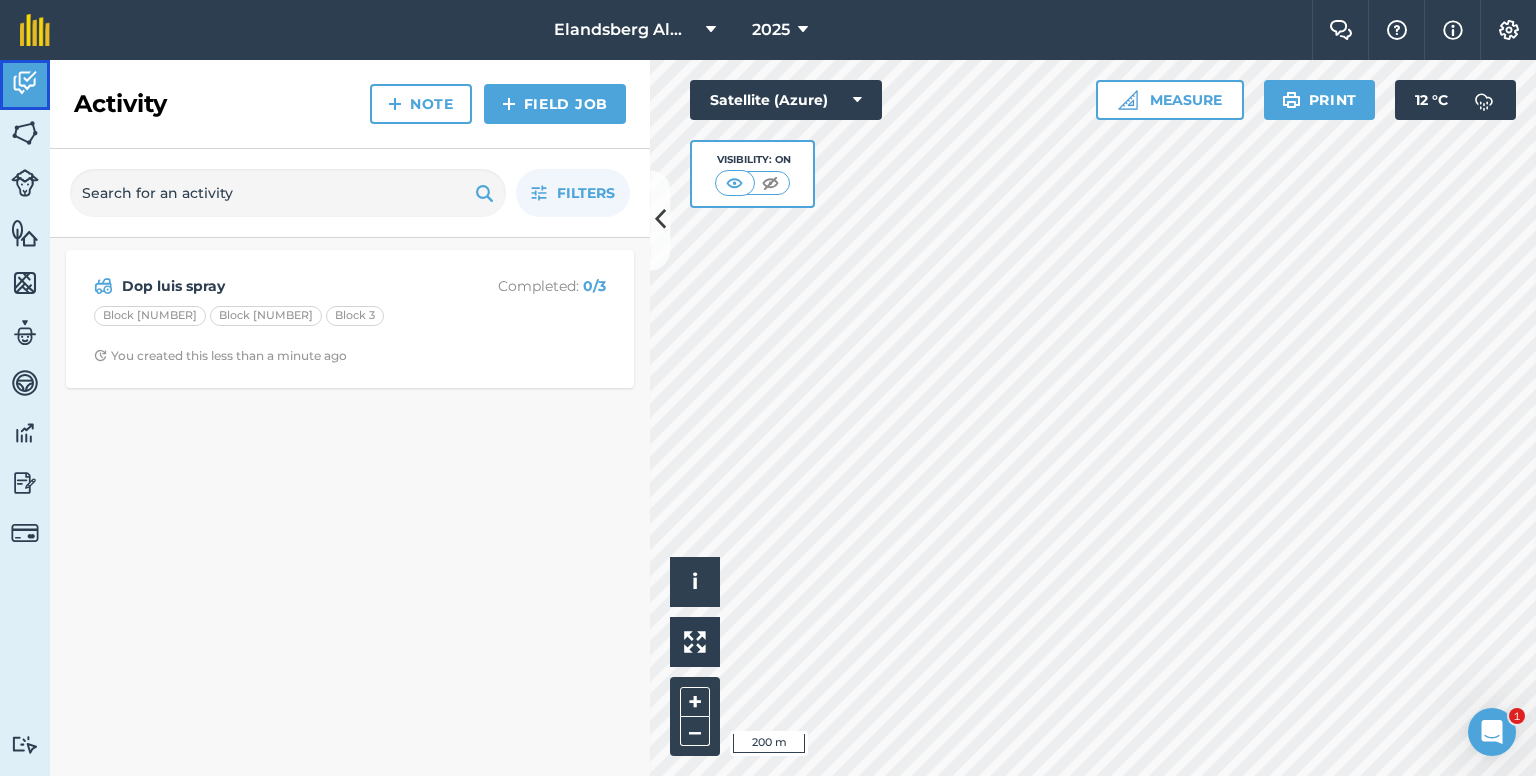 click at bounding box center (25, 83) 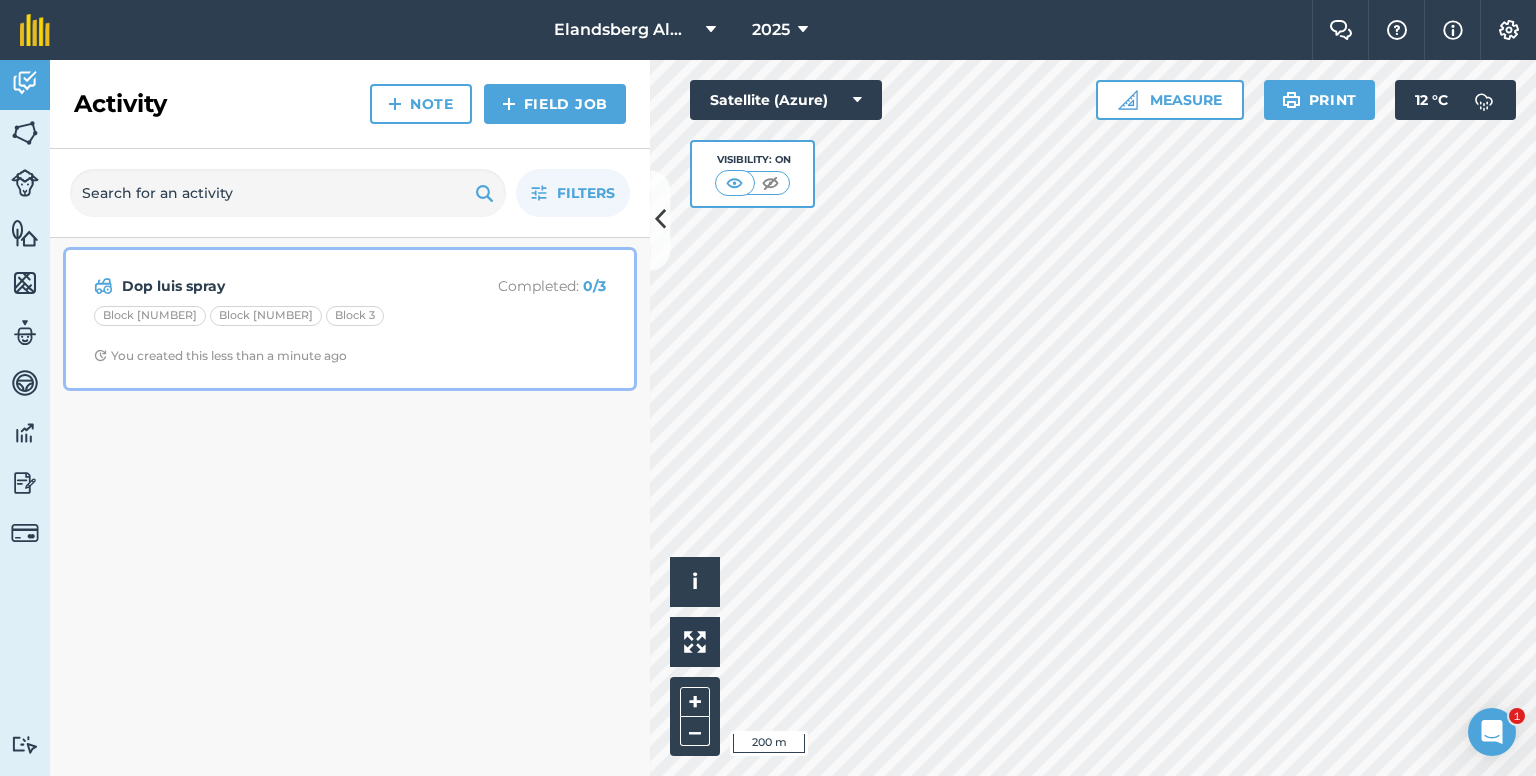 click on "Block [NUMBER] Block [NUMBER] Block [NUMBER]" at bounding box center (350, 319) 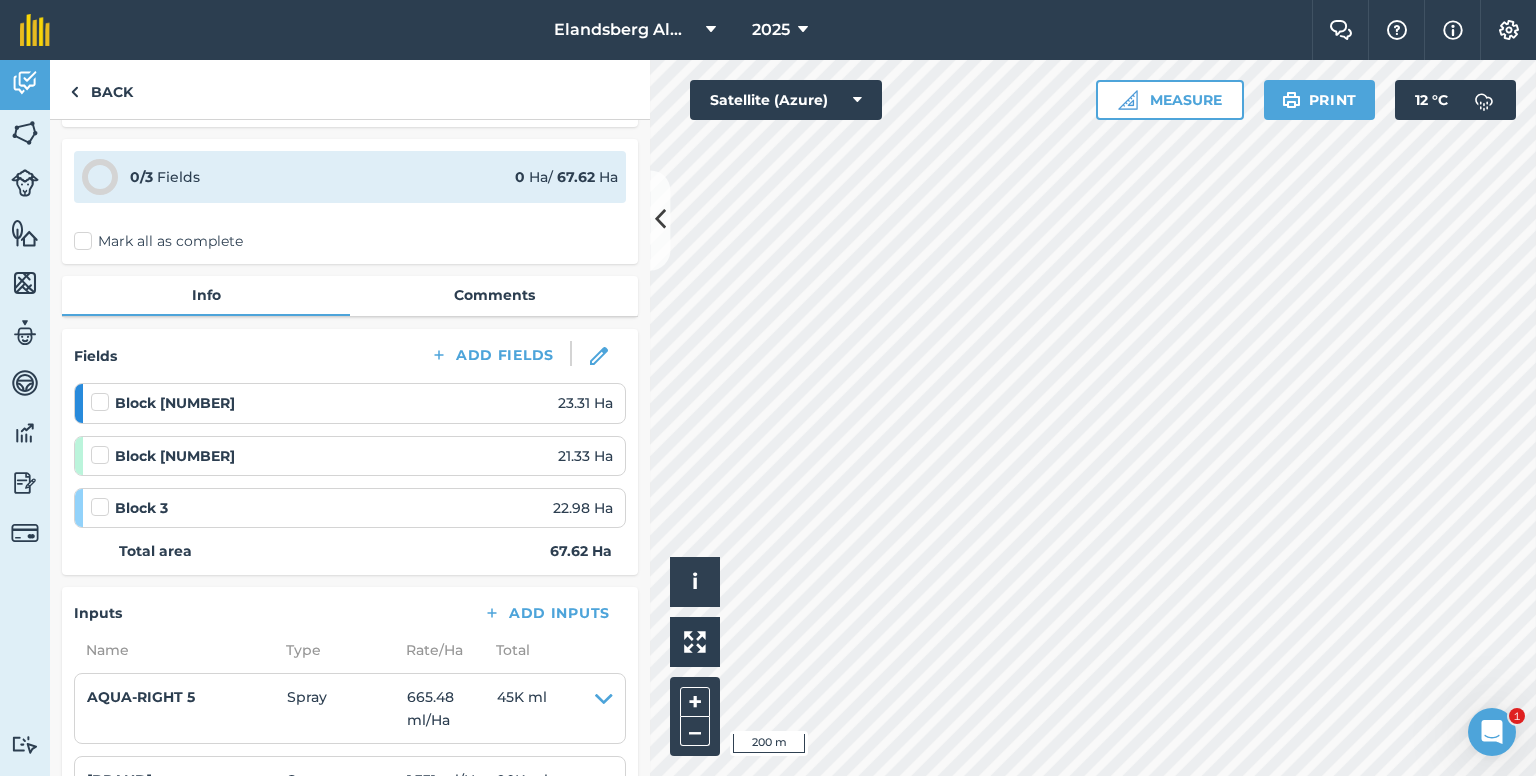 scroll, scrollTop: 0, scrollLeft: 0, axis: both 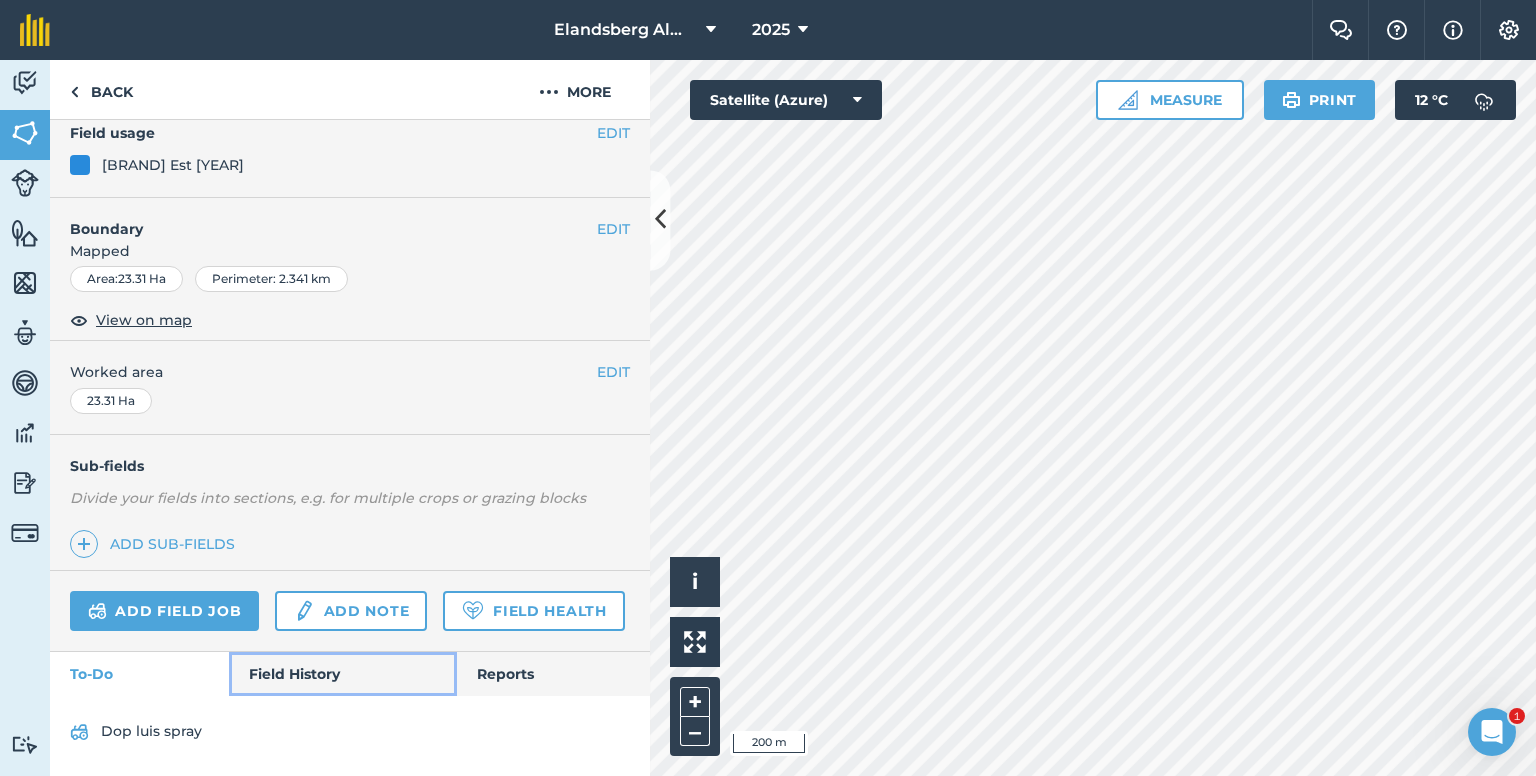 click on "Field History" at bounding box center (342, 674) 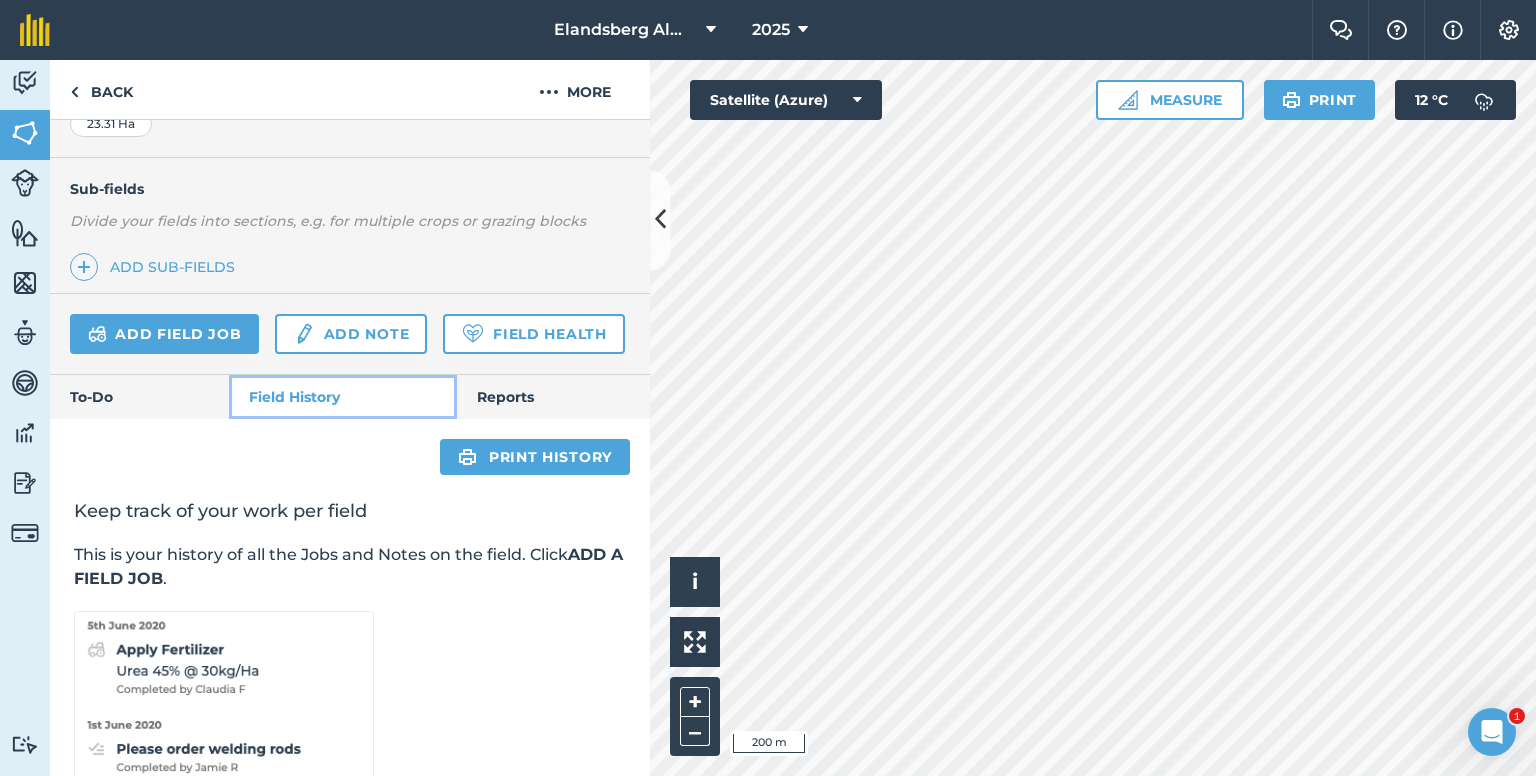 scroll, scrollTop: 565, scrollLeft: 0, axis: vertical 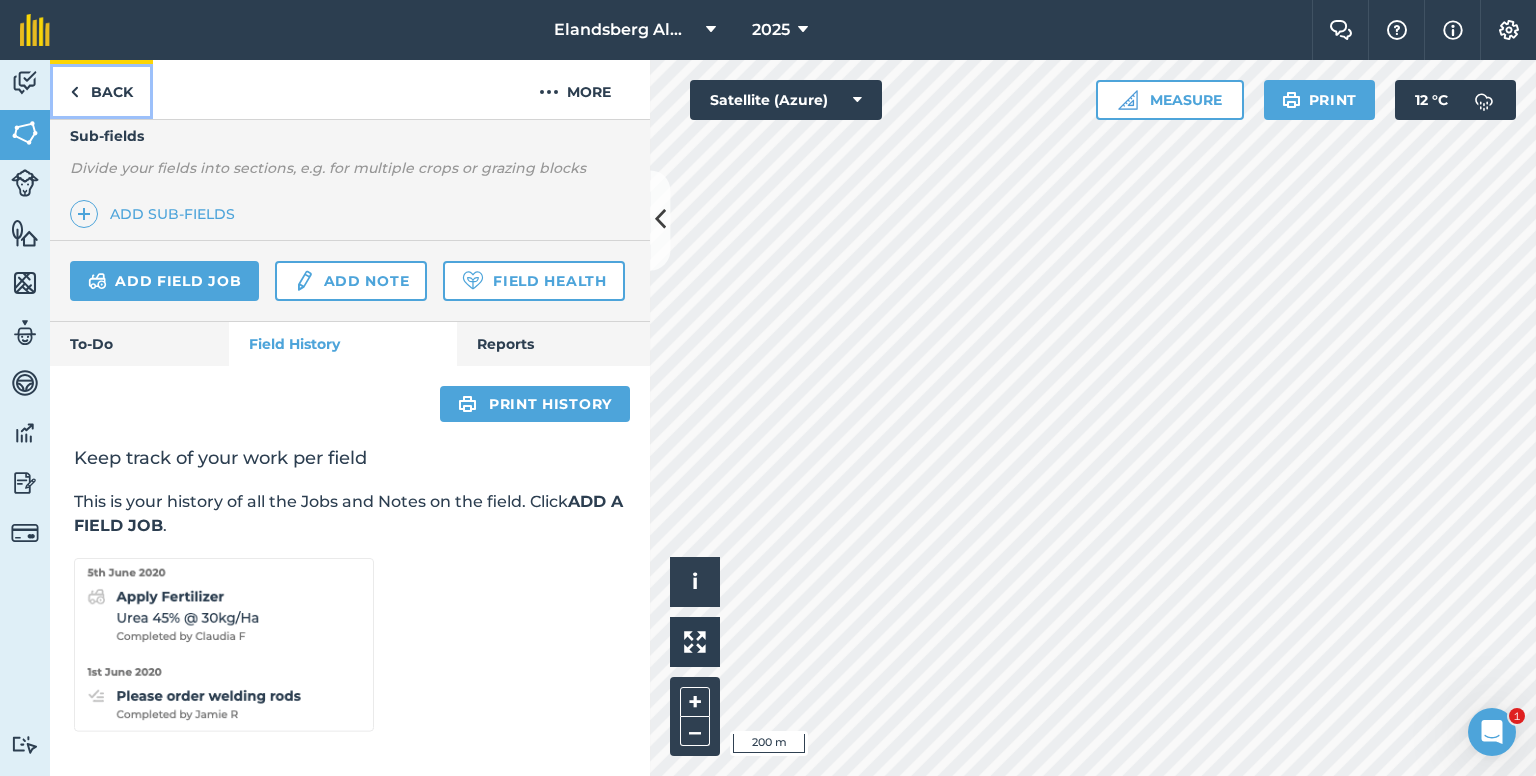 click on "Back" at bounding box center (101, 89) 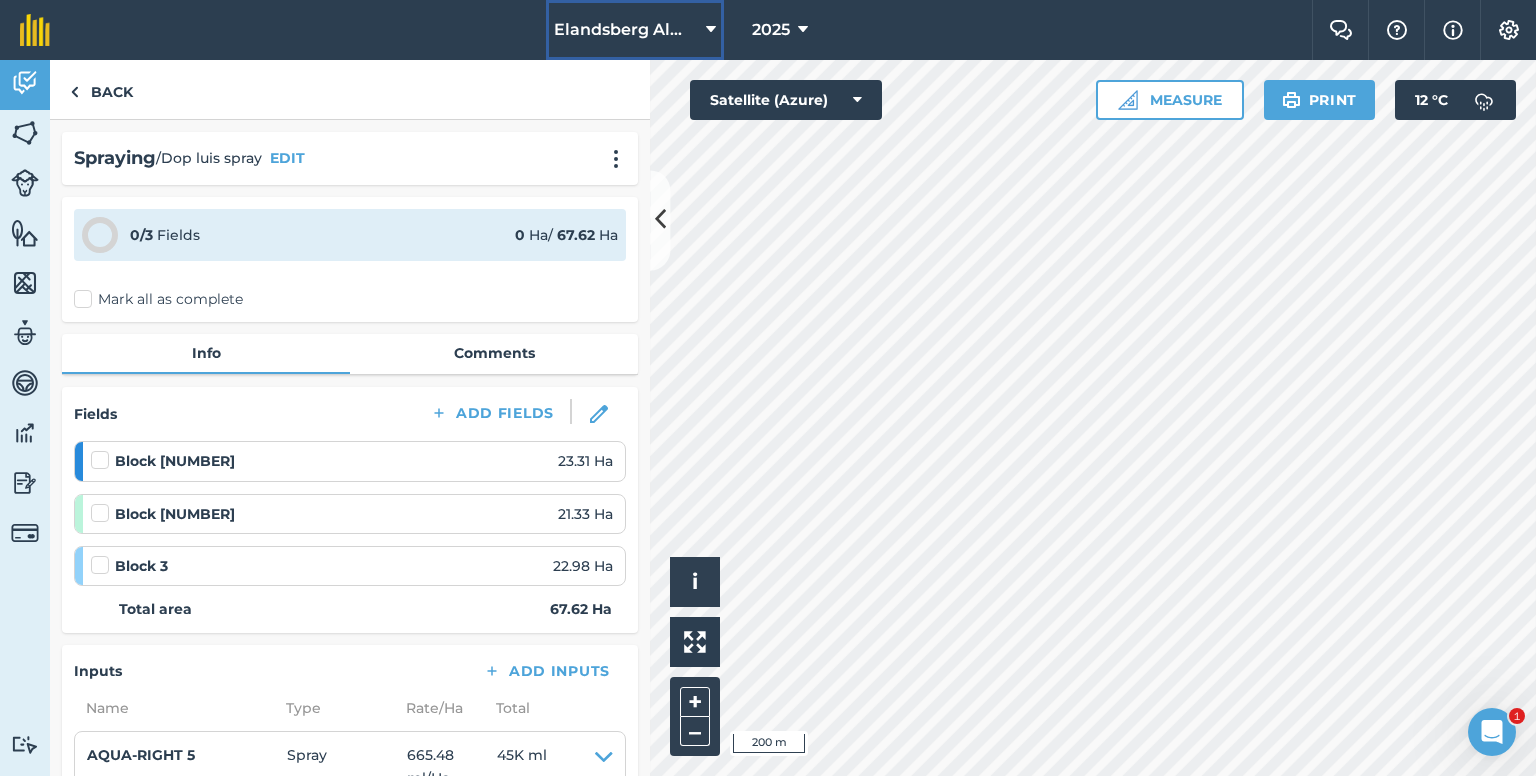 click on "Elandsberg Almonds" at bounding box center [626, 30] 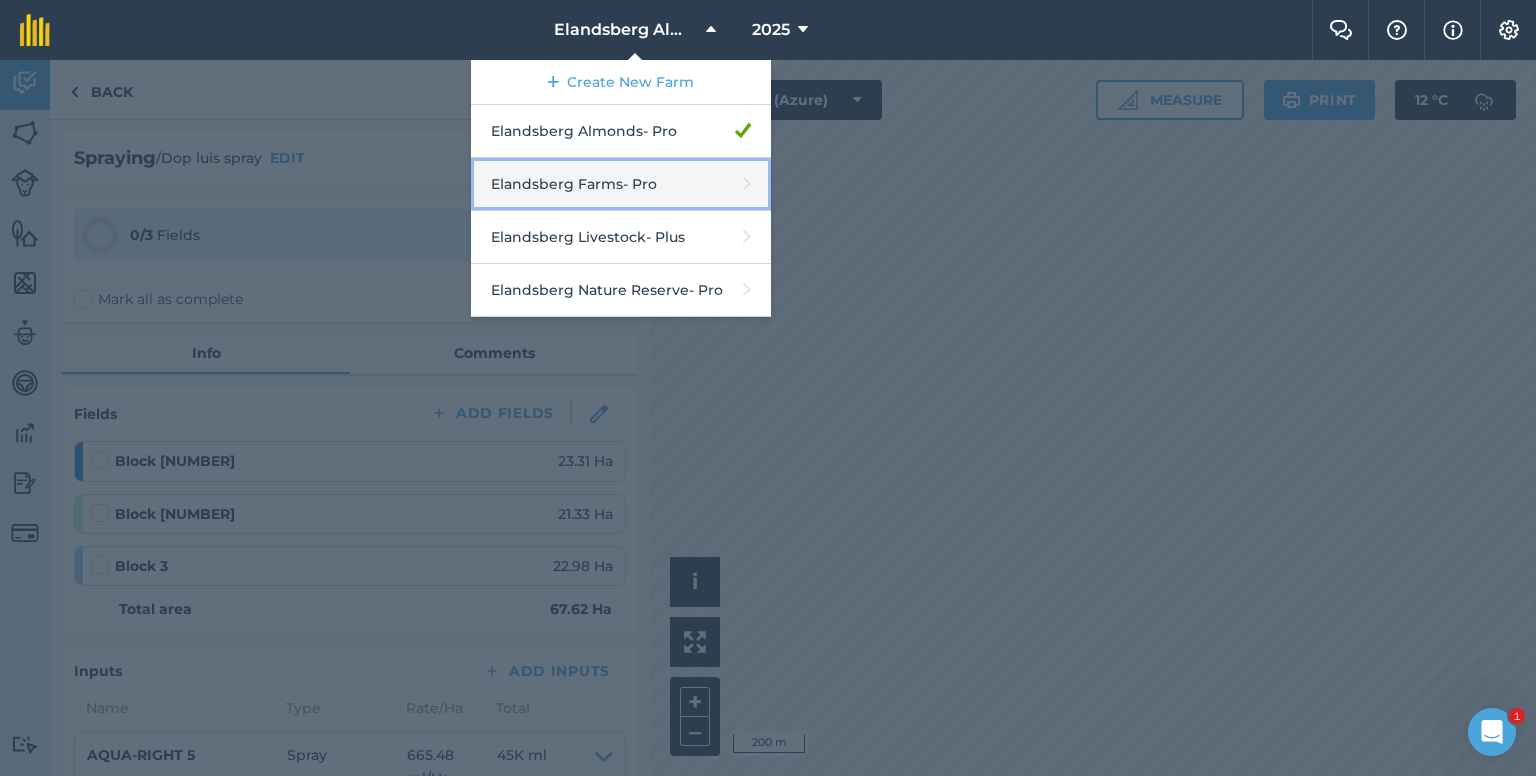 click on "Elandsberg Farms - Pro" at bounding box center (621, 184) 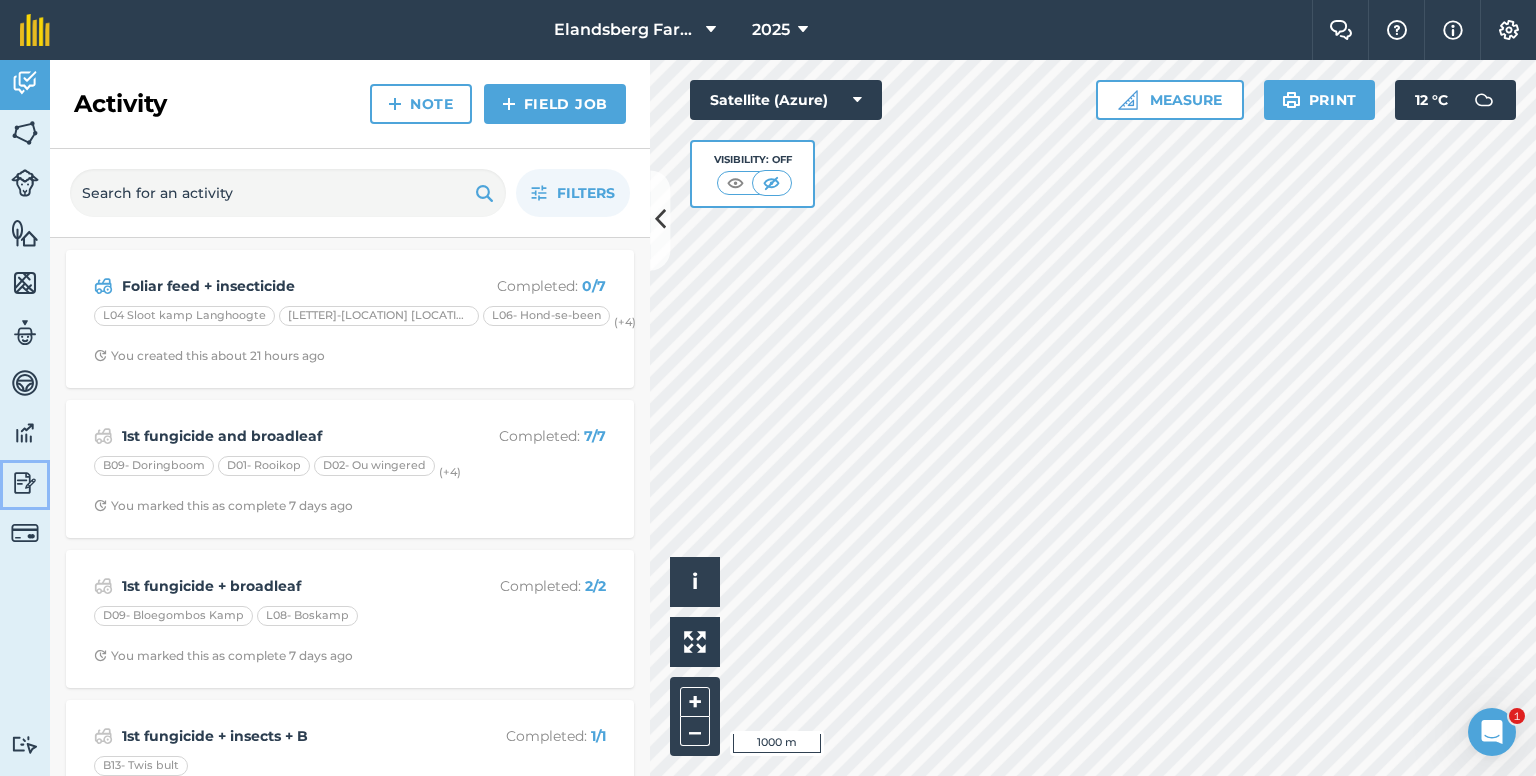 click at bounding box center [25, 483] 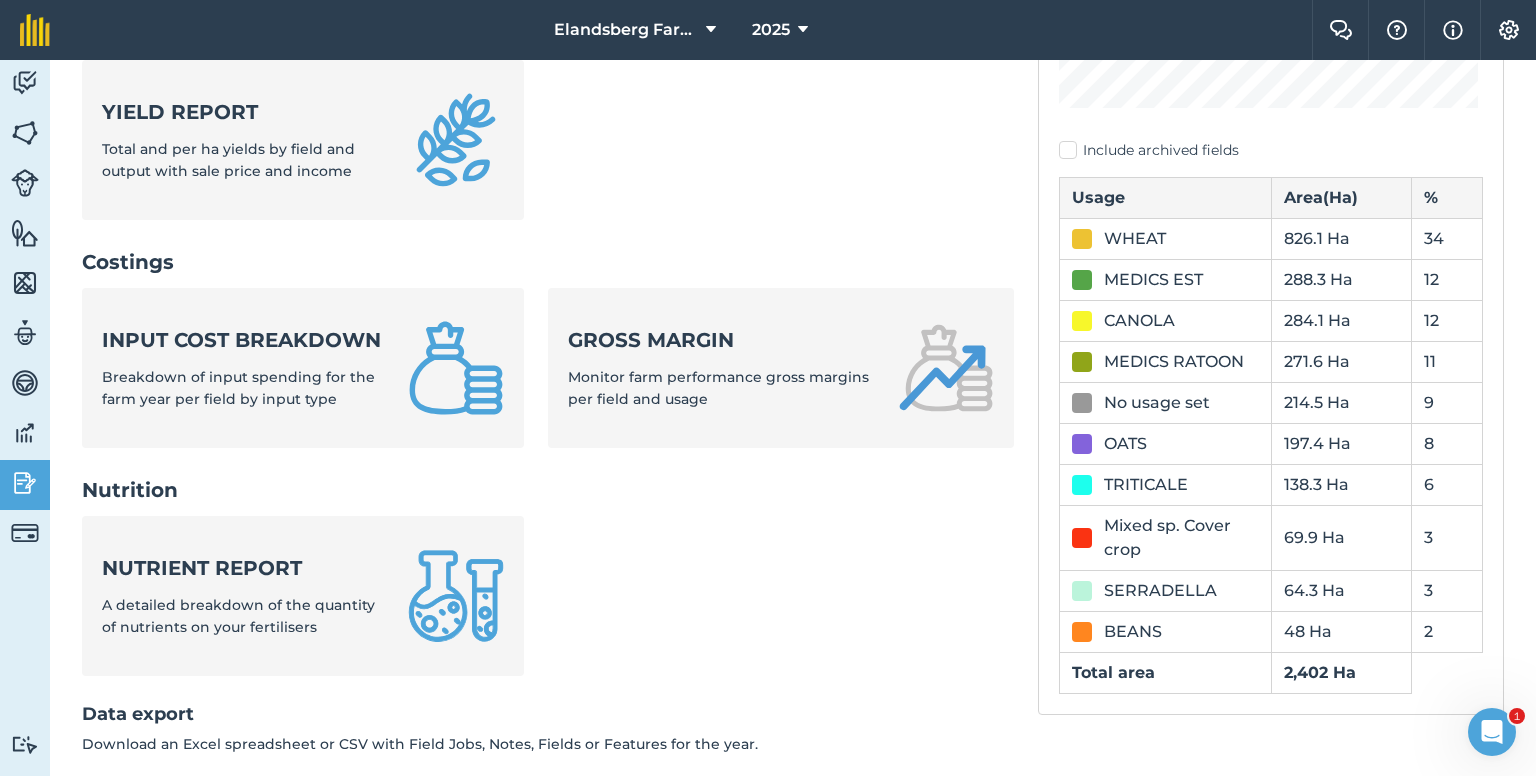 scroll, scrollTop: 700, scrollLeft: 0, axis: vertical 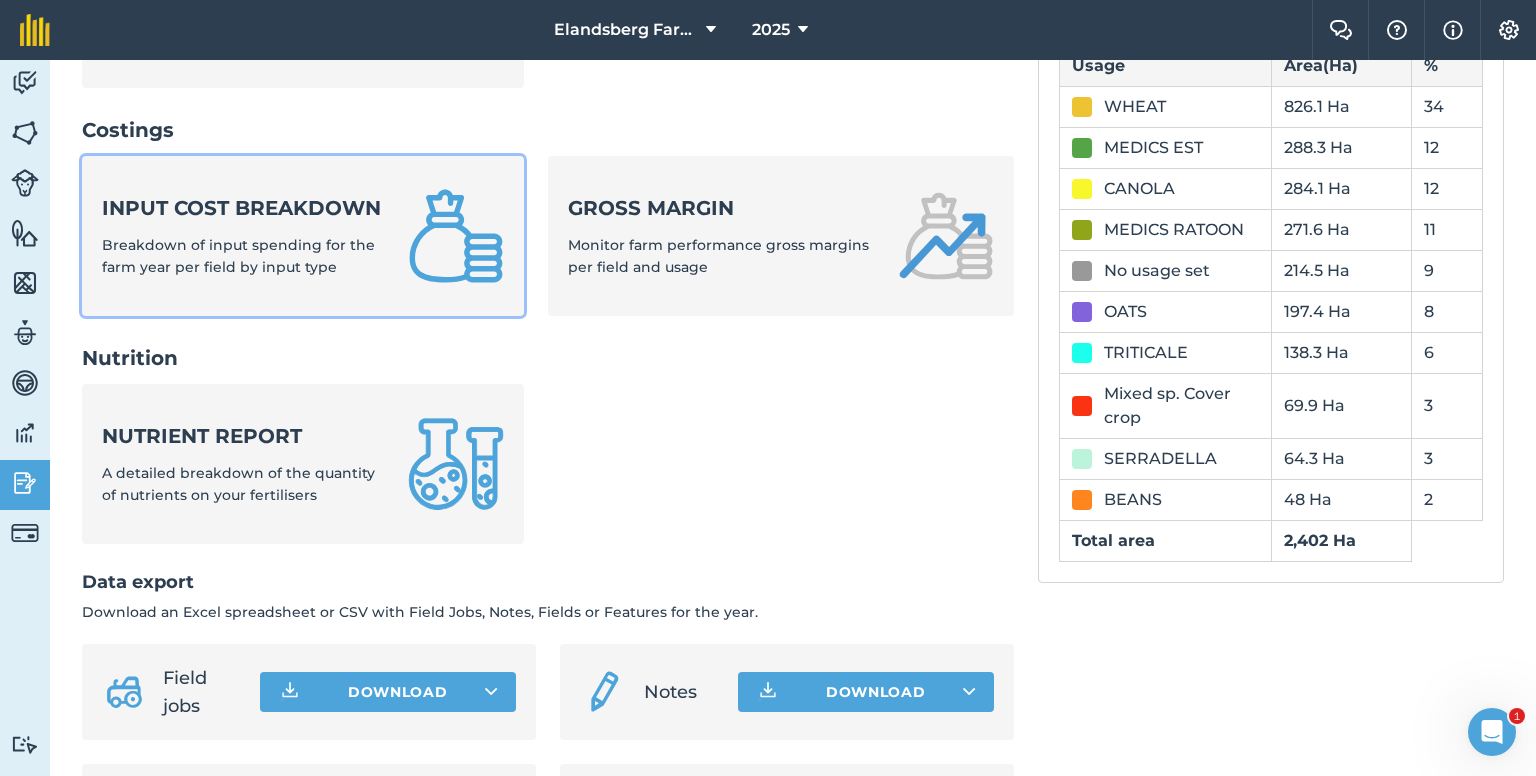 click on "Breakdown of input spending for the farm year per field by input type" at bounding box center (238, 256) 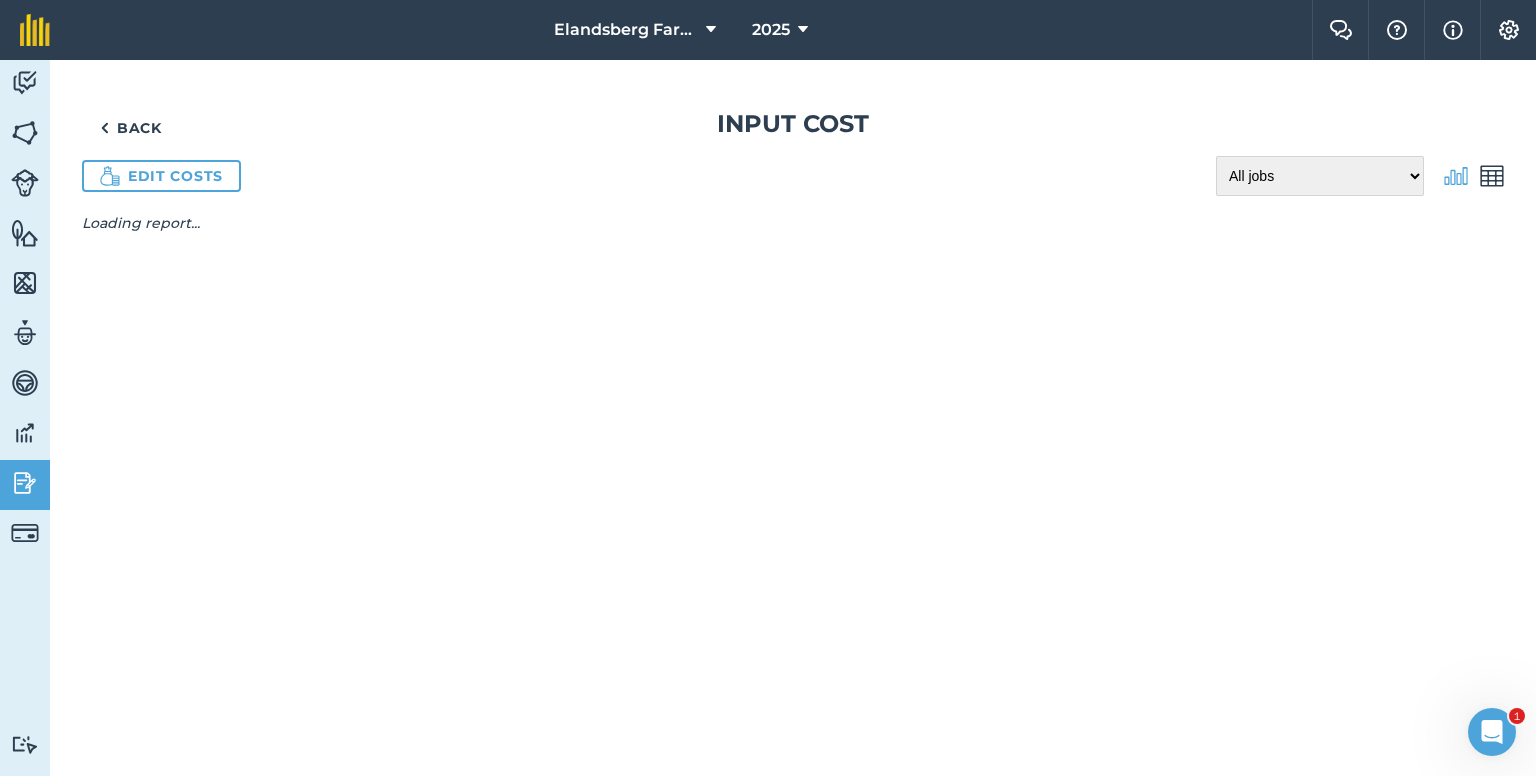 scroll, scrollTop: 0, scrollLeft: 0, axis: both 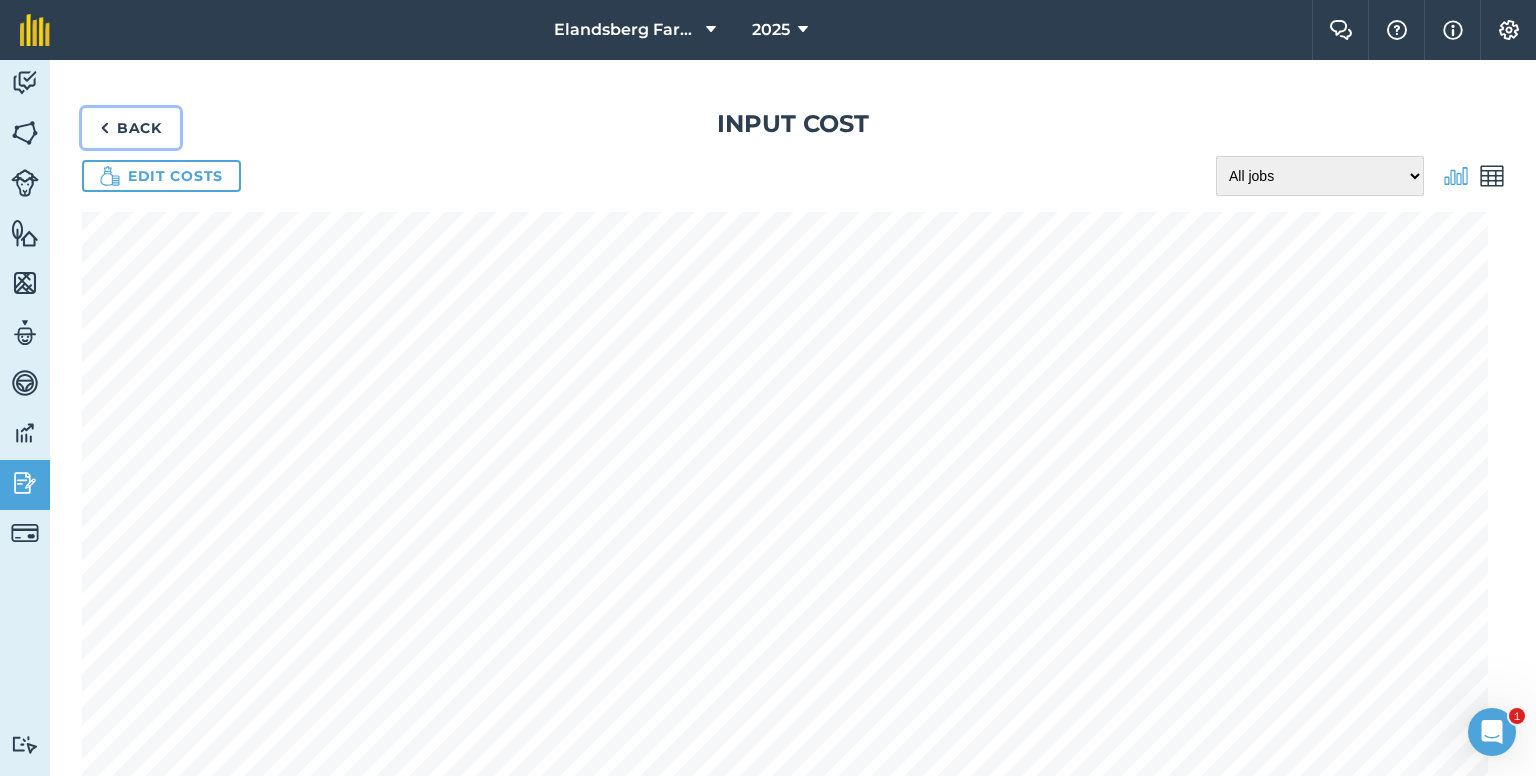click on "Back" at bounding box center [131, 128] 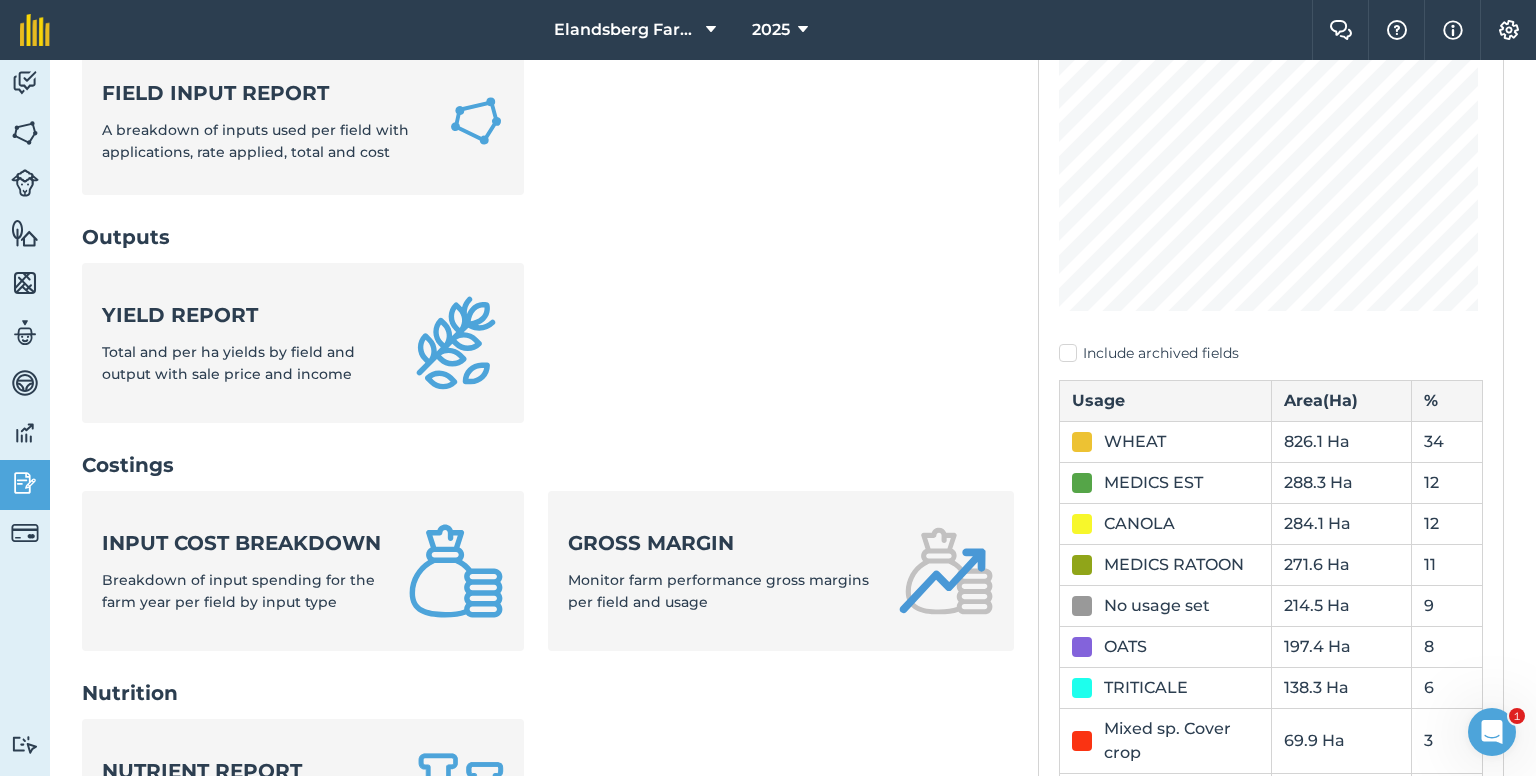 scroll, scrollTop: 400, scrollLeft: 0, axis: vertical 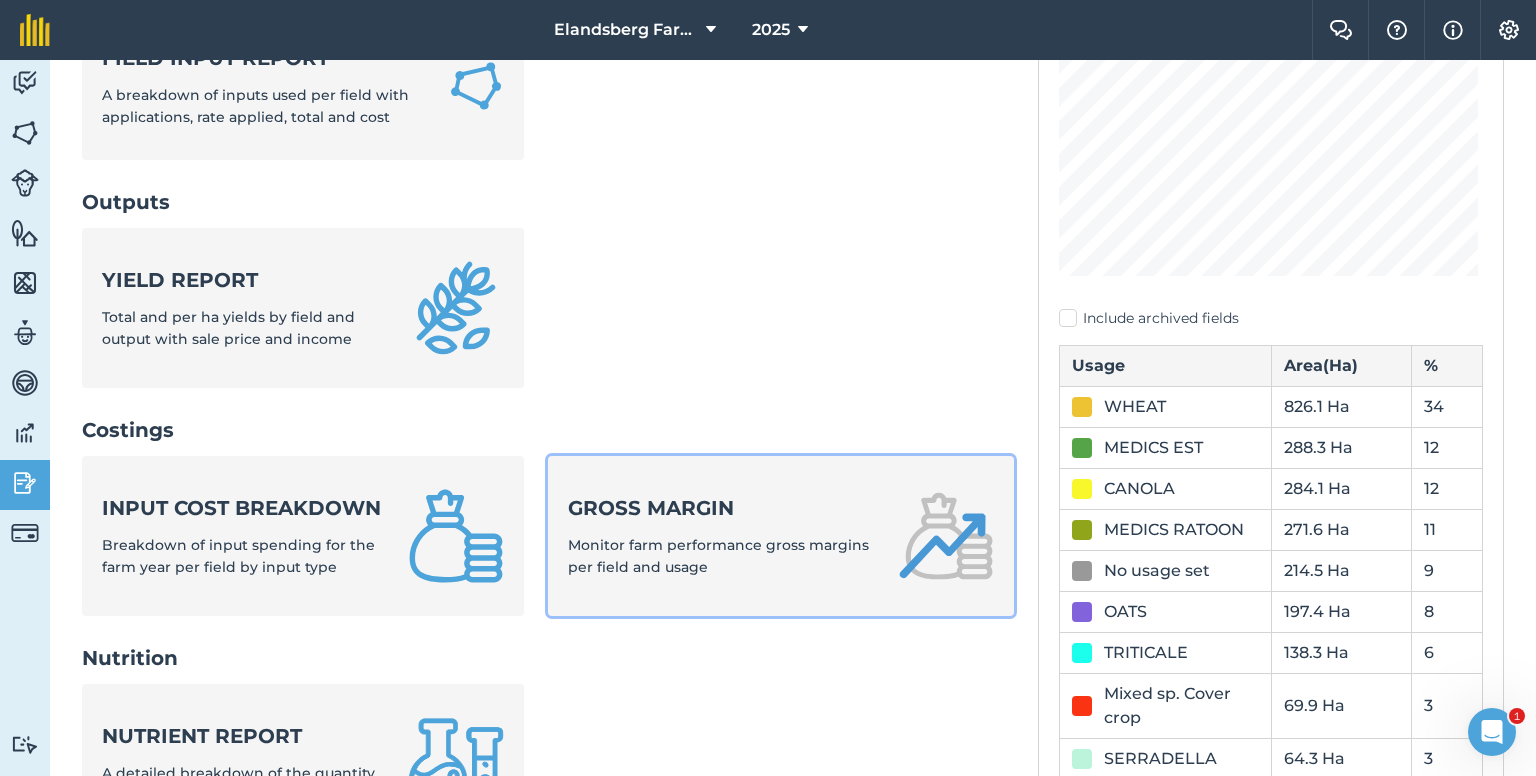 click on "Gross margin" at bounding box center [721, 508] 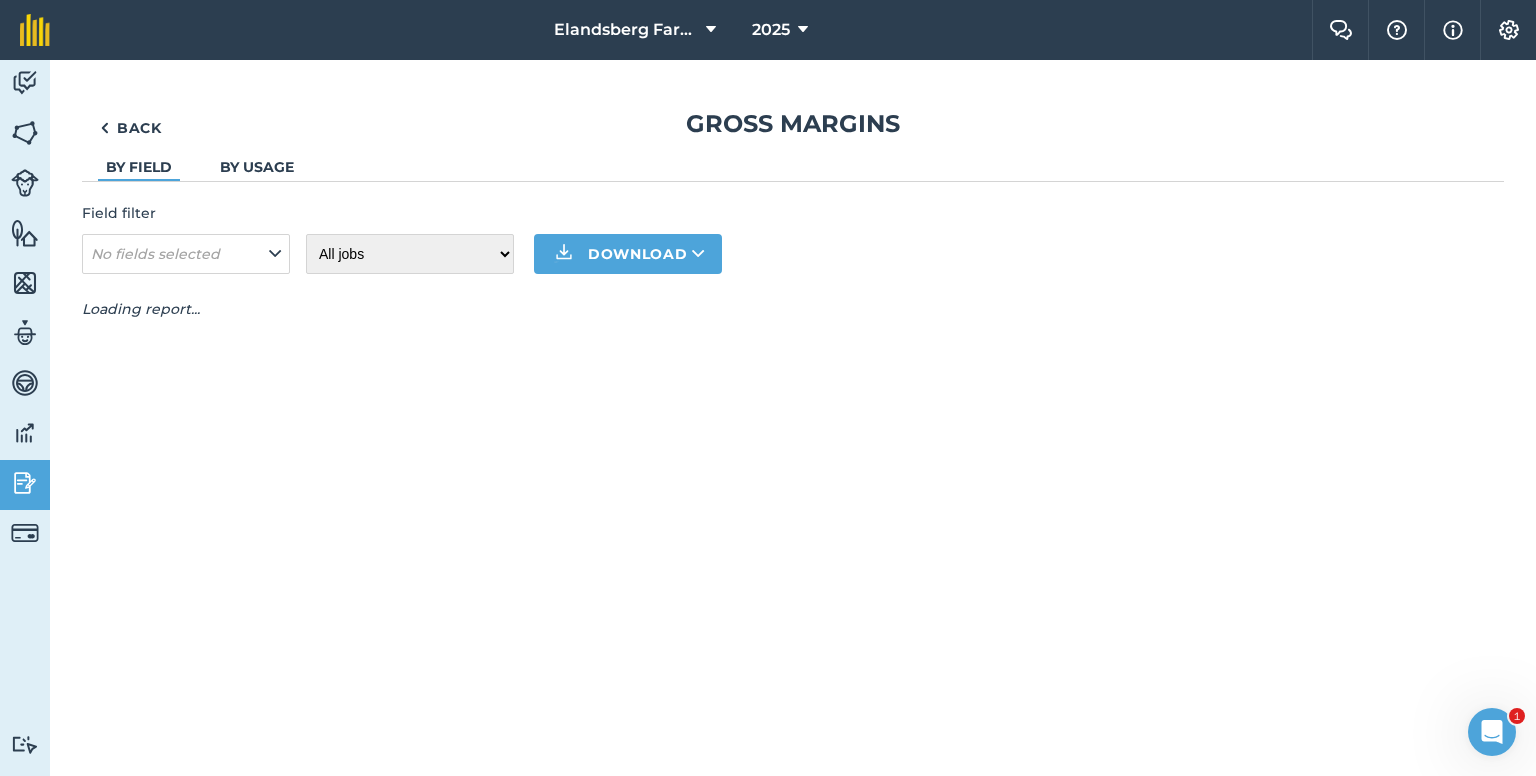 scroll, scrollTop: 0, scrollLeft: 0, axis: both 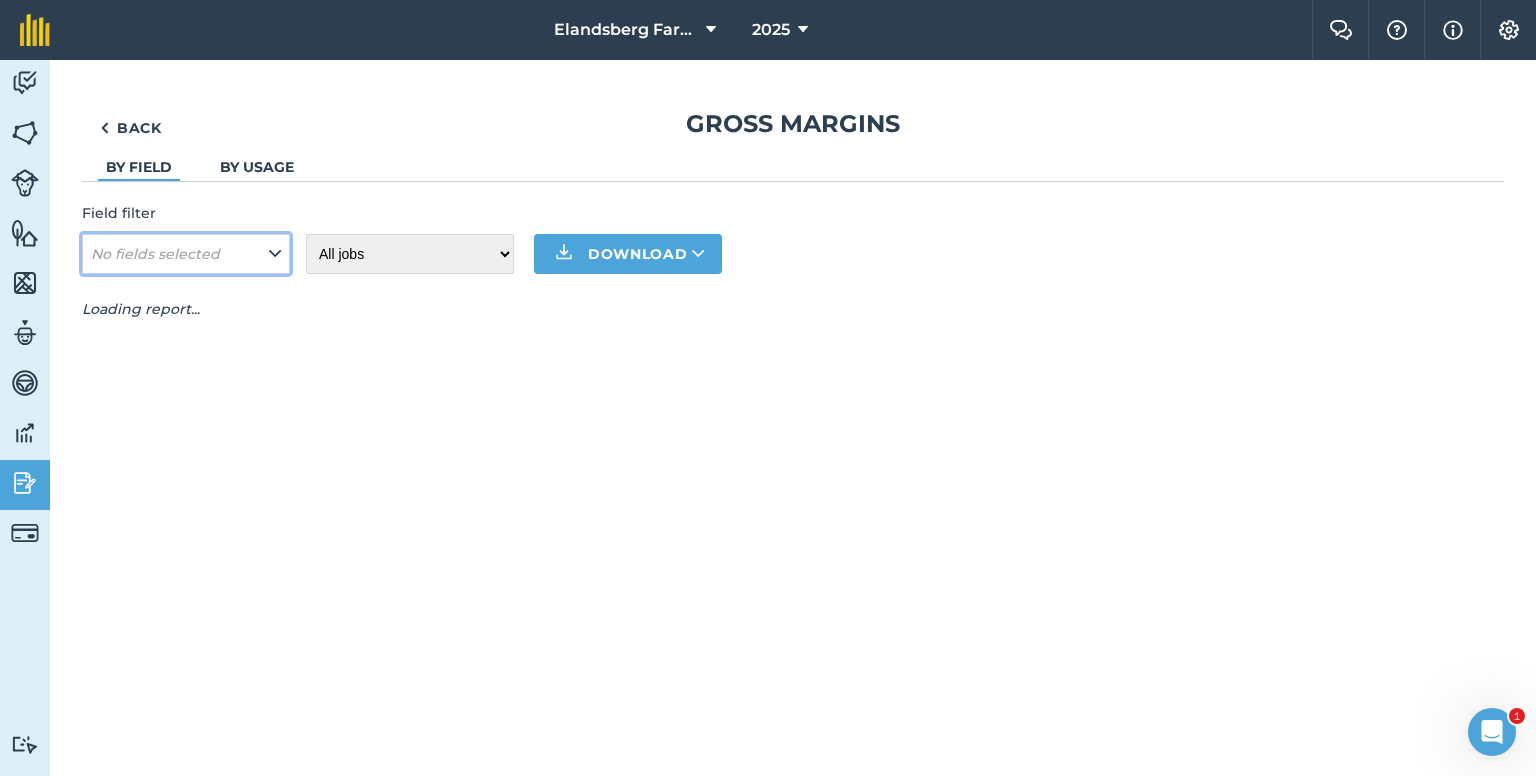 click on "No fields selected" at bounding box center [186, 254] 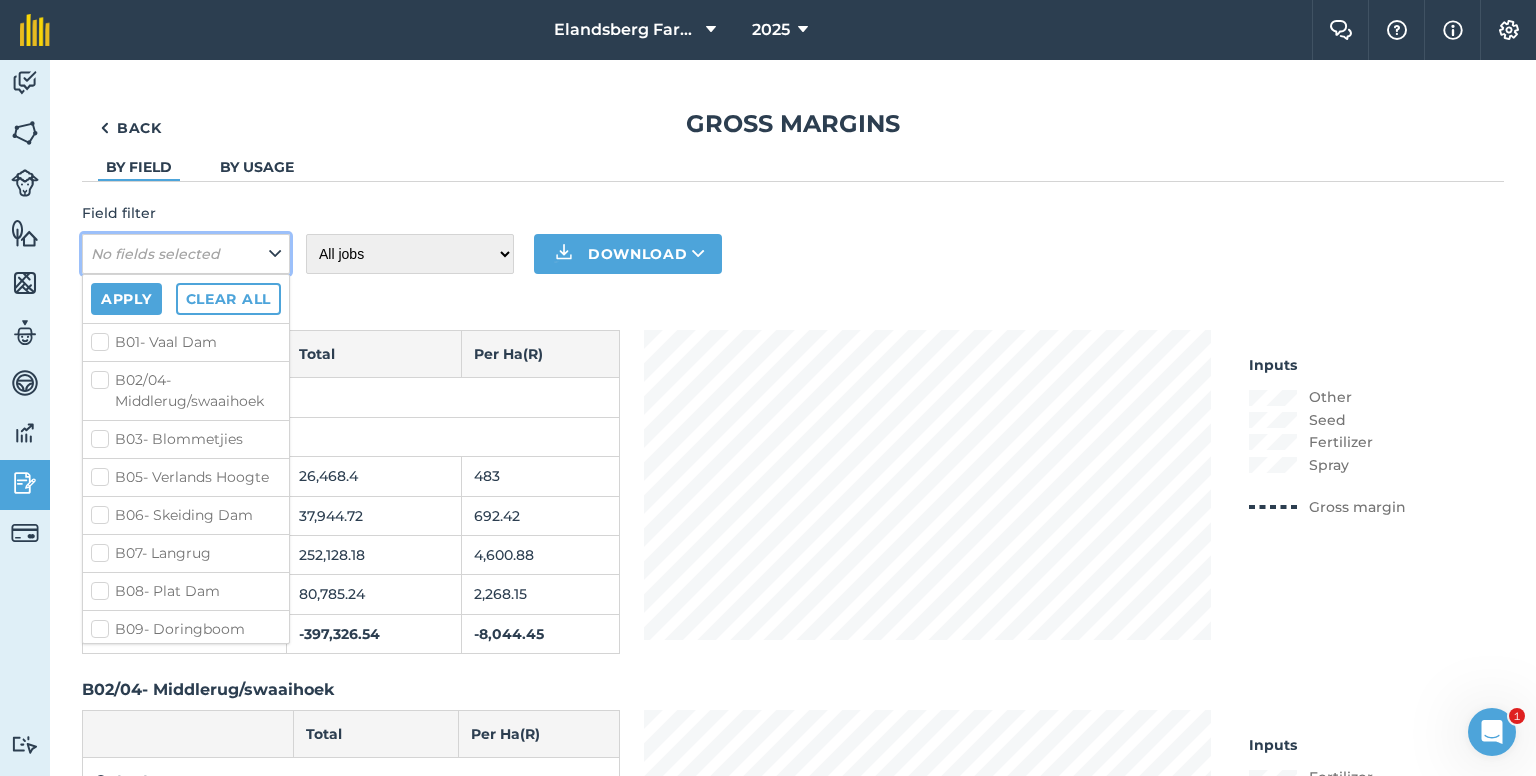 click at bounding box center (275, 254) 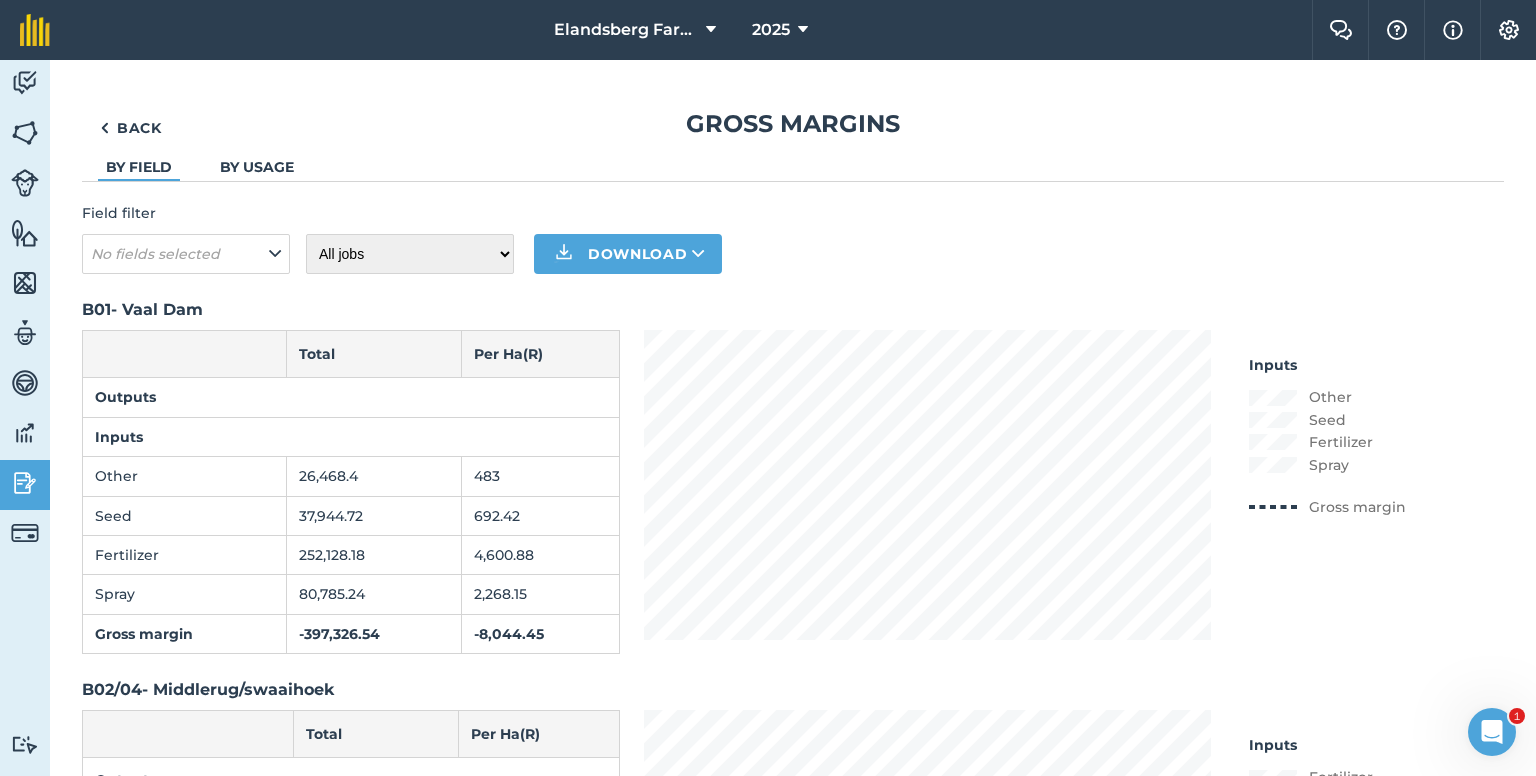 click on "By usage" at bounding box center (257, 167) 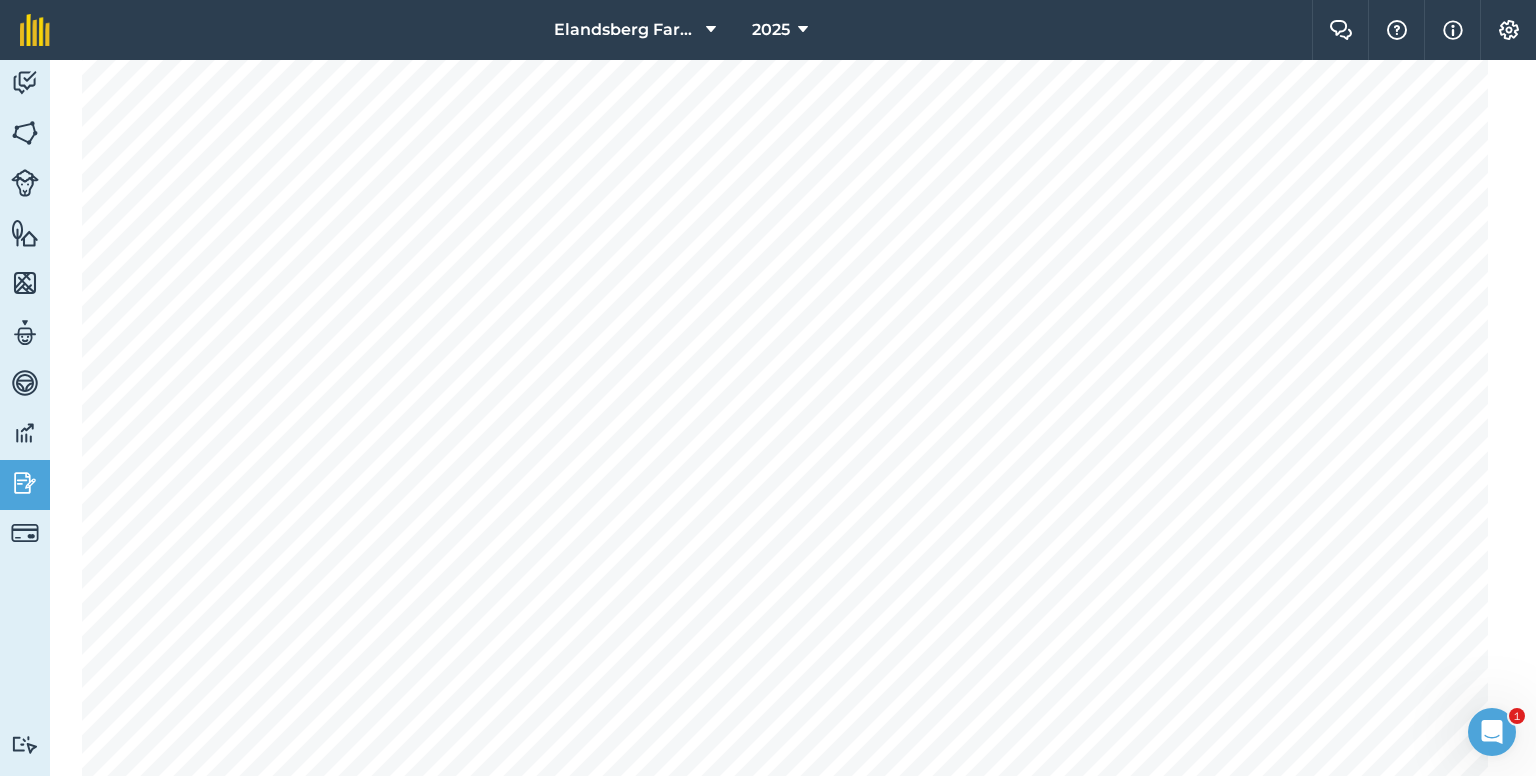 scroll, scrollTop: 0, scrollLeft: 0, axis: both 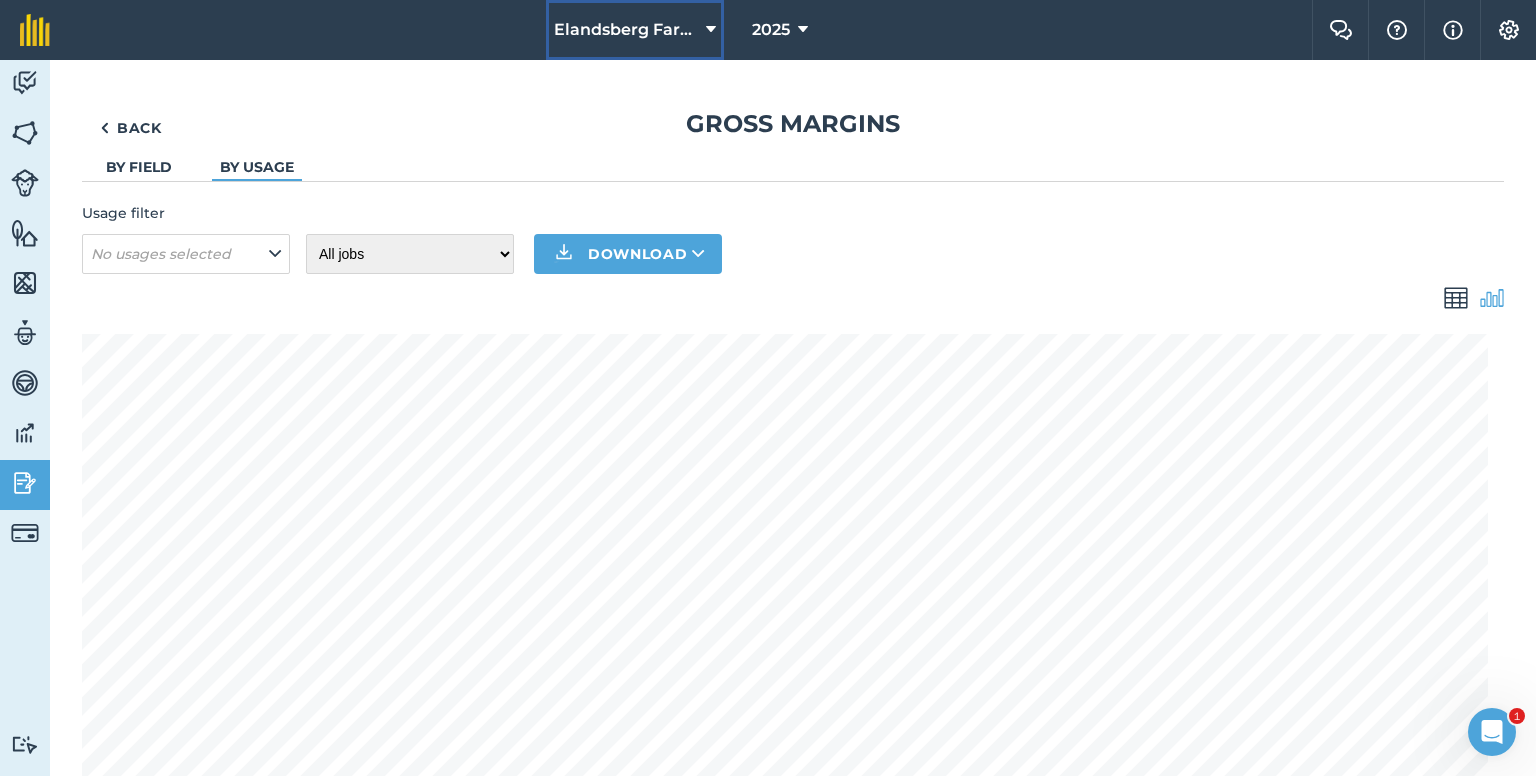 click on "Elandsberg Farms" at bounding box center (626, 30) 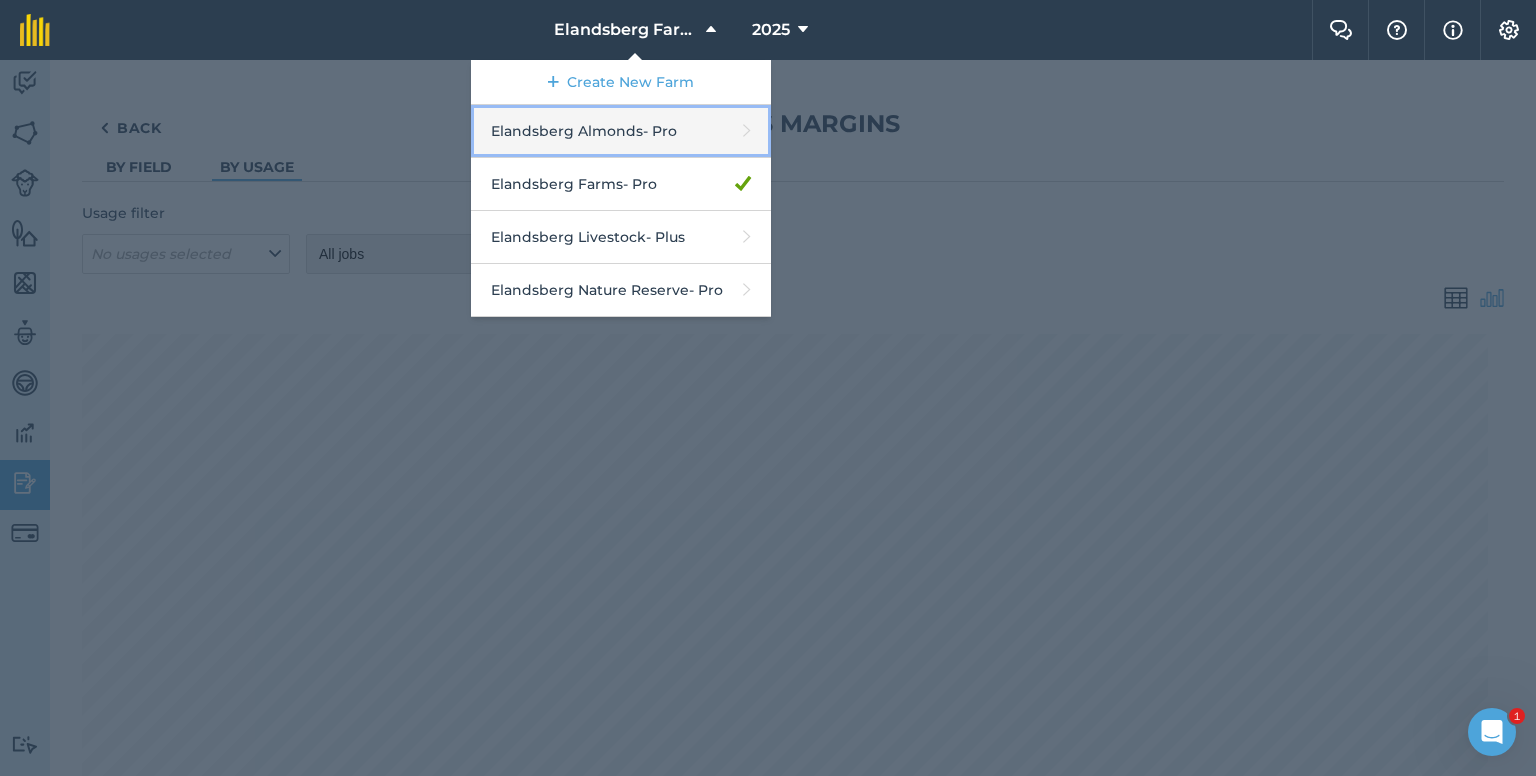 click on "[BRAND] [BRAND]   - Pro" at bounding box center [621, 131] 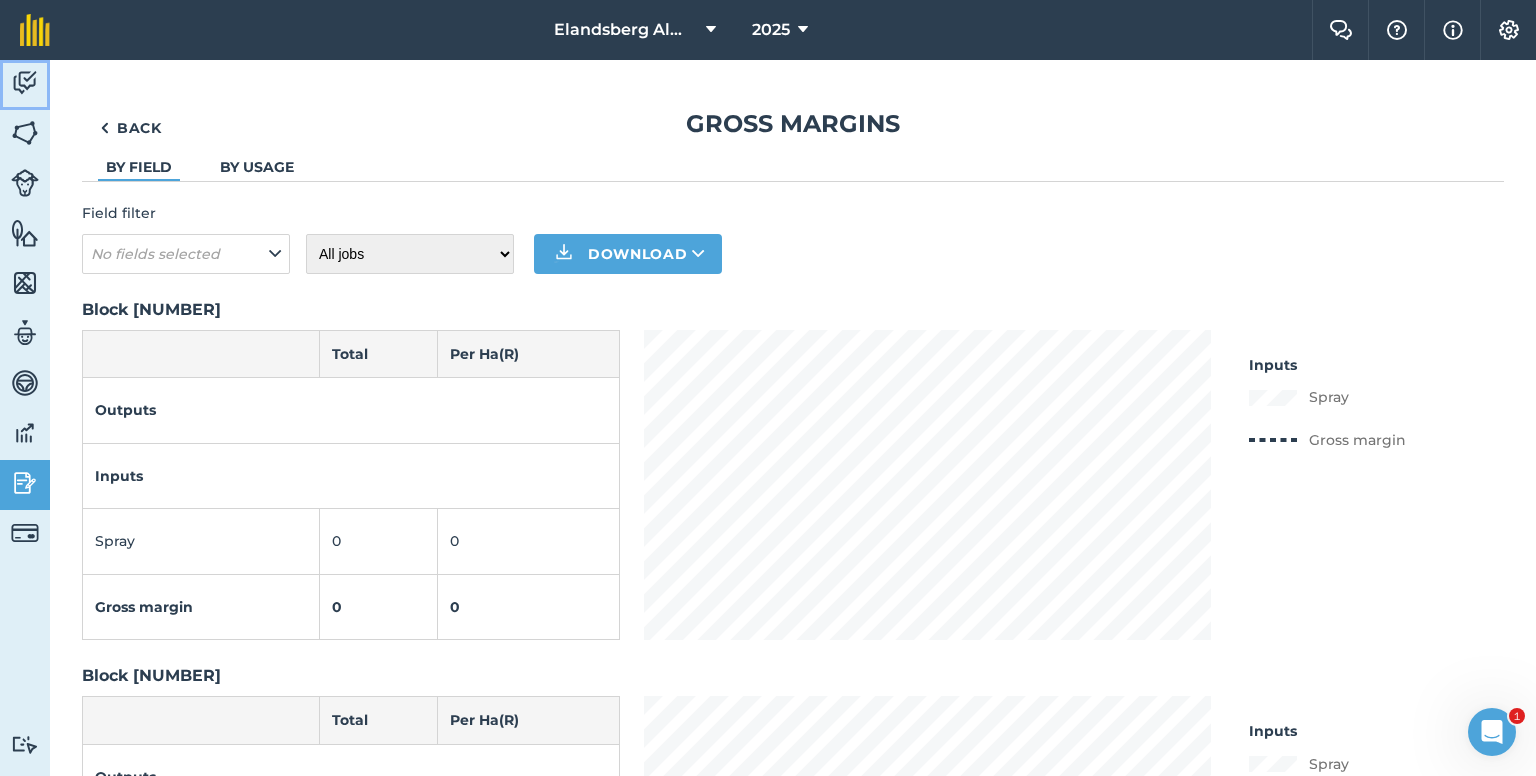 click at bounding box center [25, 83] 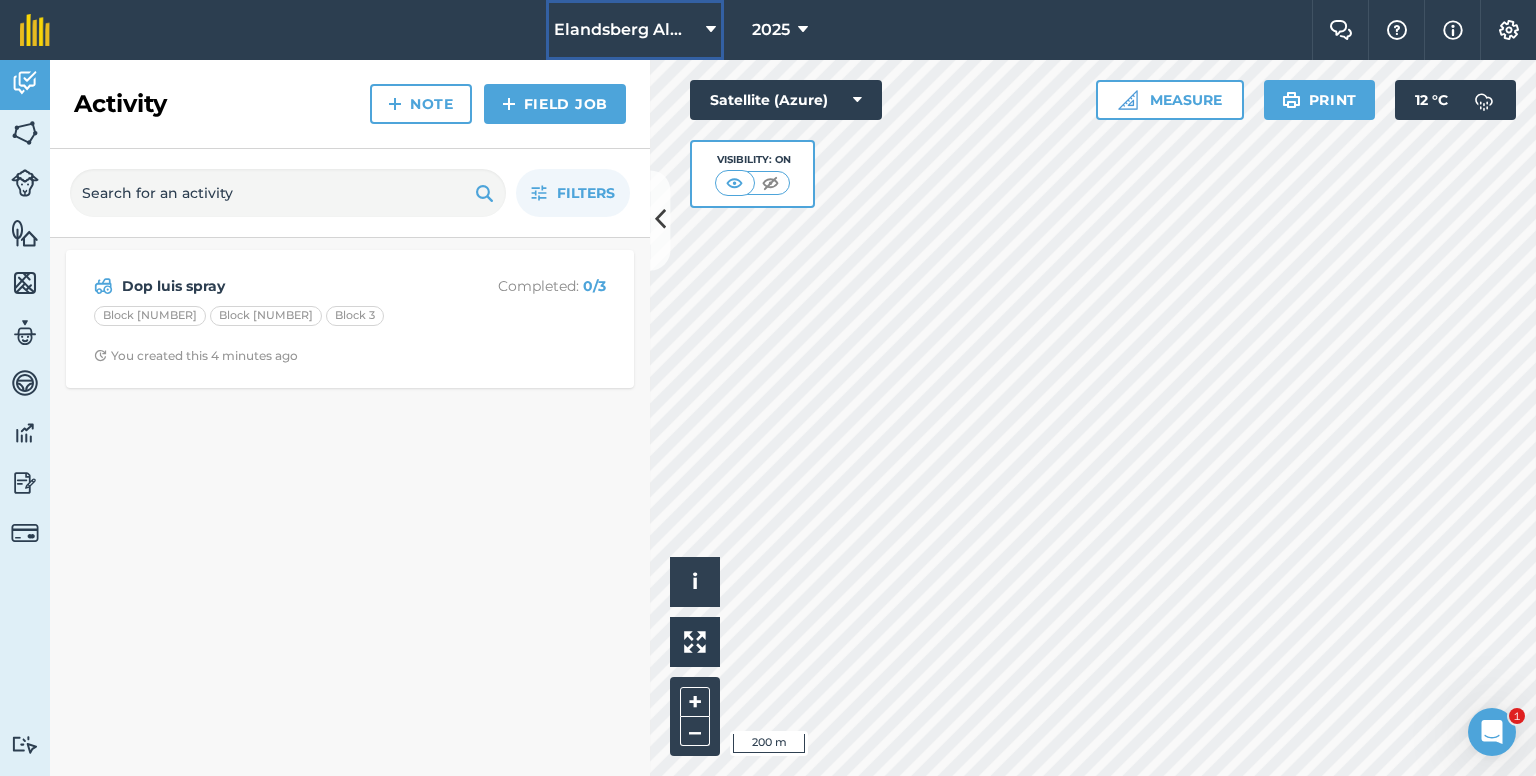 click on "Elandsberg Almonds" at bounding box center (626, 30) 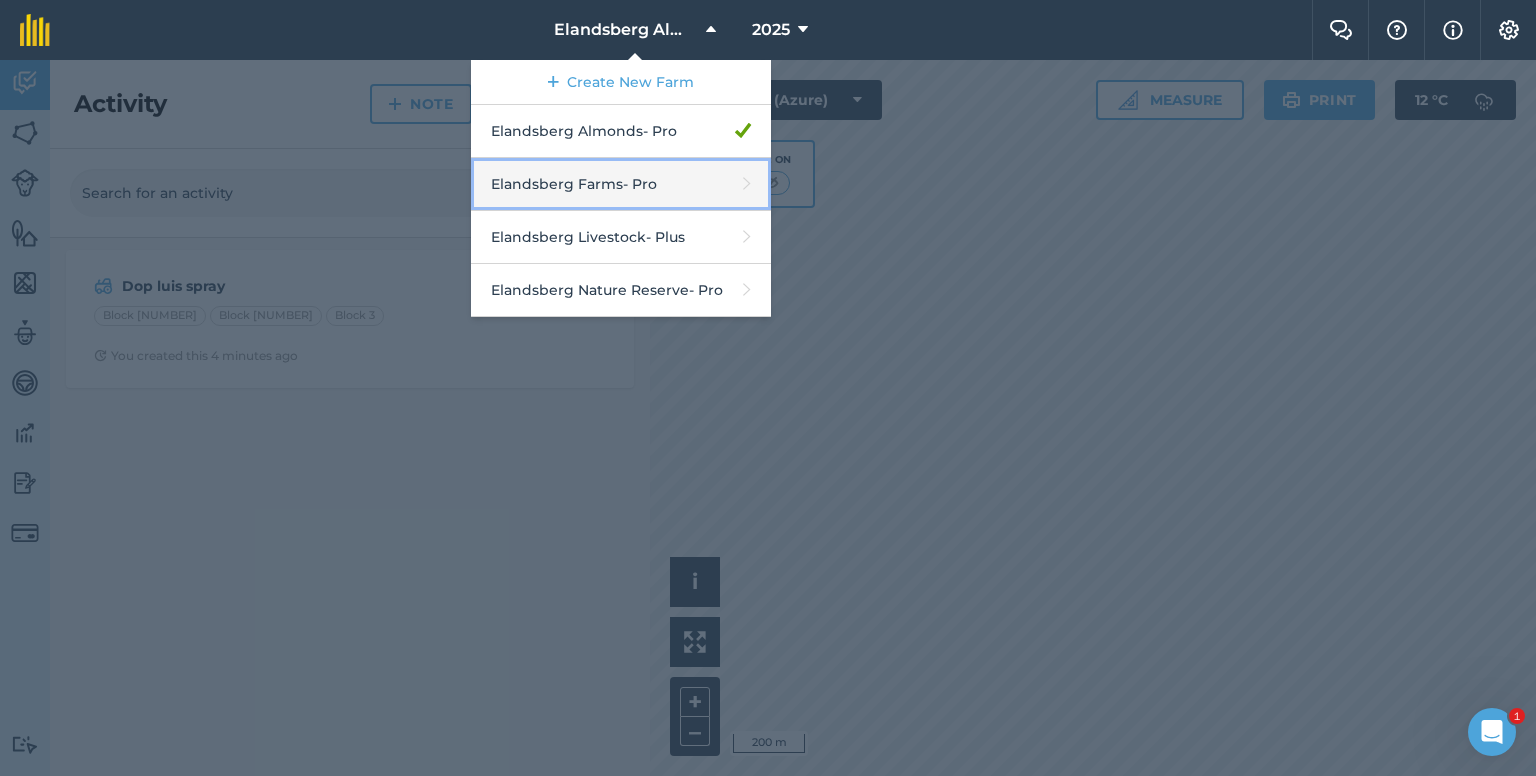 click on "Elandsberg Farms - Pro" at bounding box center (621, 184) 